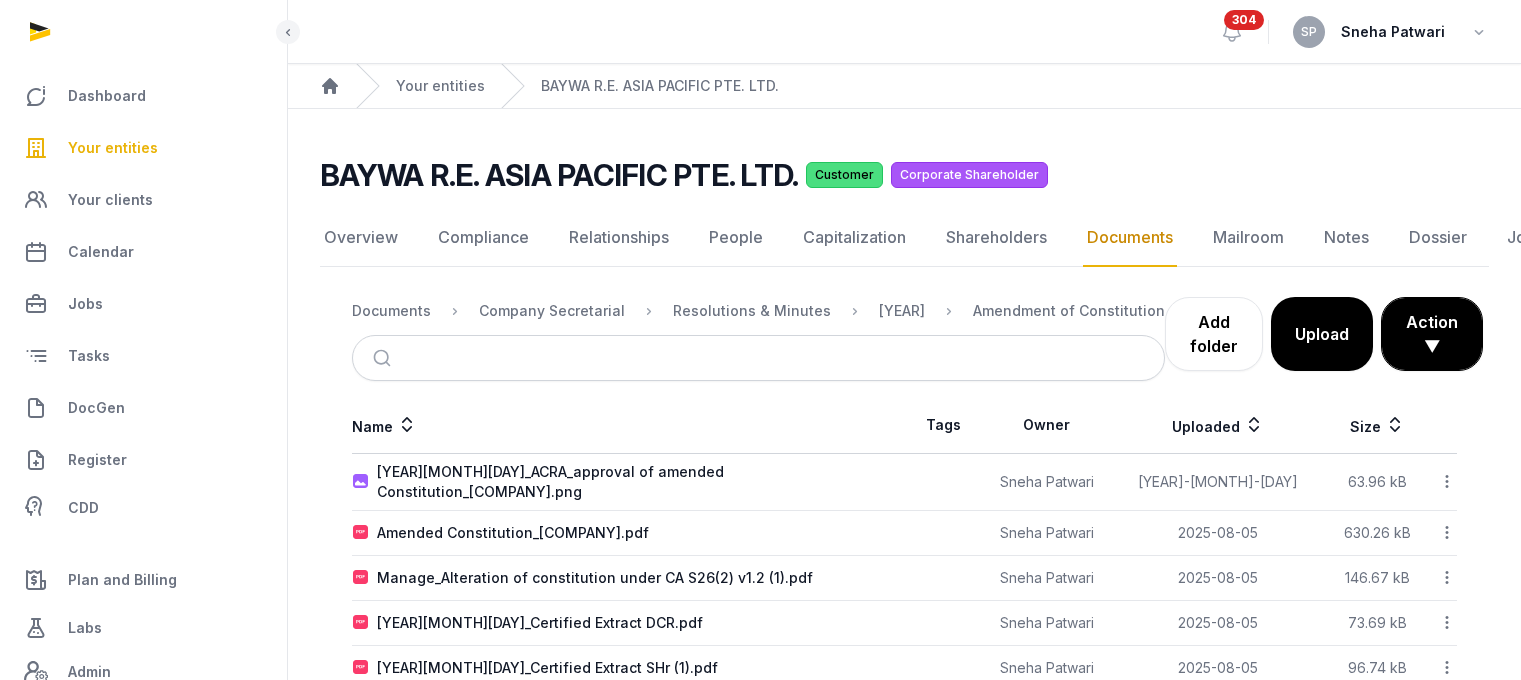 scroll, scrollTop: 0, scrollLeft: 0, axis: both 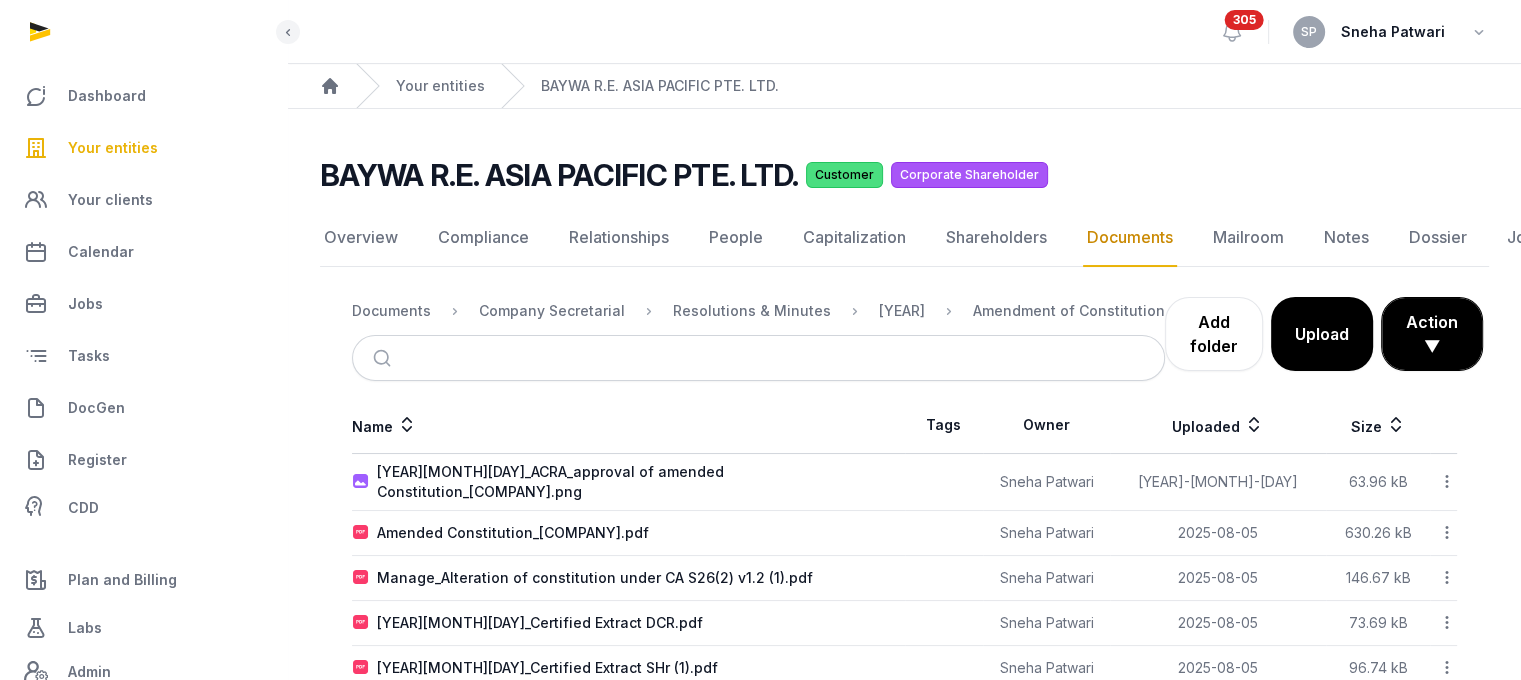 click on "Your entities" at bounding box center (113, 148) 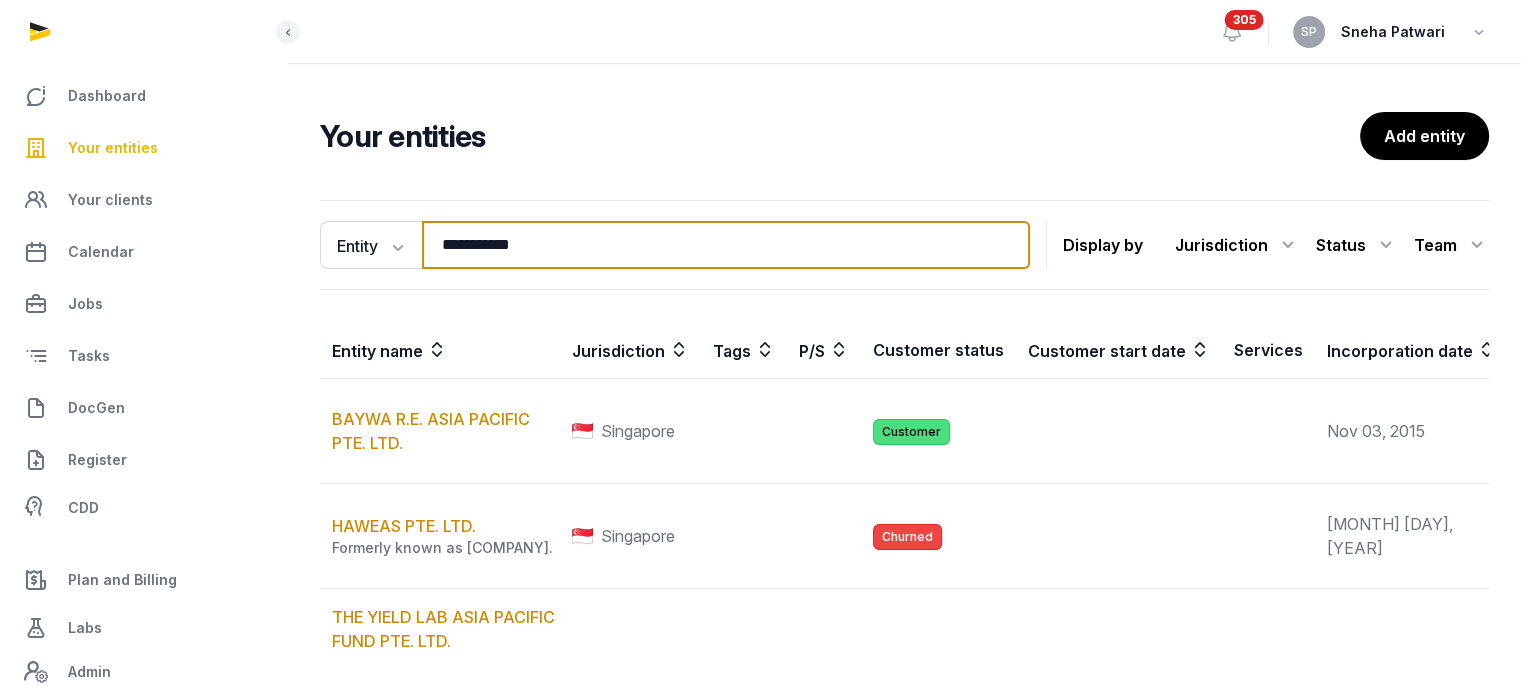 click on "**********" at bounding box center (726, 245) 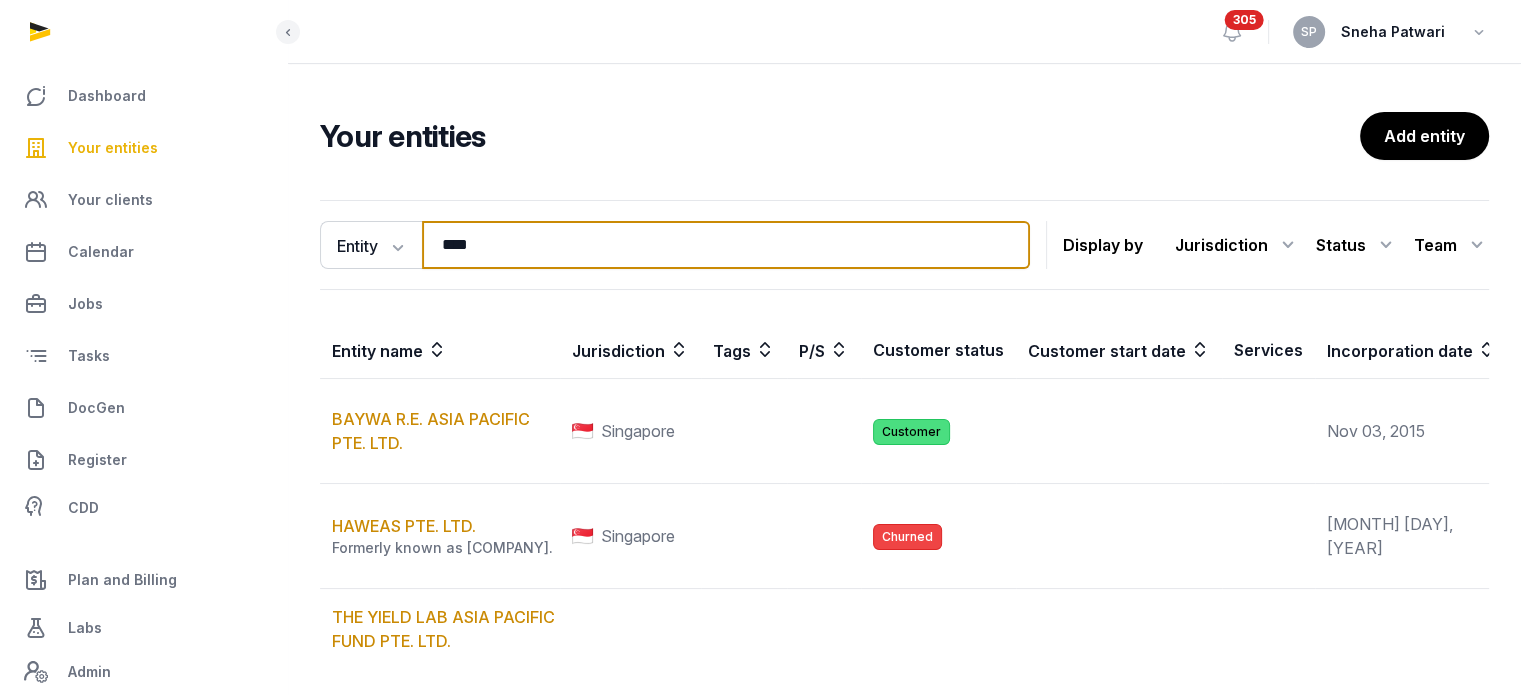 type on "****" 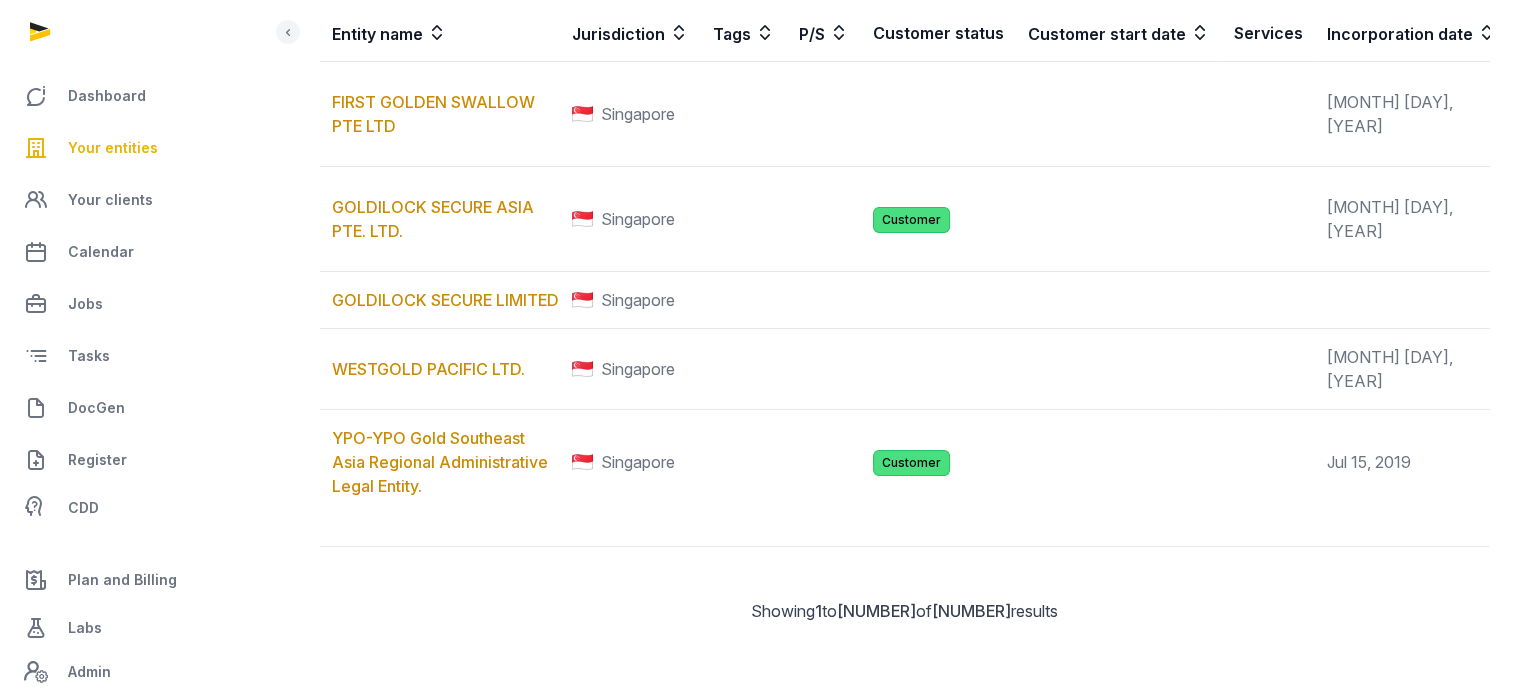 scroll, scrollTop: 346, scrollLeft: 0, axis: vertical 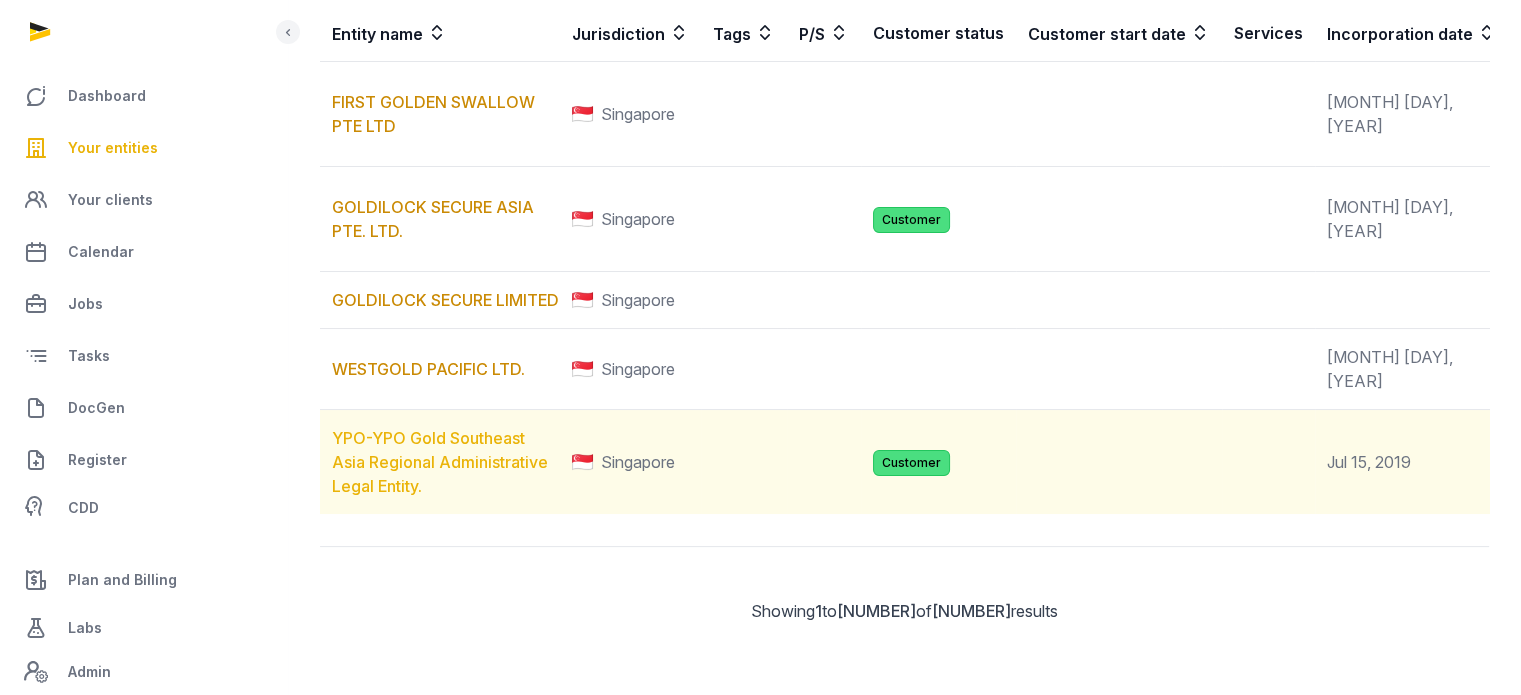 click on "YPO-YPO Gold Southeast Asia Regional Administrative Legal Entity." at bounding box center (440, 462) 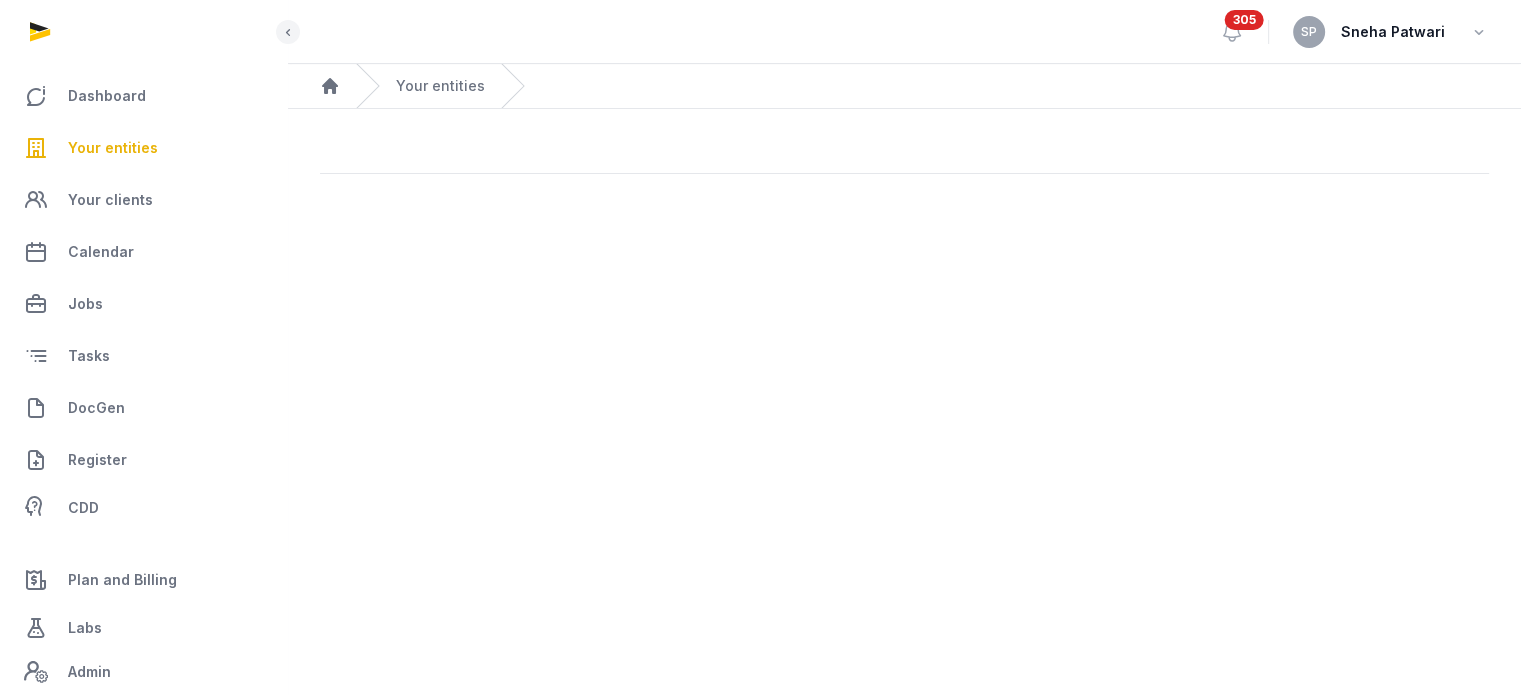 scroll, scrollTop: 0, scrollLeft: 0, axis: both 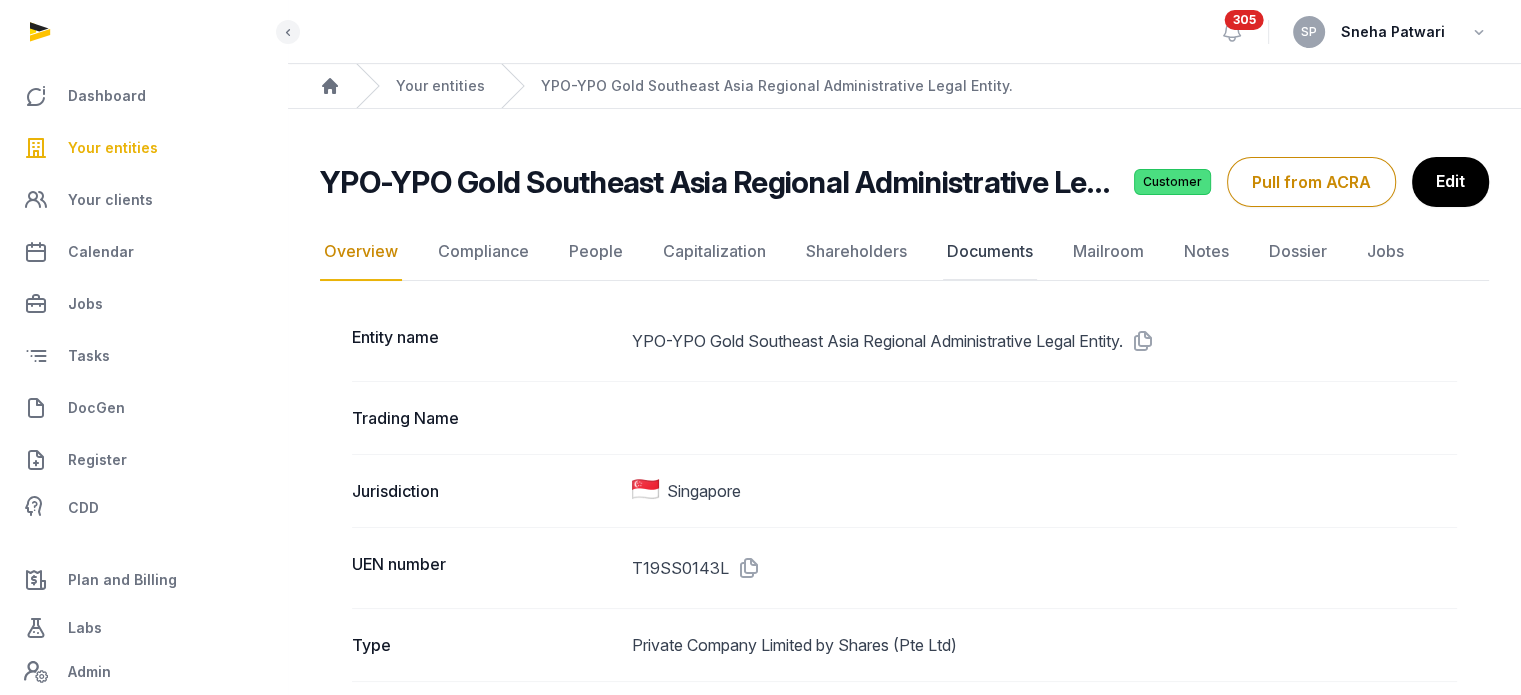 click on "Documents" 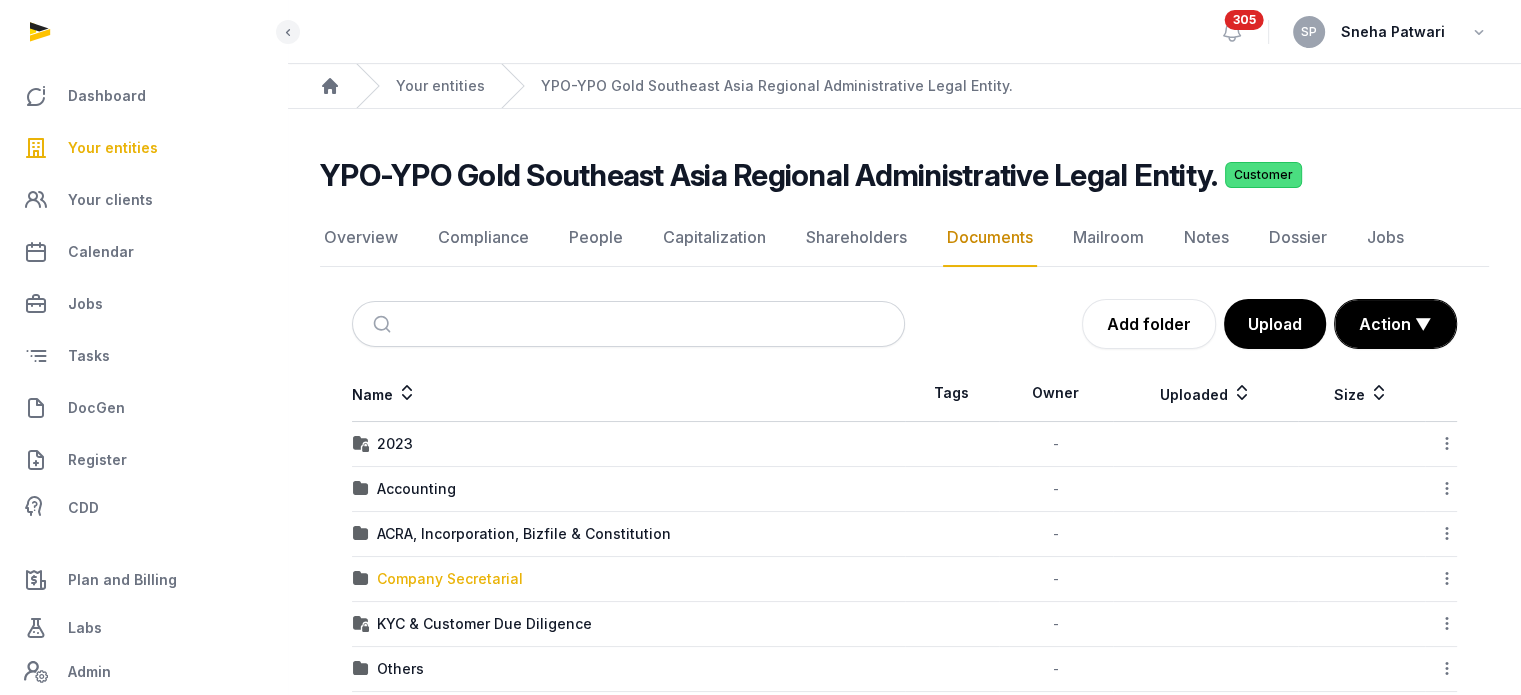 click on "Company Secretarial" at bounding box center [450, 579] 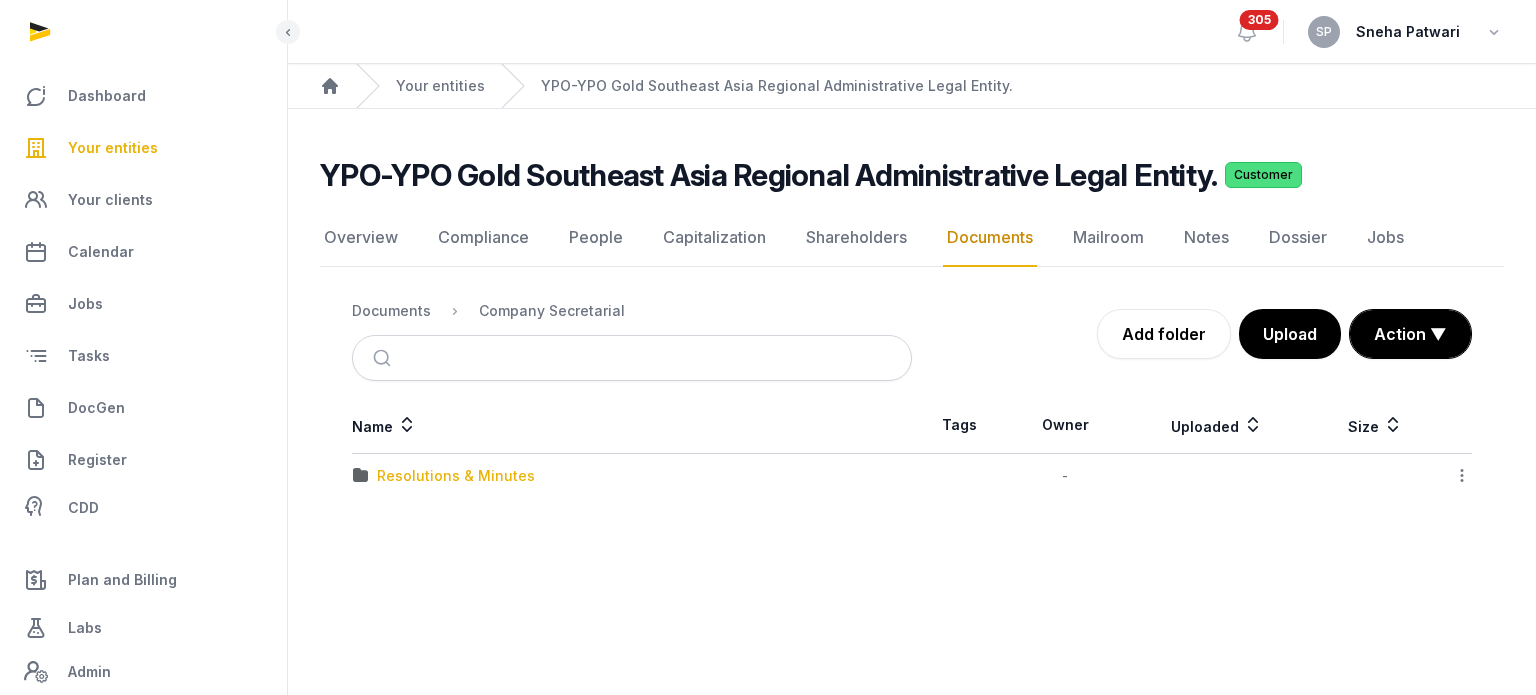 click on "Resolutions & Minutes" at bounding box center (456, 476) 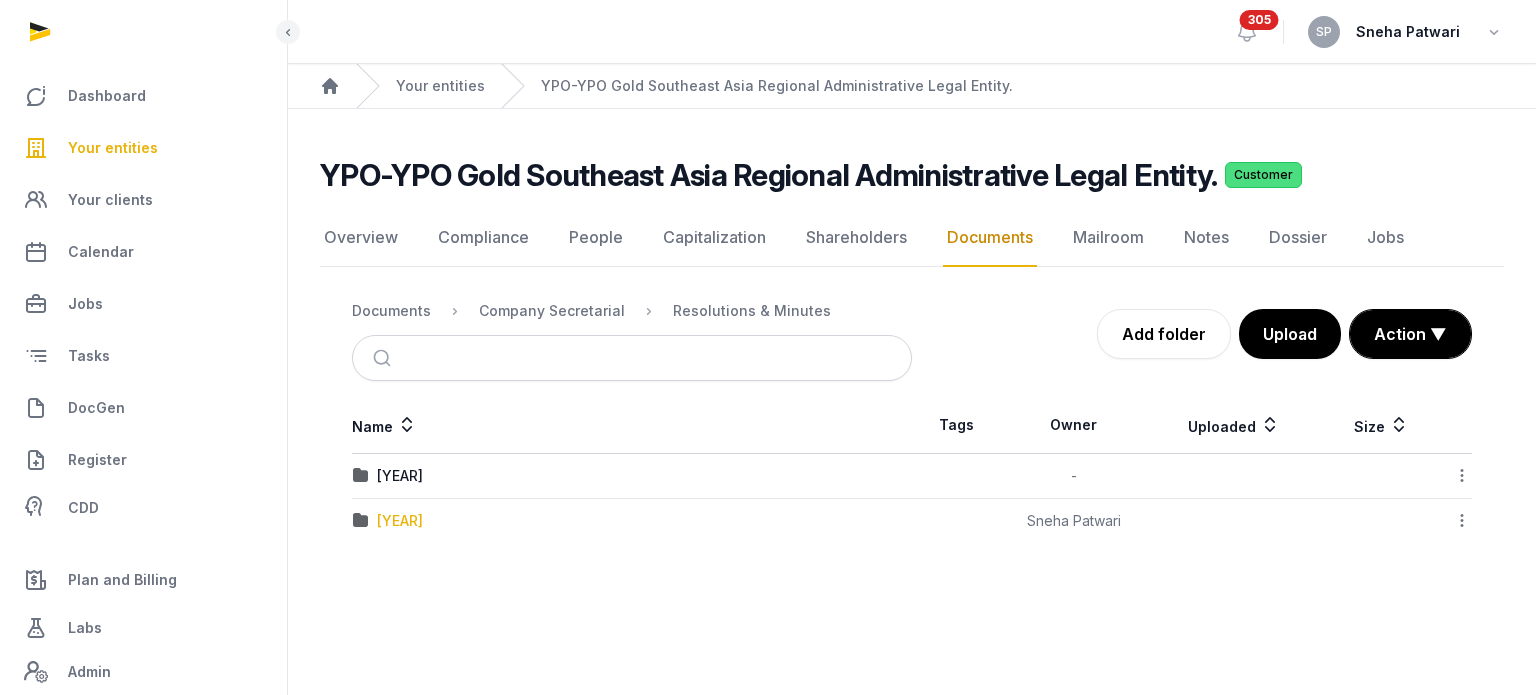 click on "2025" at bounding box center [400, 521] 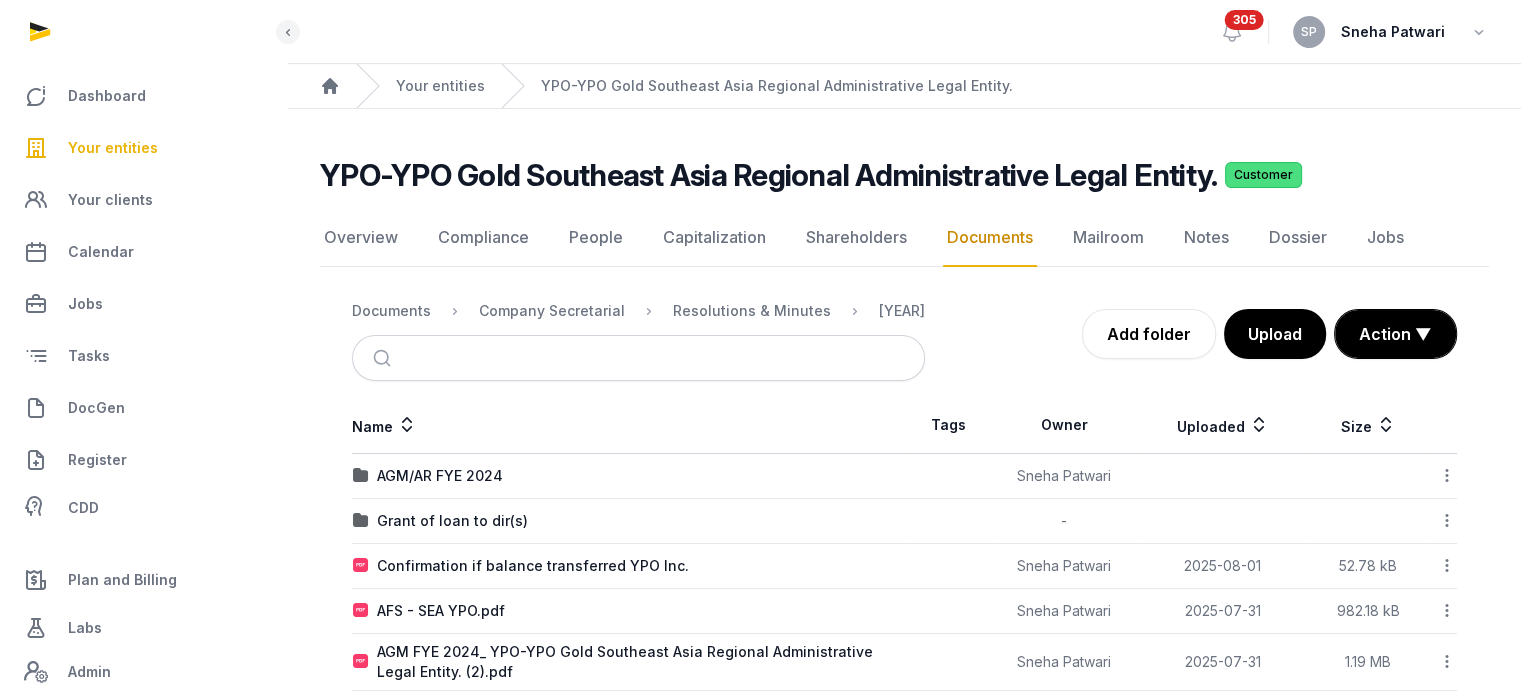 scroll, scrollTop: 122, scrollLeft: 0, axis: vertical 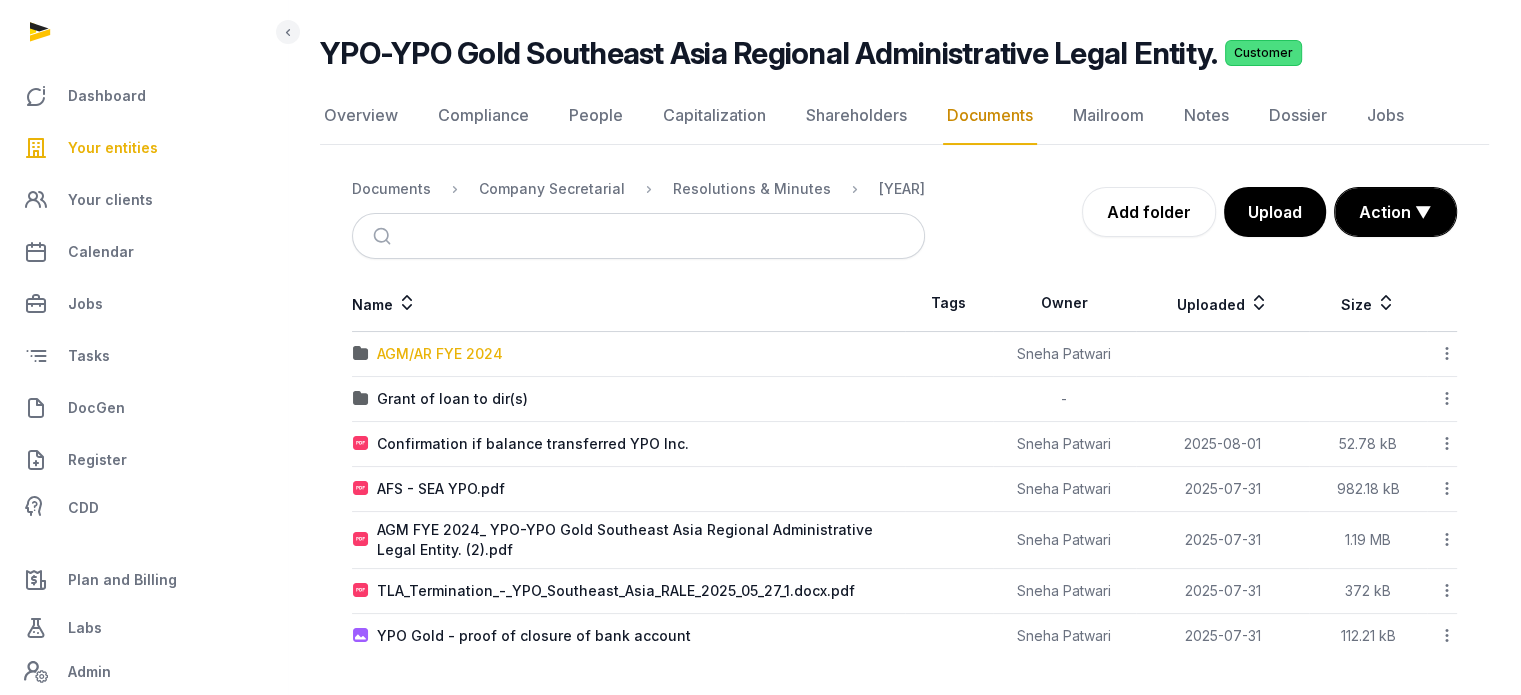 click on "AGM/AR FYE 2024" at bounding box center (440, 354) 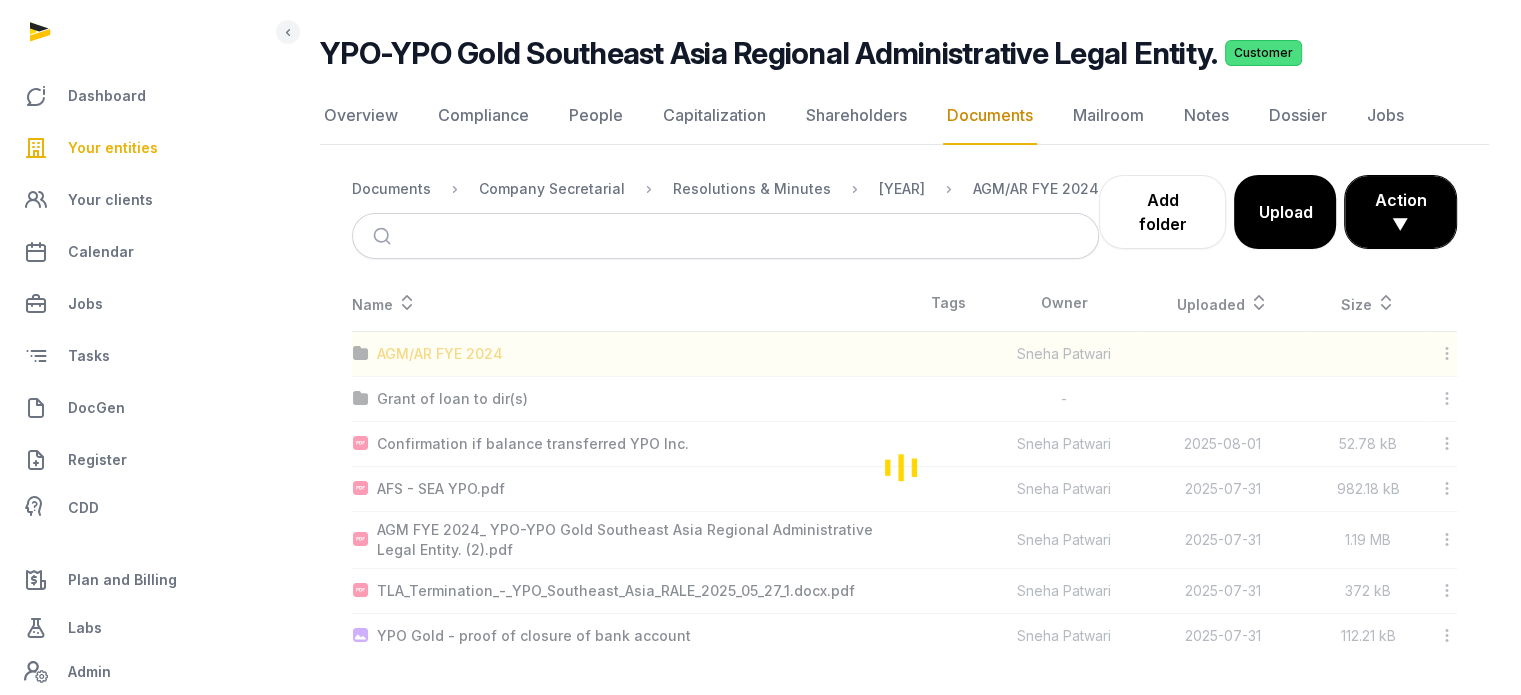 scroll, scrollTop: 0, scrollLeft: 0, axis: both 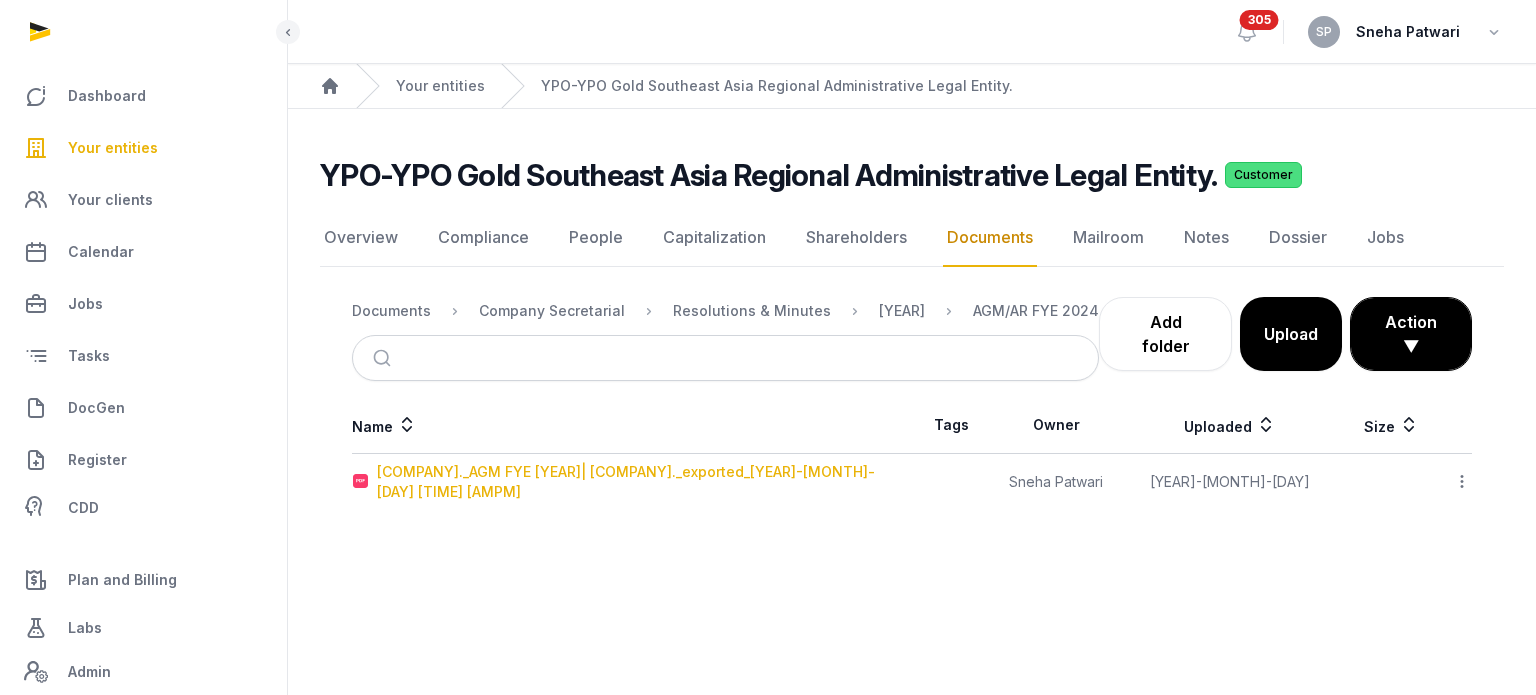 click on "YPO-YPO Gold Southeast Asia Regional Administrative Legal Entity._AGM FYE 2024| YPO-YPO Gold Southeast Asia Regional Administrative Legal Entity._exported_2025-08-06 11.01.03 AM" at bounding box center (644, 482) 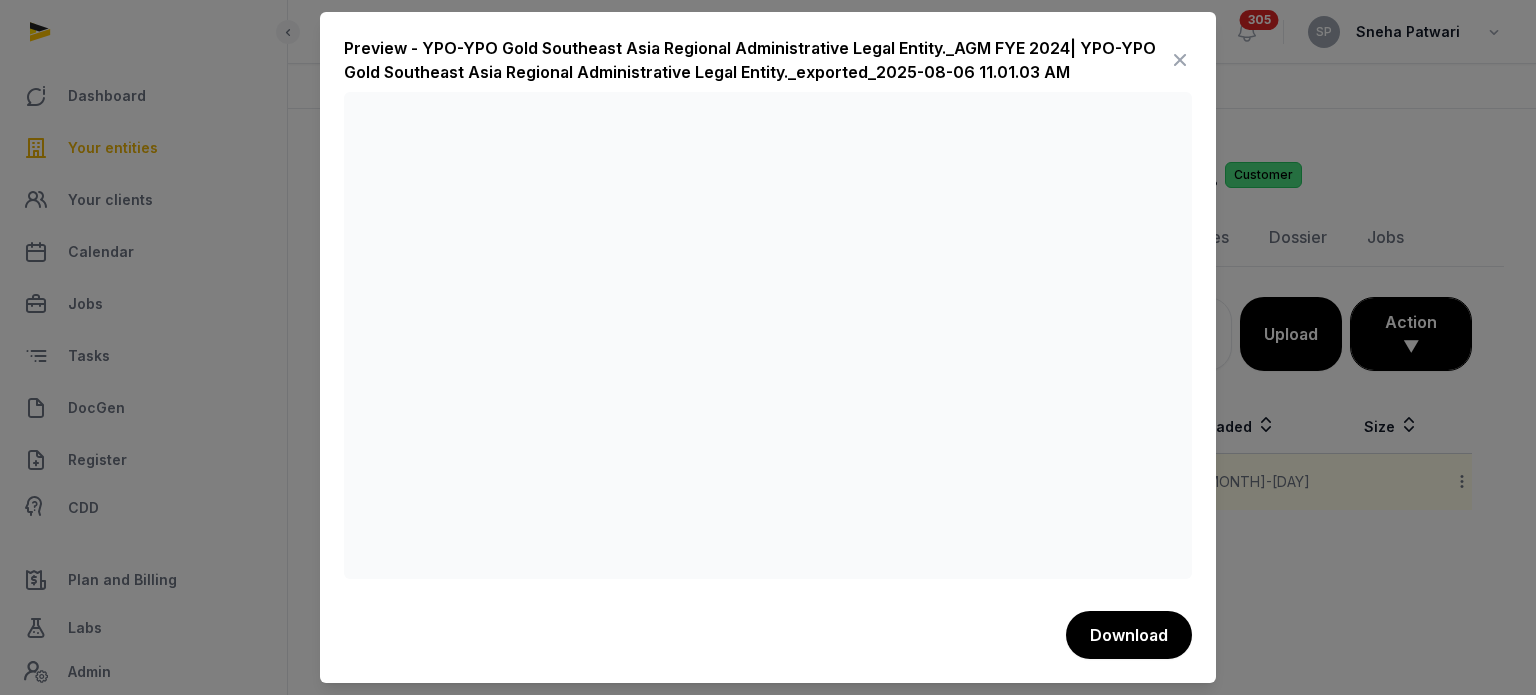 click at bounding box center (1180, 60) 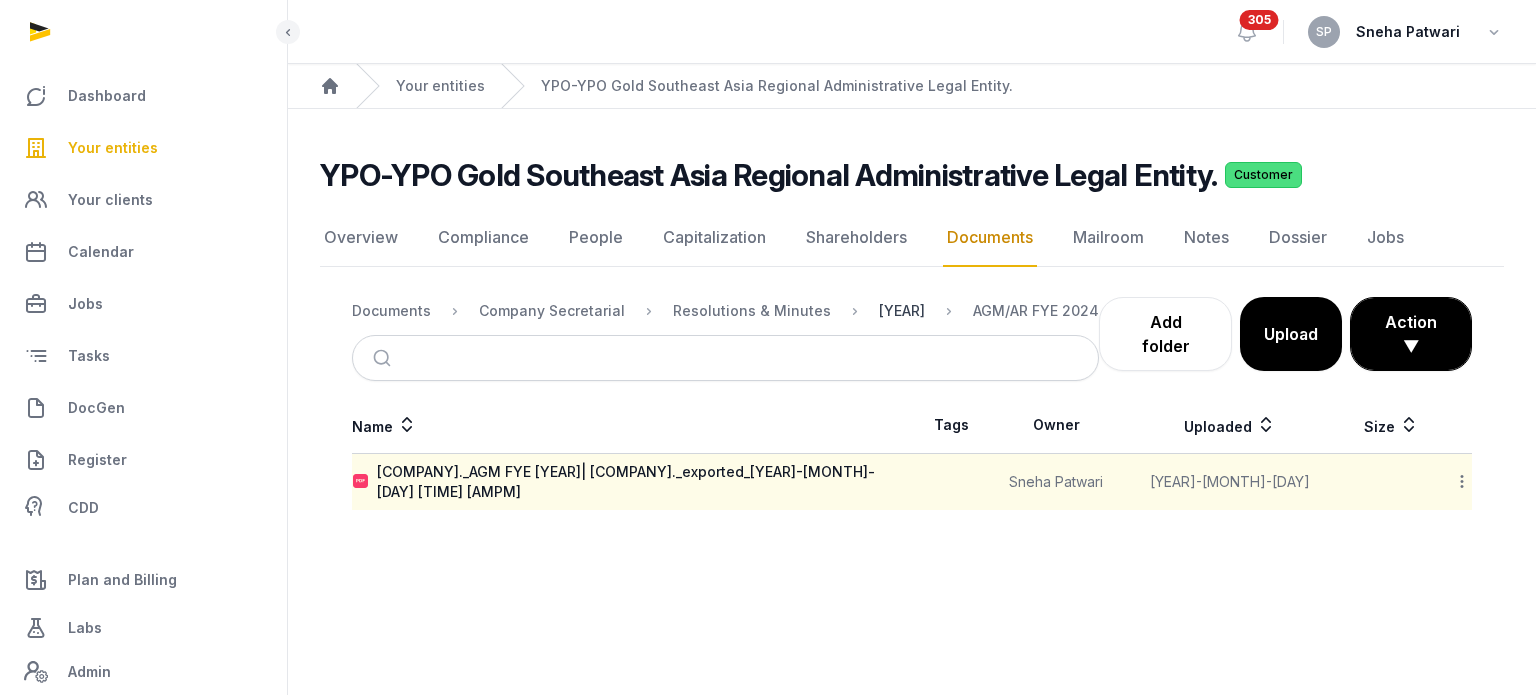 click on "2025" at bounding box center (902, 311) 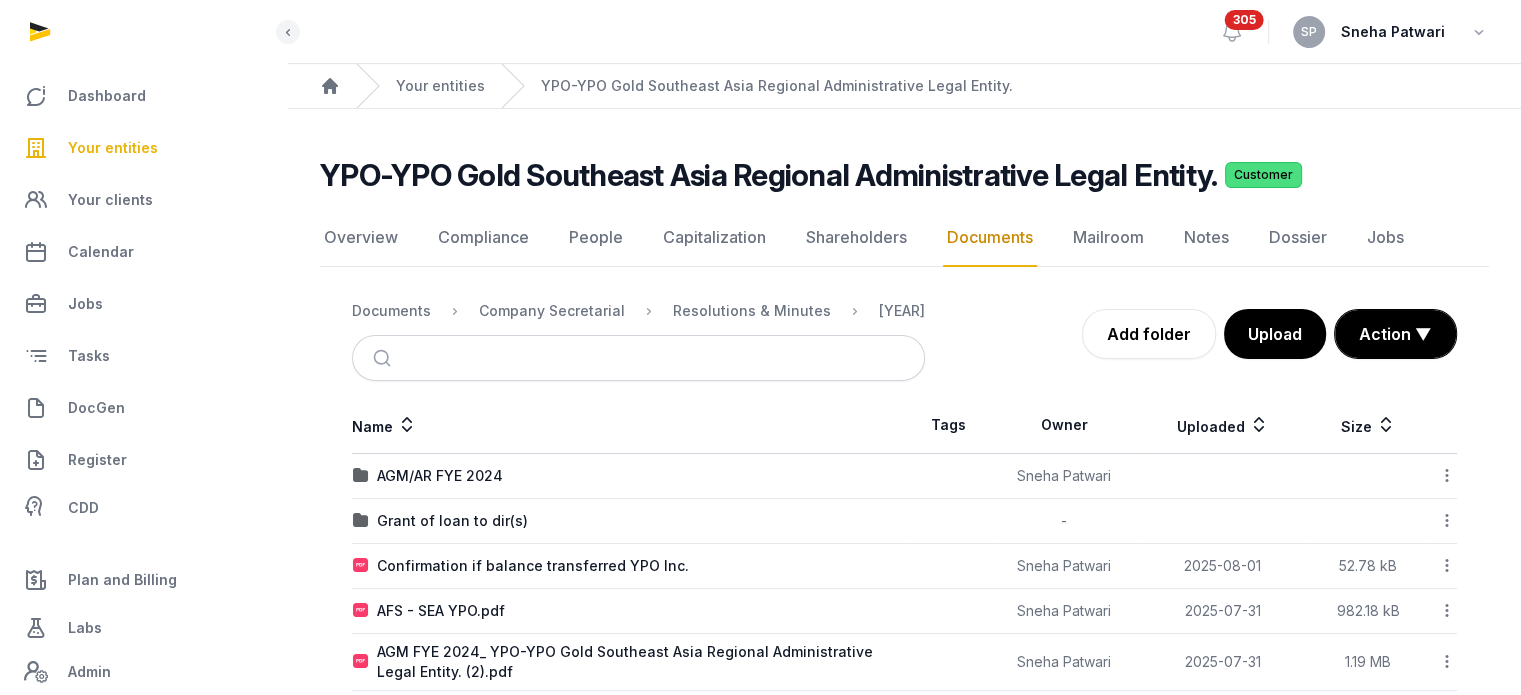 scroll, scrollTop: 122, scrollLeft: 0, axis: vertical 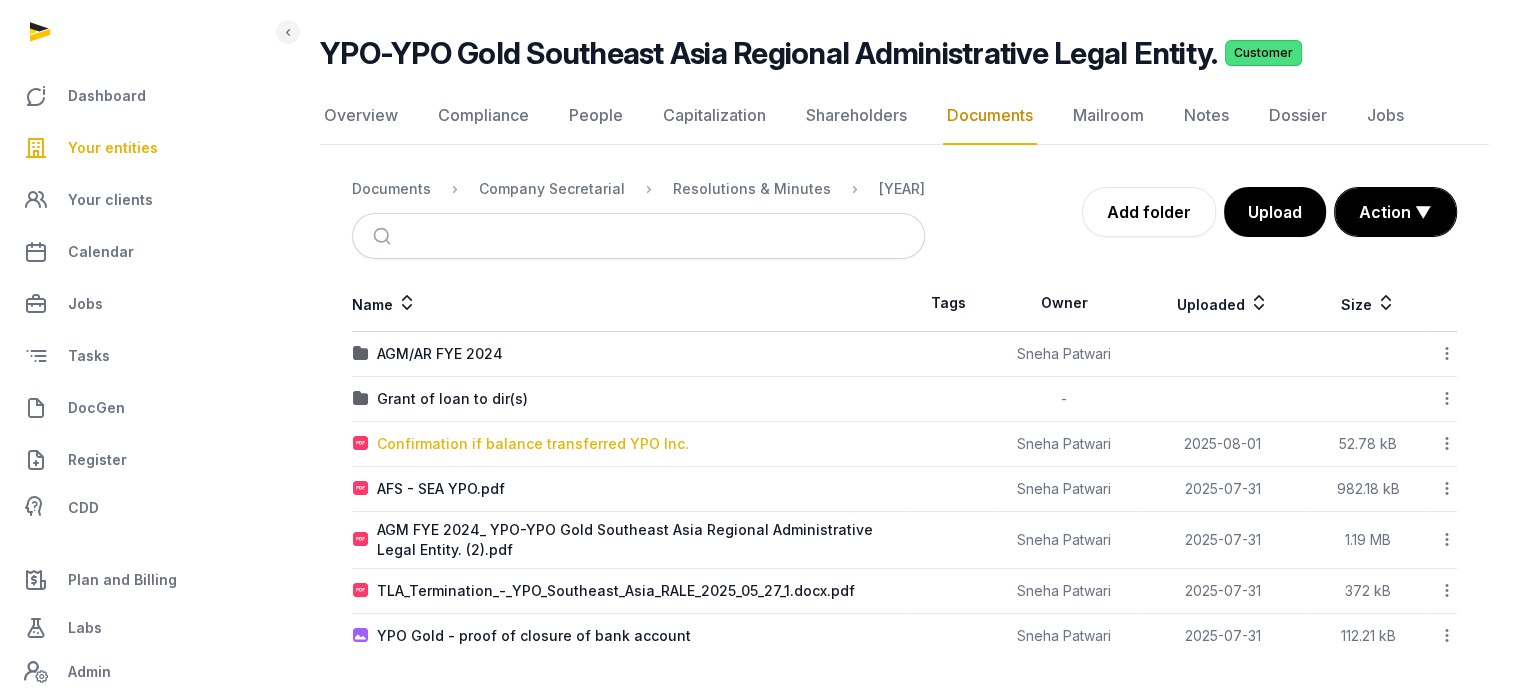 click on "Confirmation if balance transferred YPO Inc." at bounding box center [533, 444] 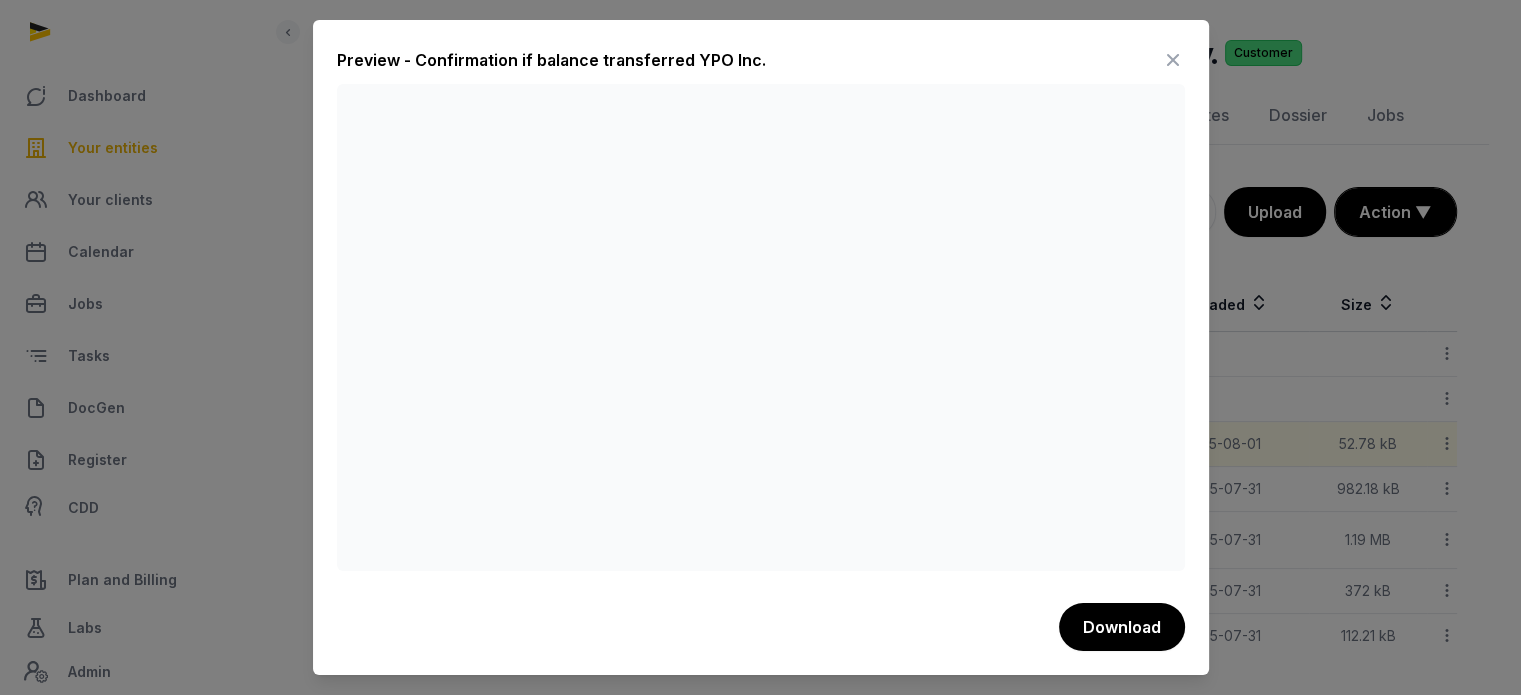 click at bounding box center (1173, 60) 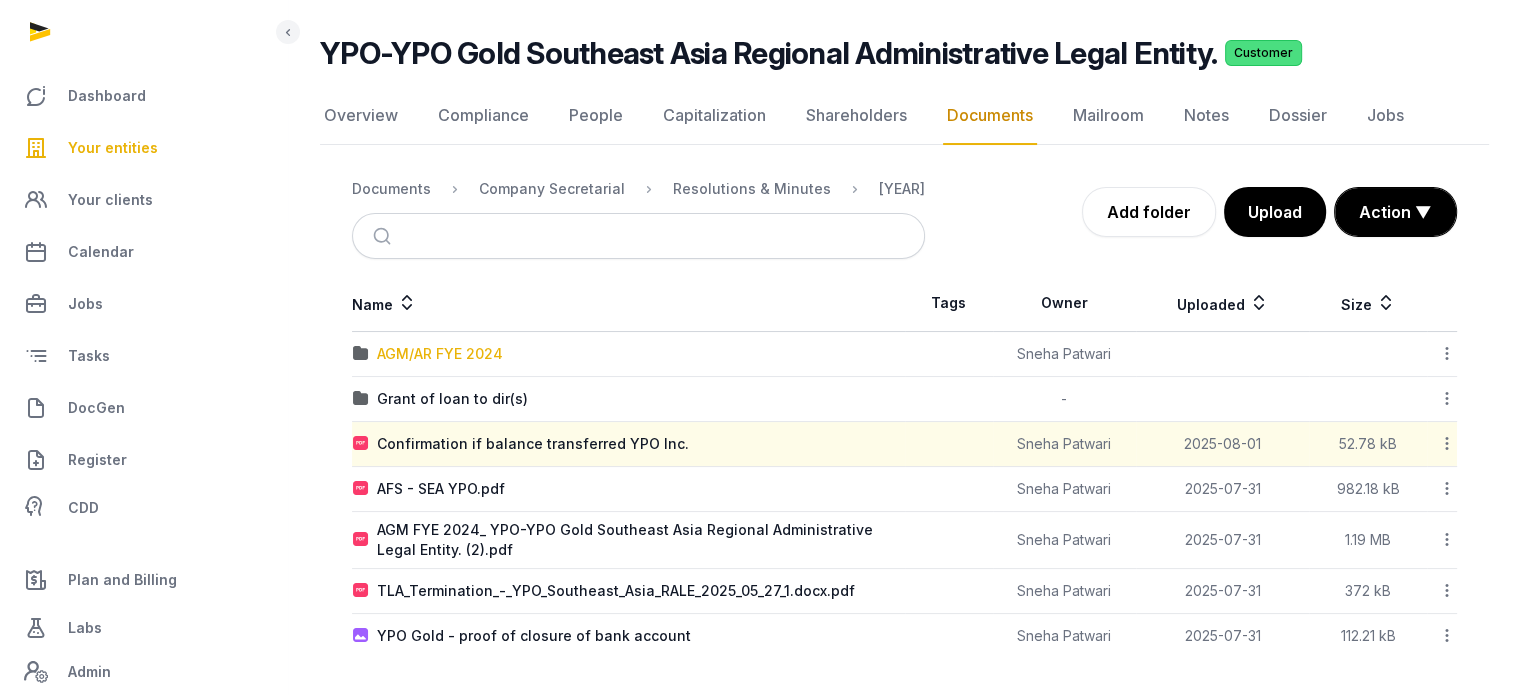 click on "AGM/AR FYE 2024" at bounding box center (440, 354) 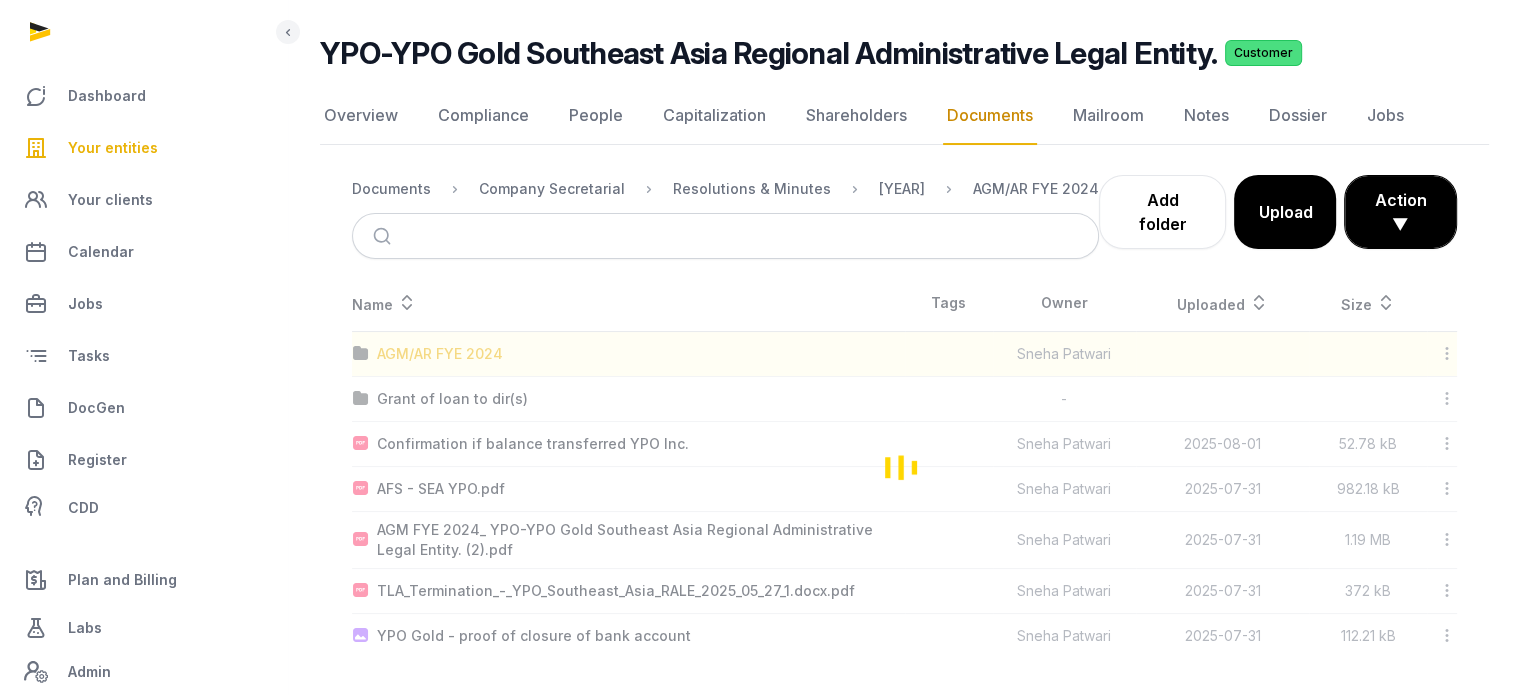 scroll, scrollTop: 0, scrollLeft: 0, axis: both 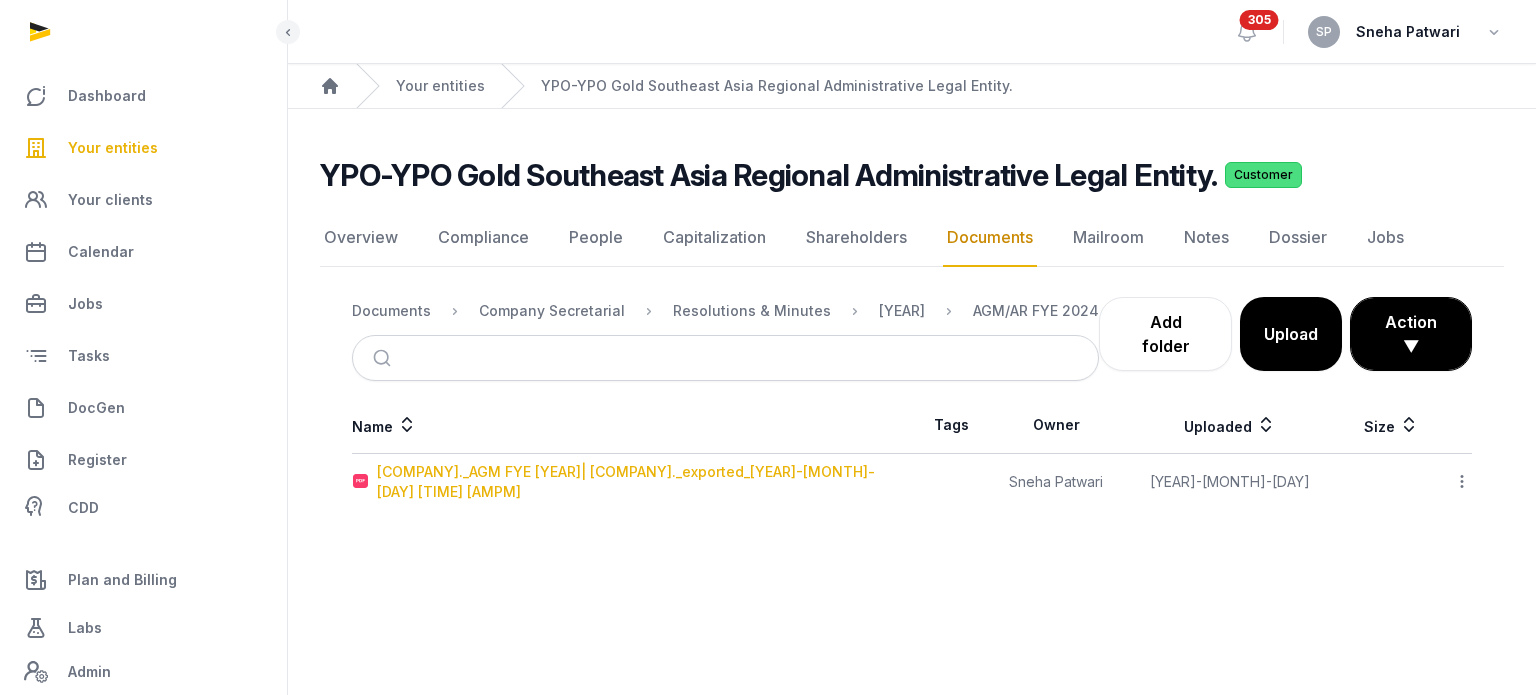 click on "YPO-YPO Gold Southeast Asia Regional Administrative Legal Entity._AGM FYE 2024| YPO-YPO Gold Southeast Asia Regional Administrative Legal Entity._exported_2025-08-06 11.01.03 AM" at bounding box center [644, 482] 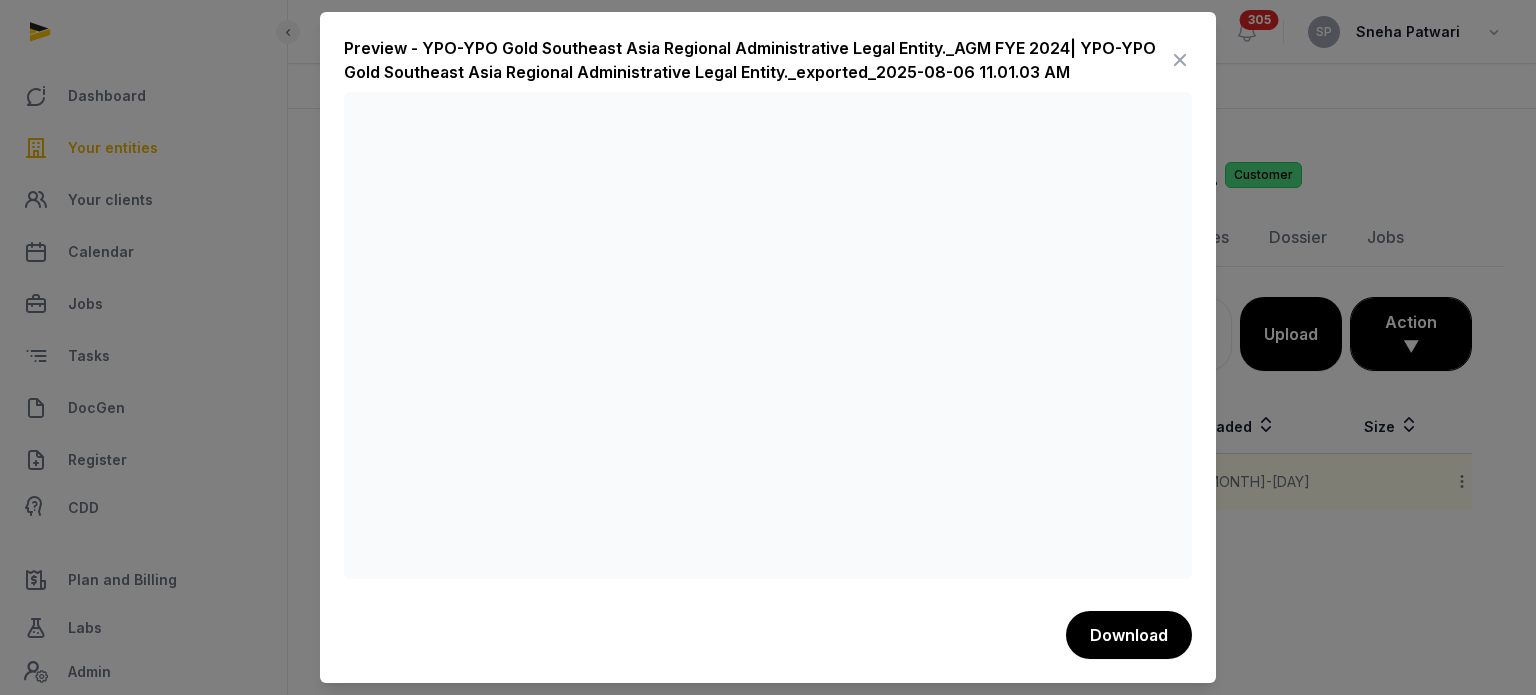 click at bounding box center [1180, 60] 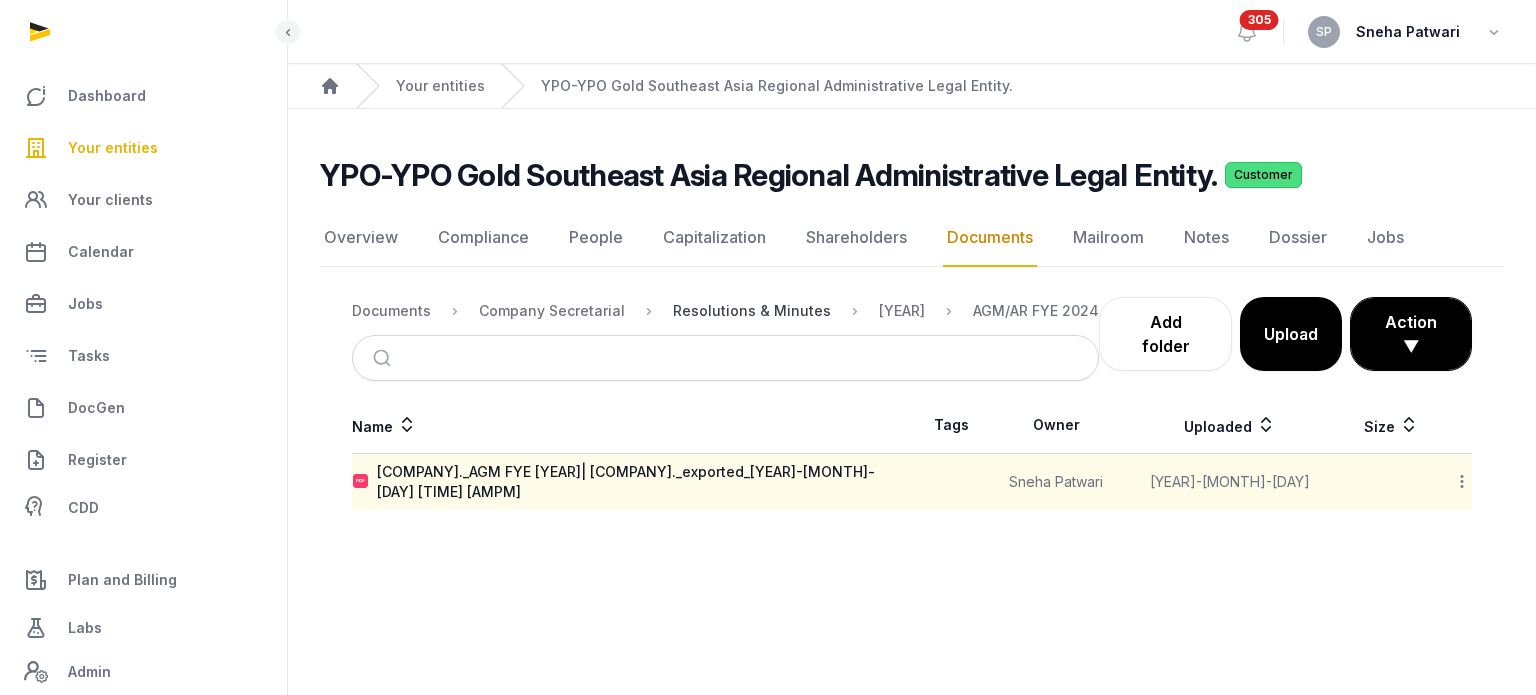 click on "Resolutions & Minutes" at bounding box center (752, 311) 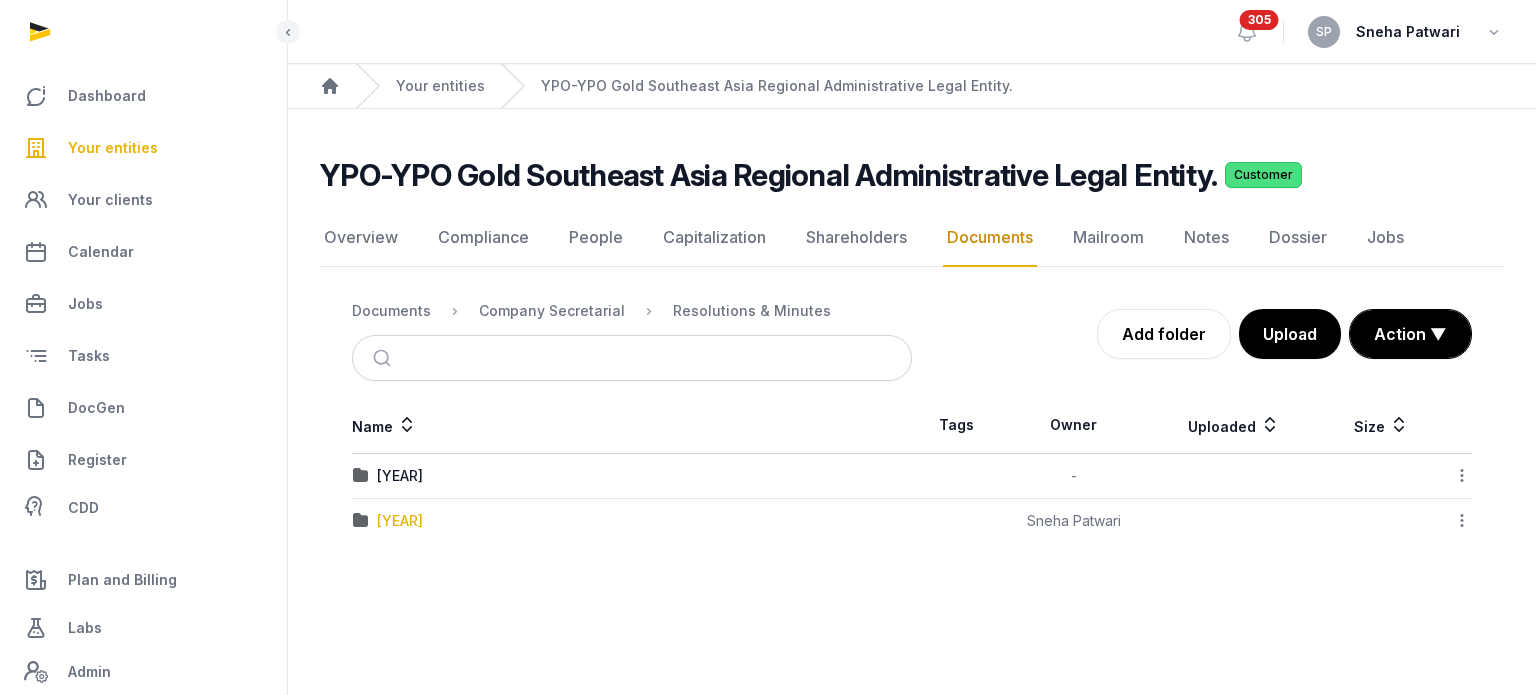 click on "2025" at bounding box center (400, 521) 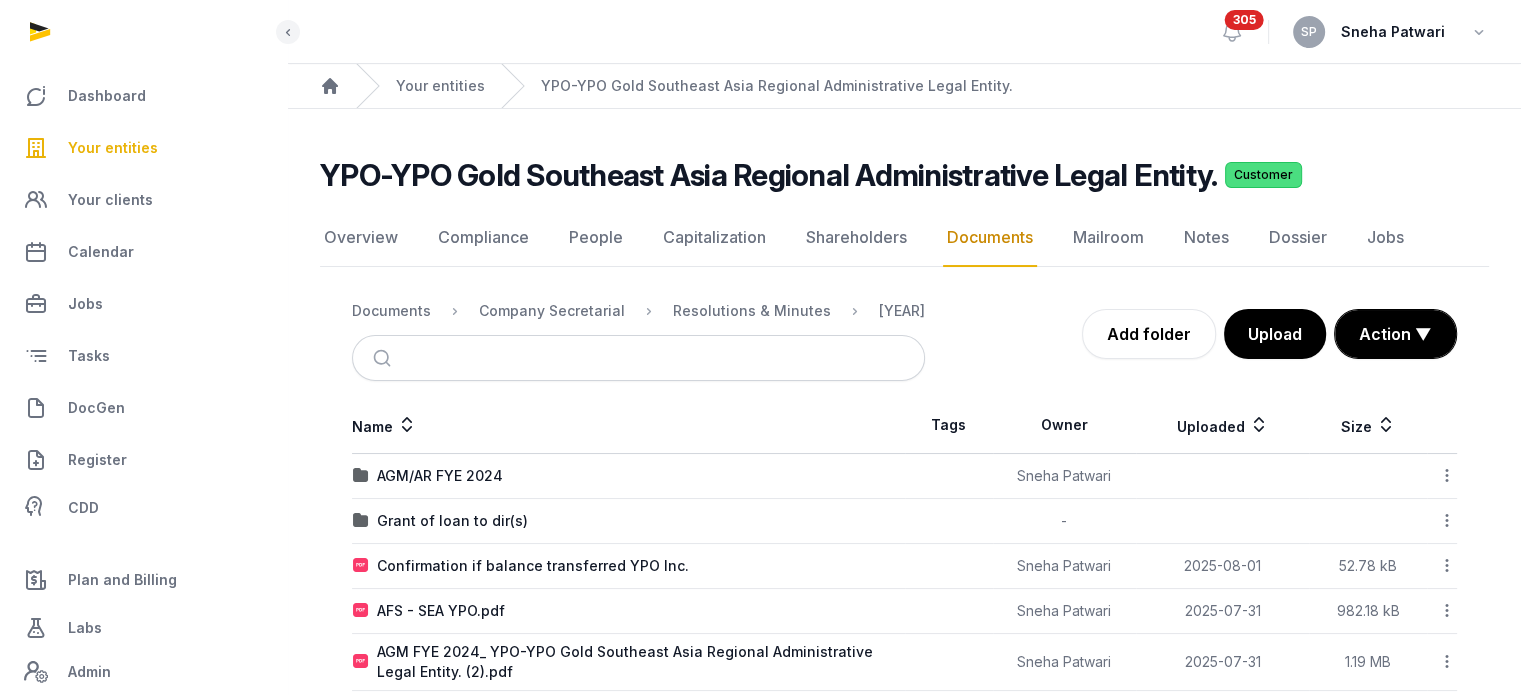 scroll, scrollTop: 122, scrollLeft: 0, axis: vertical 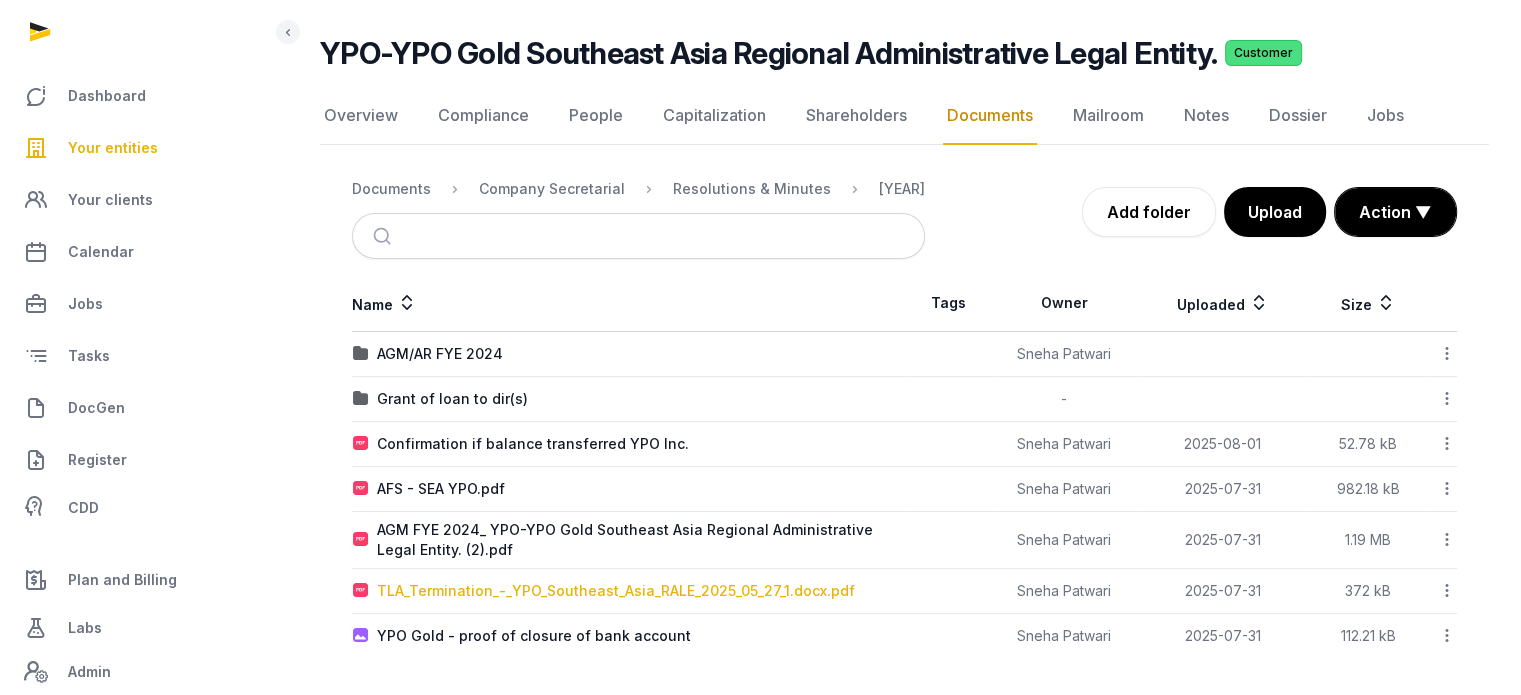 click on "TLA_Termination_-_YPO_Southeast_Asia_RALE_2025_05_27_1.docx.pdf" at bounding box center (616, 591) 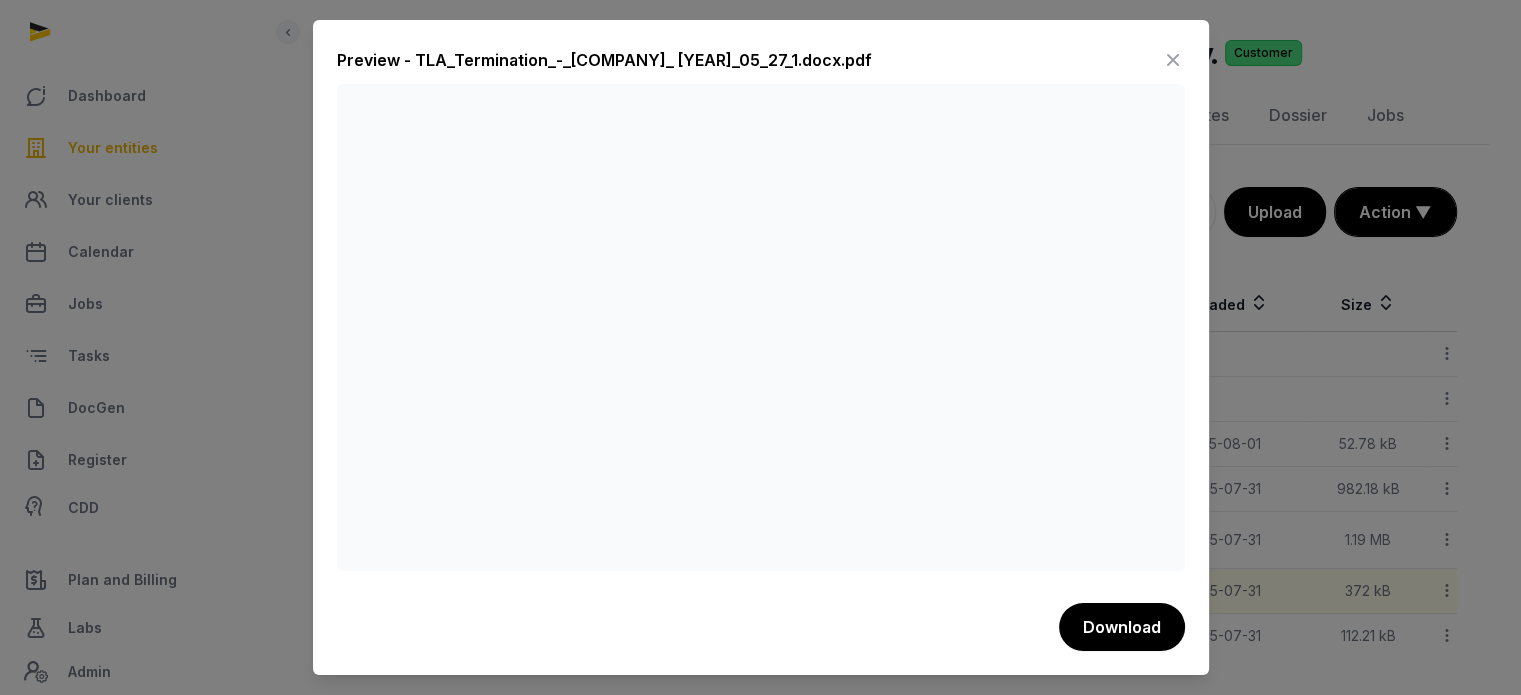 click at bounding box center [1173, 60] 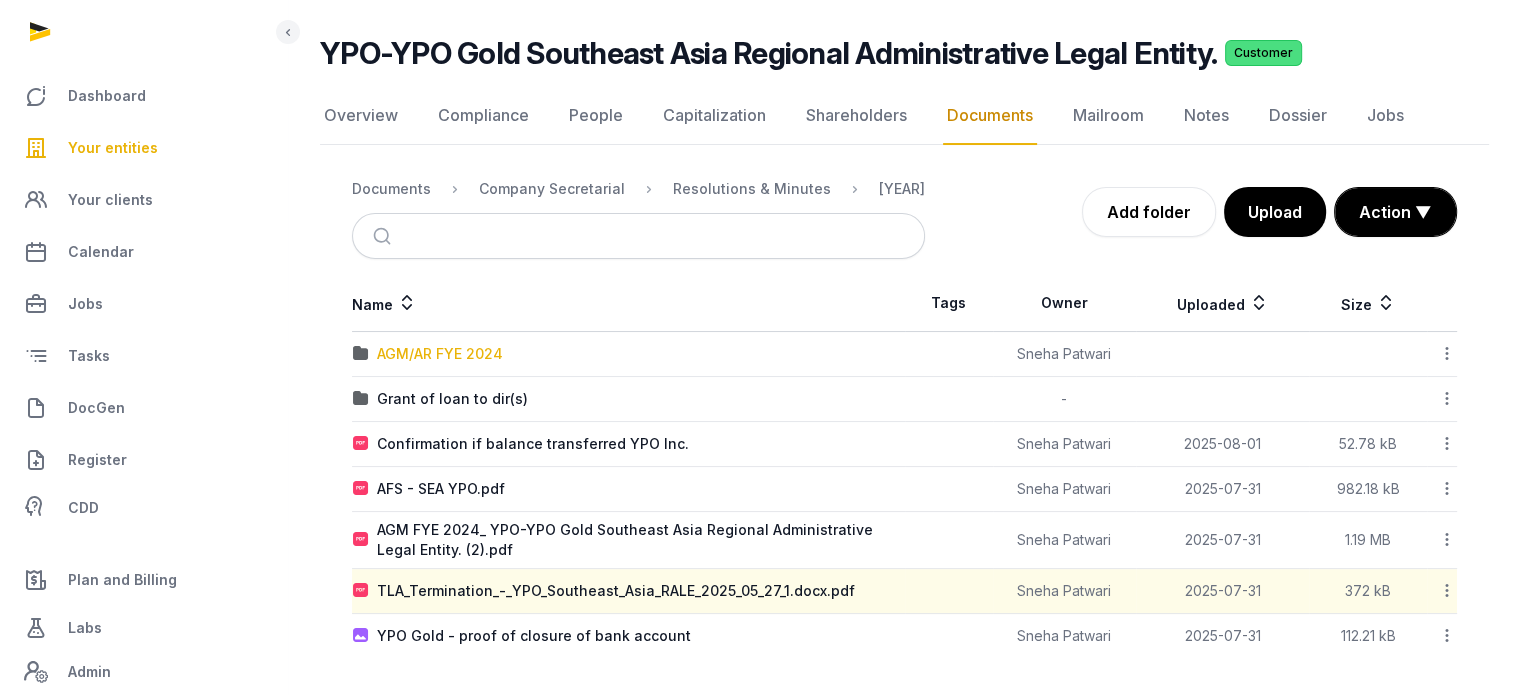 click on "AGM/AR FYE 2024" at bounding box center (440, 354) 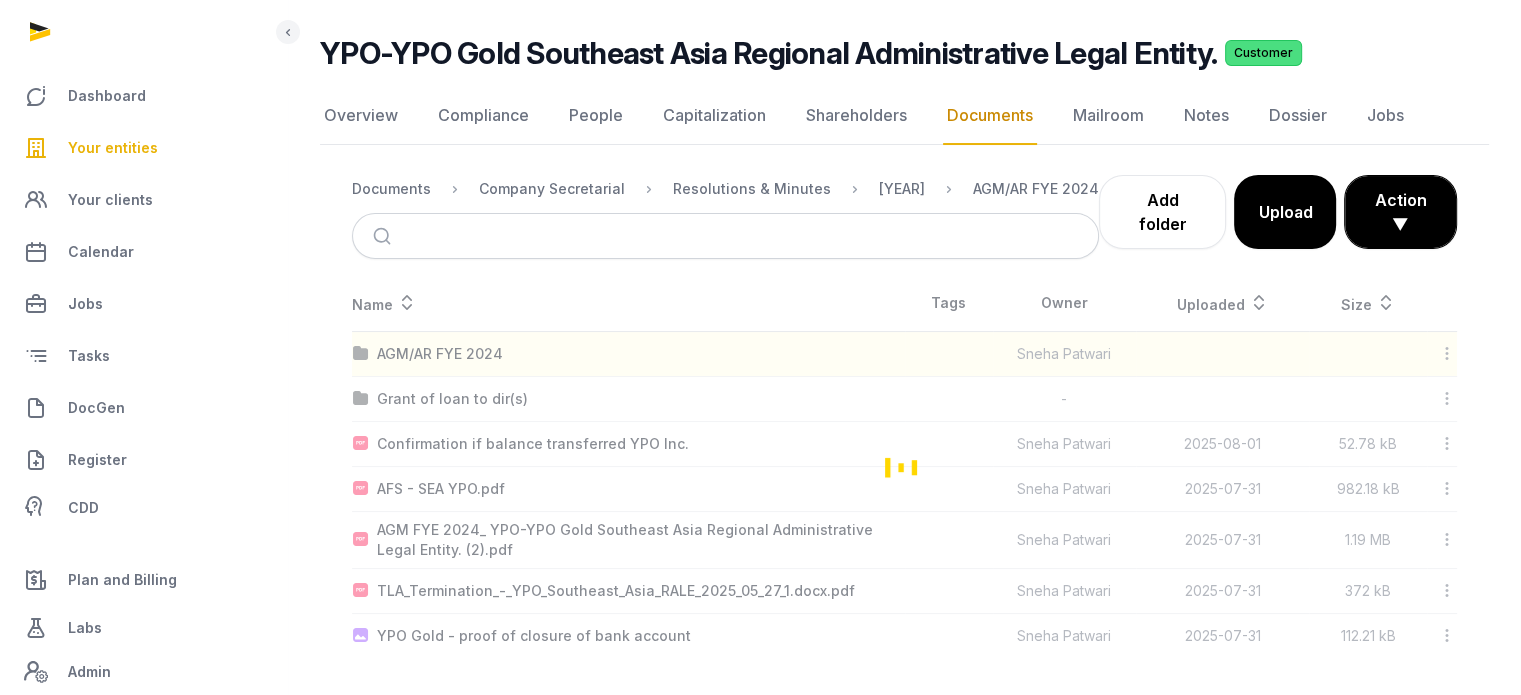 scroll, scrollTop: 0, scrollLeft: 0, axis: both 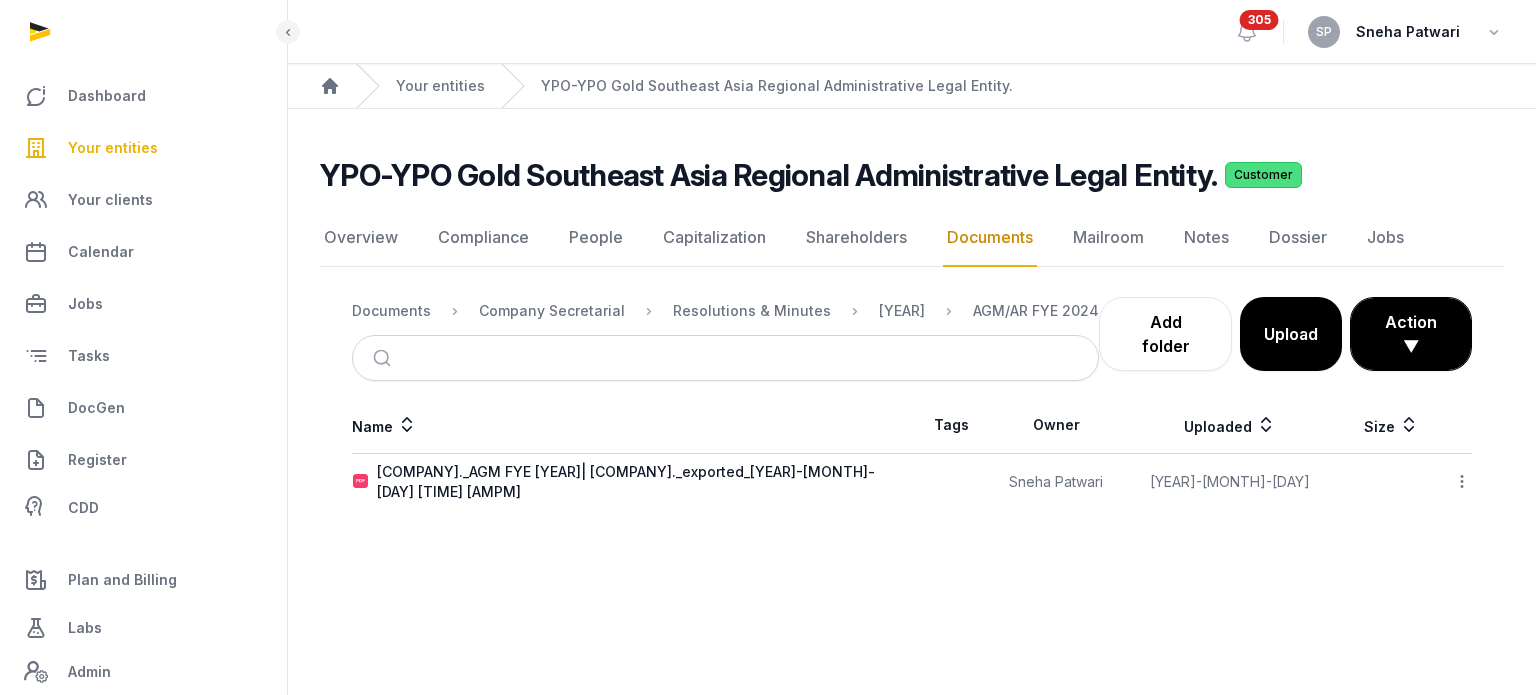 click 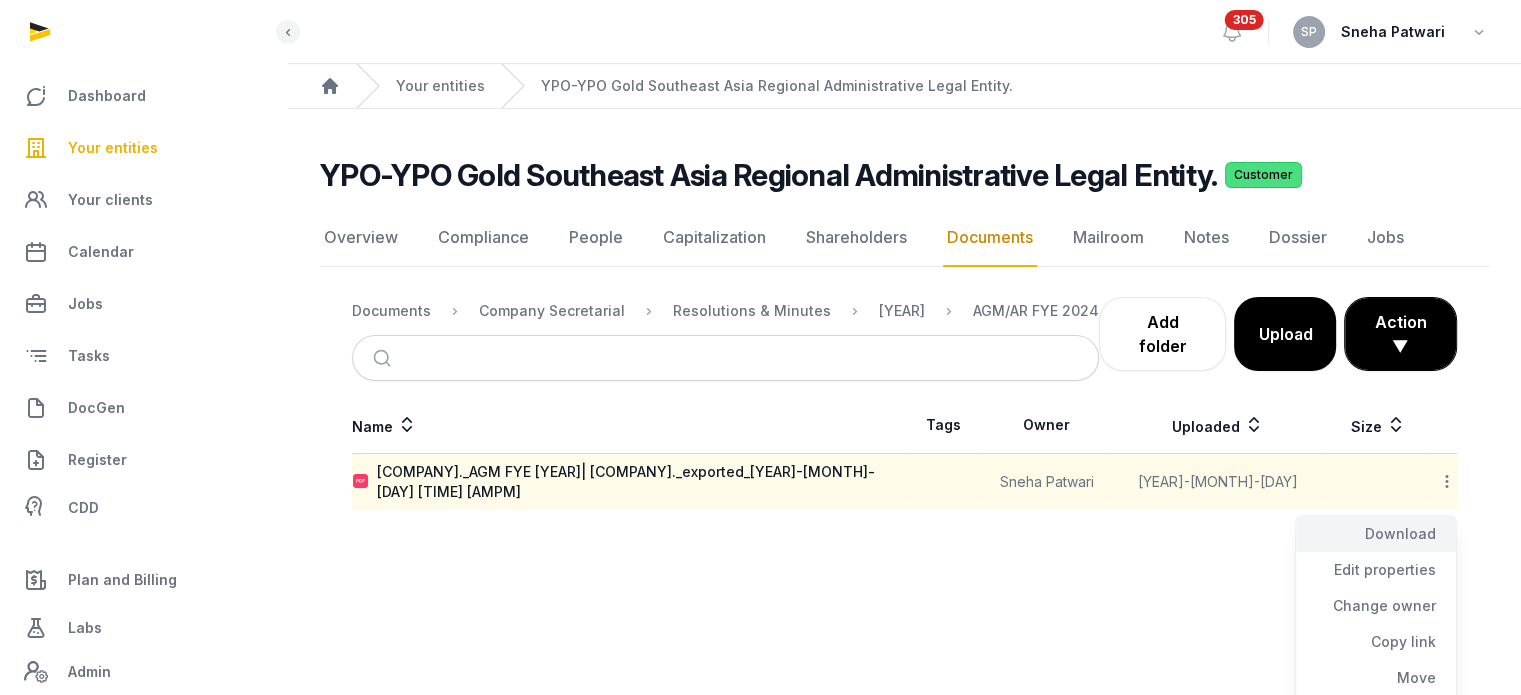 click on "Download" 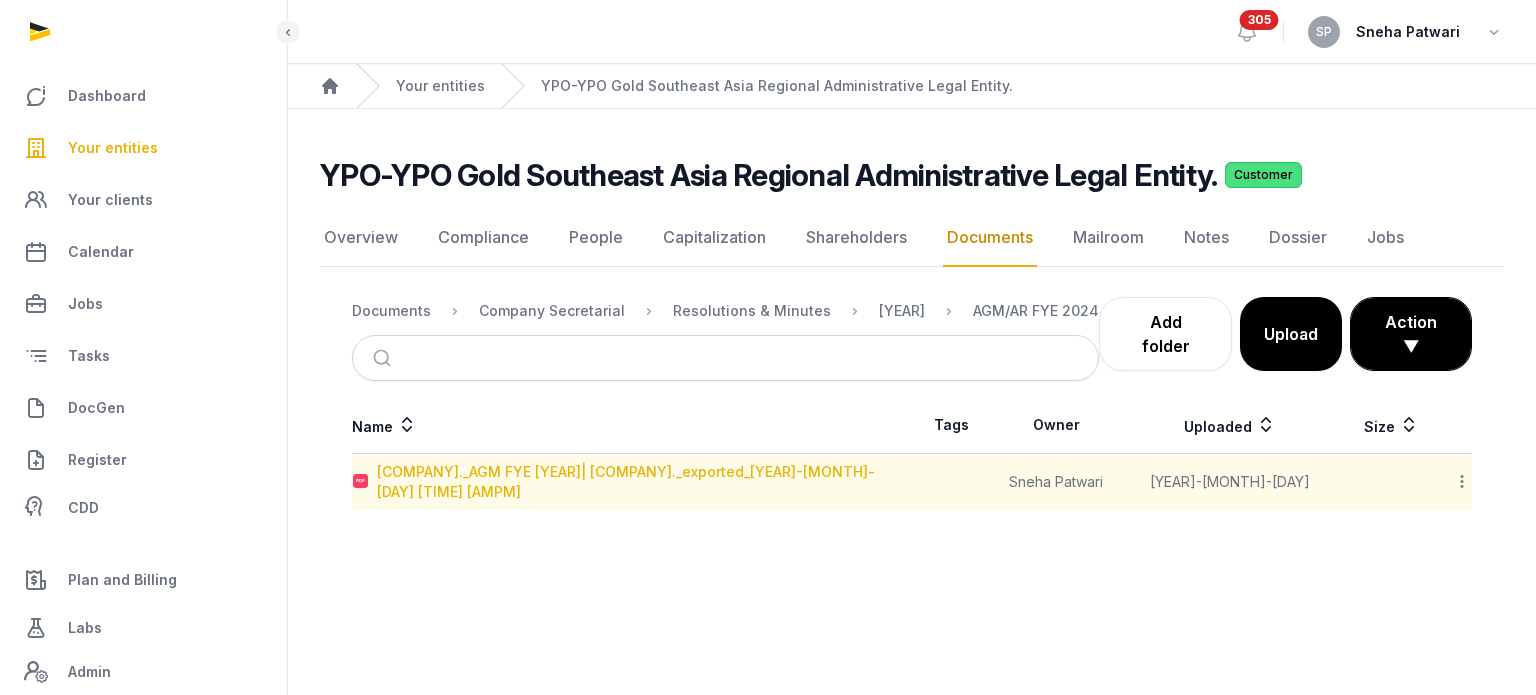 click on "YPO-YPO Gold Southeast Asia Regional Administrative Legal Entity._AGM FYE 2024| YPO-YPO Gold Southeast Asia Regional Administrative Legal Entity._exported_2025-08-06 11.01.03 AM" at bounding box center [644, 482] 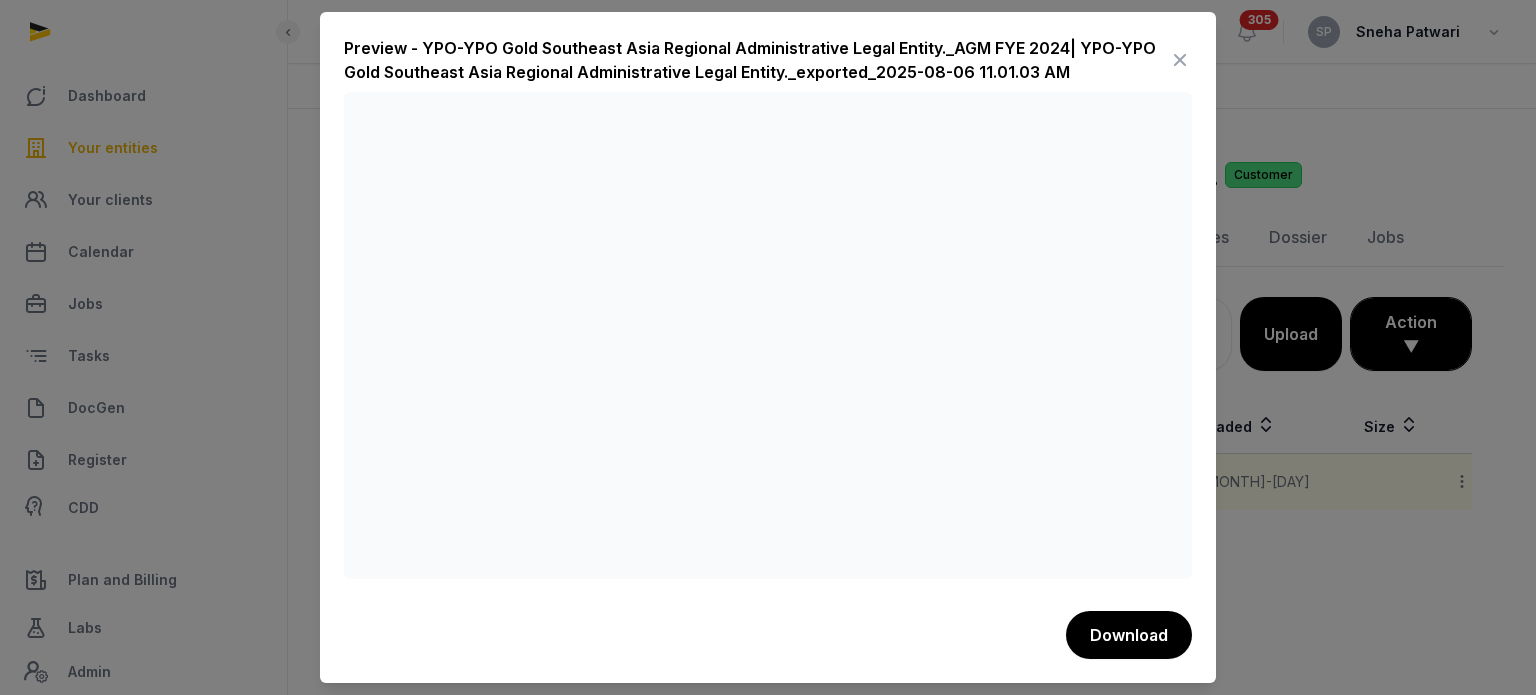 click at bounding box center [1180, 60] 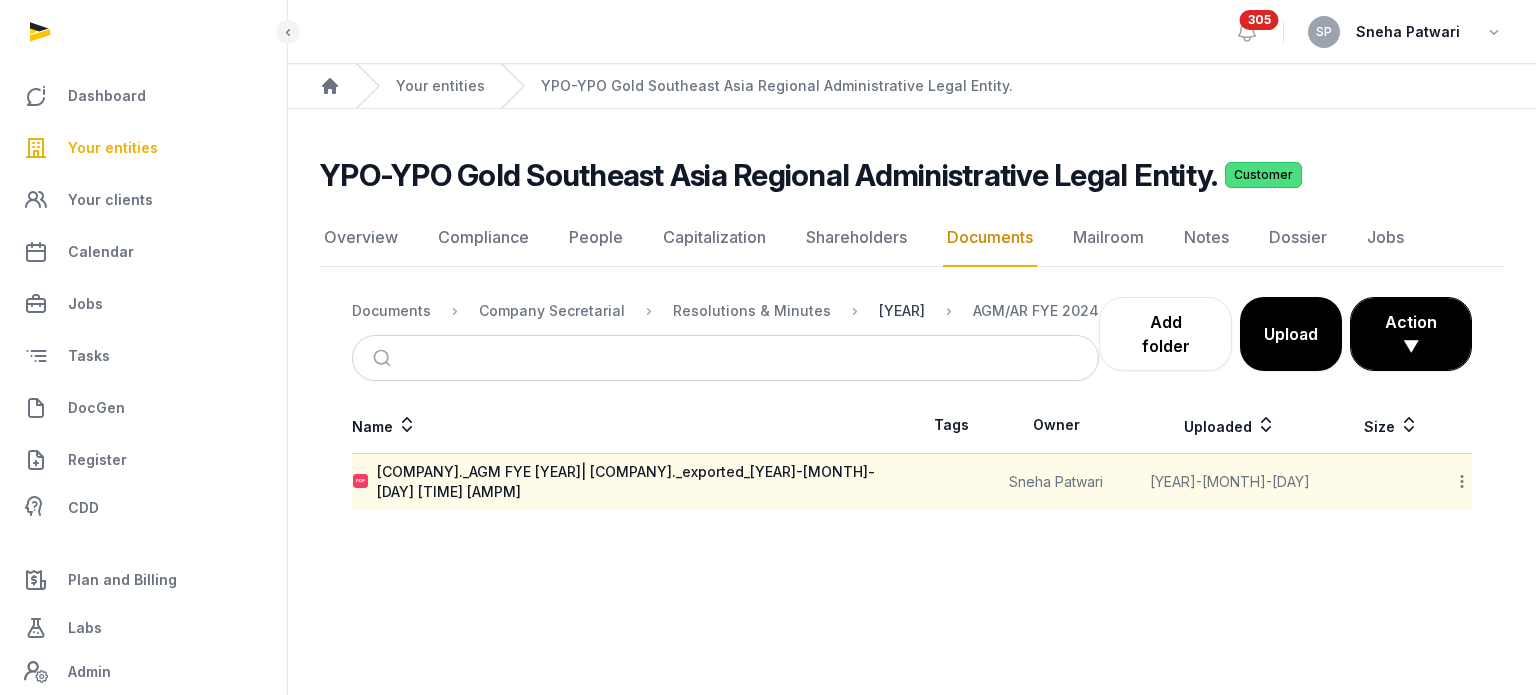 click on "2025" at bounding box center [902, 311] 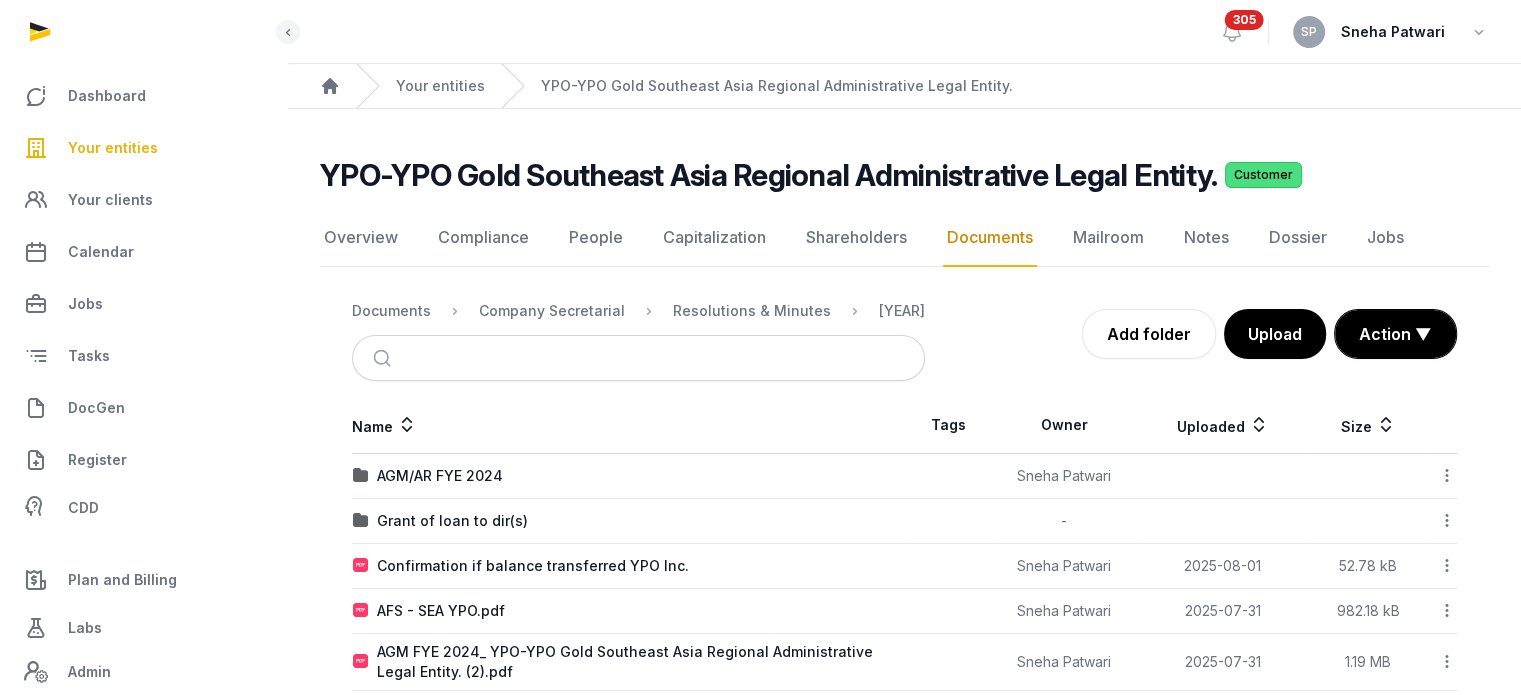 scroll, scrollTop: 122, scrollLeft: 0, axis: vertical 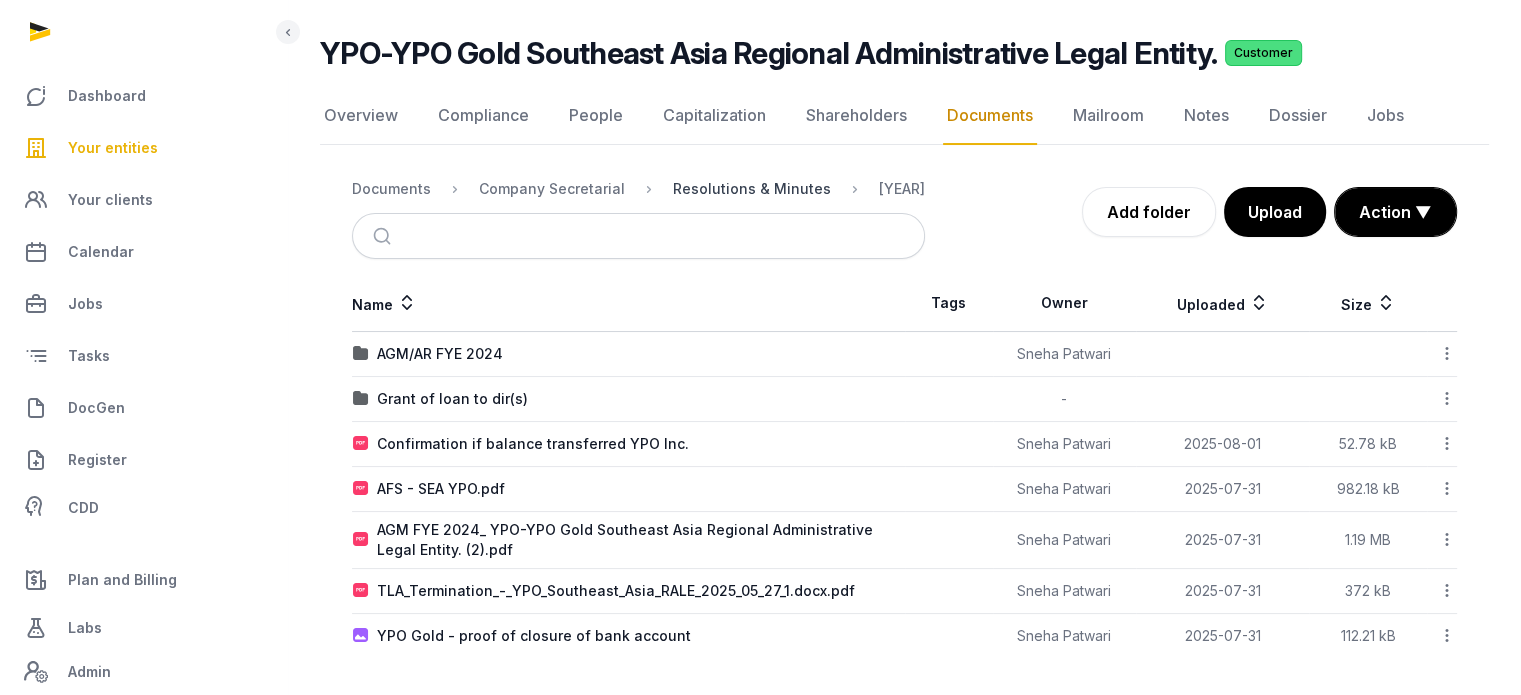 click on "Resolutions & Minutes" at bounding box center [752, 189] 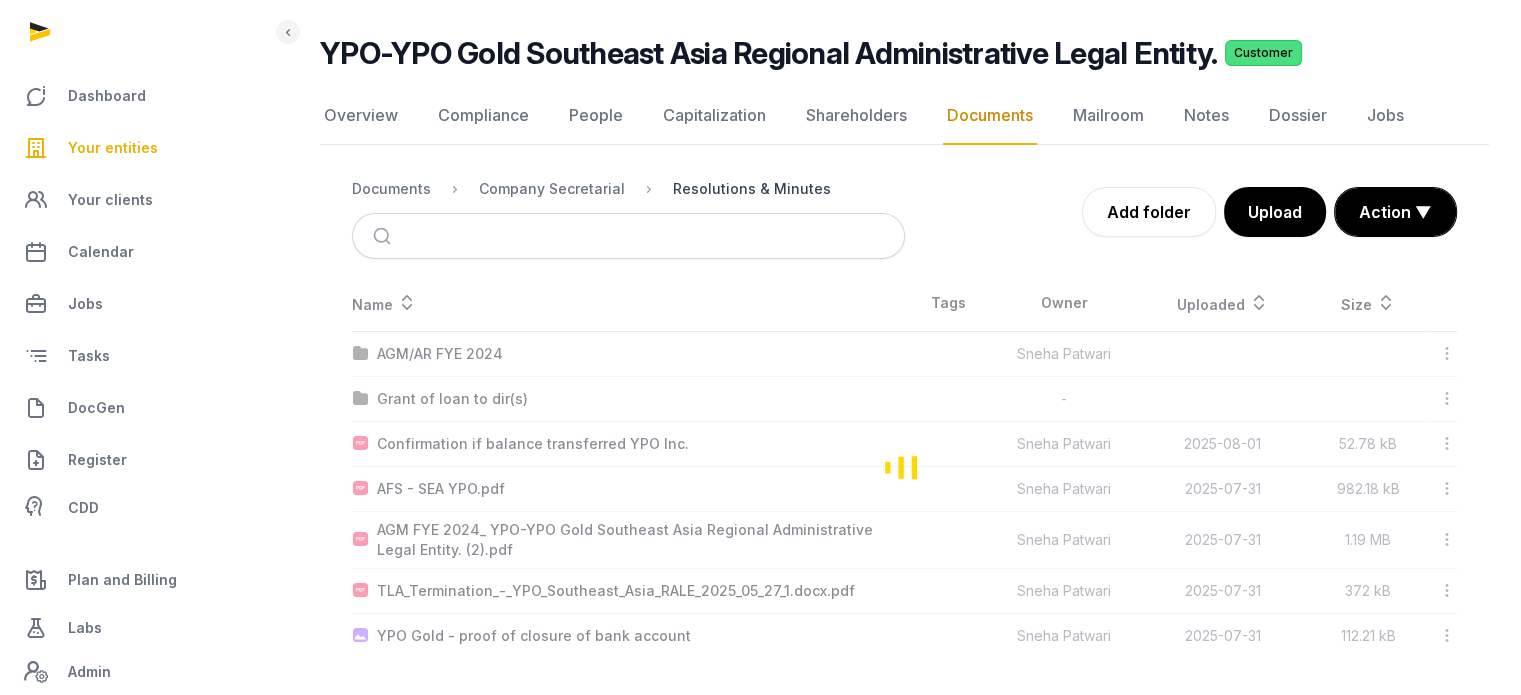 scroll, scrollTop: 0, scrollLeft: 0, axis: both 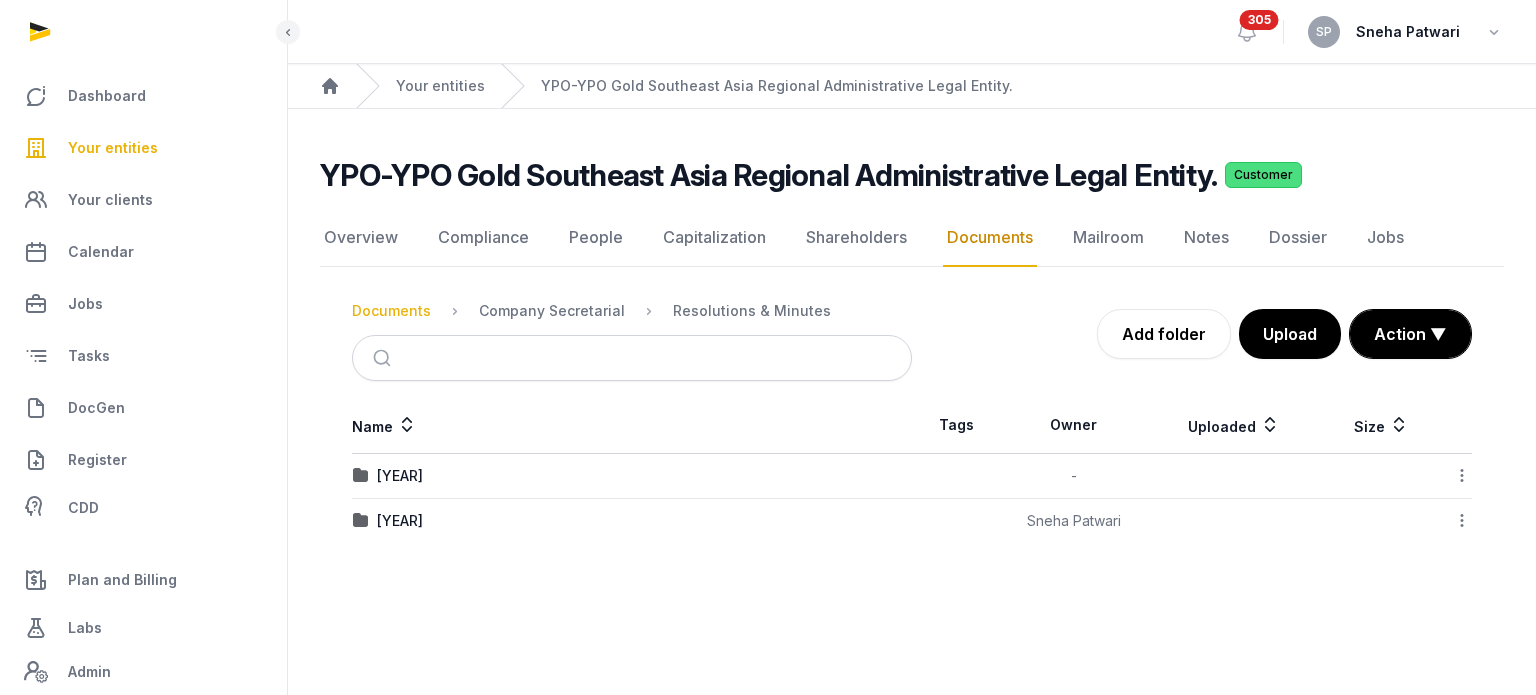 click on "Documents" at bounding box center [391, 311] 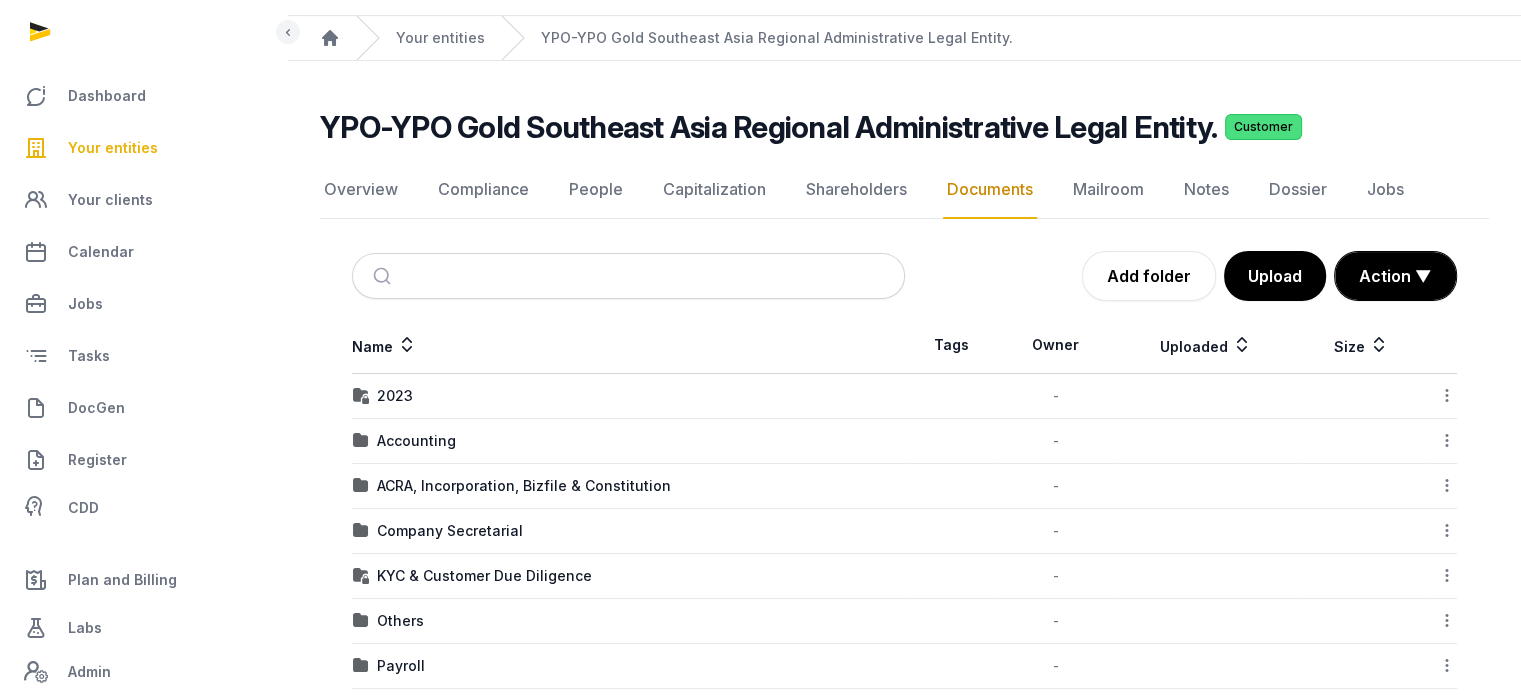 scroll, scrollTop: 302, scrollLeft: 0, axis: vertical 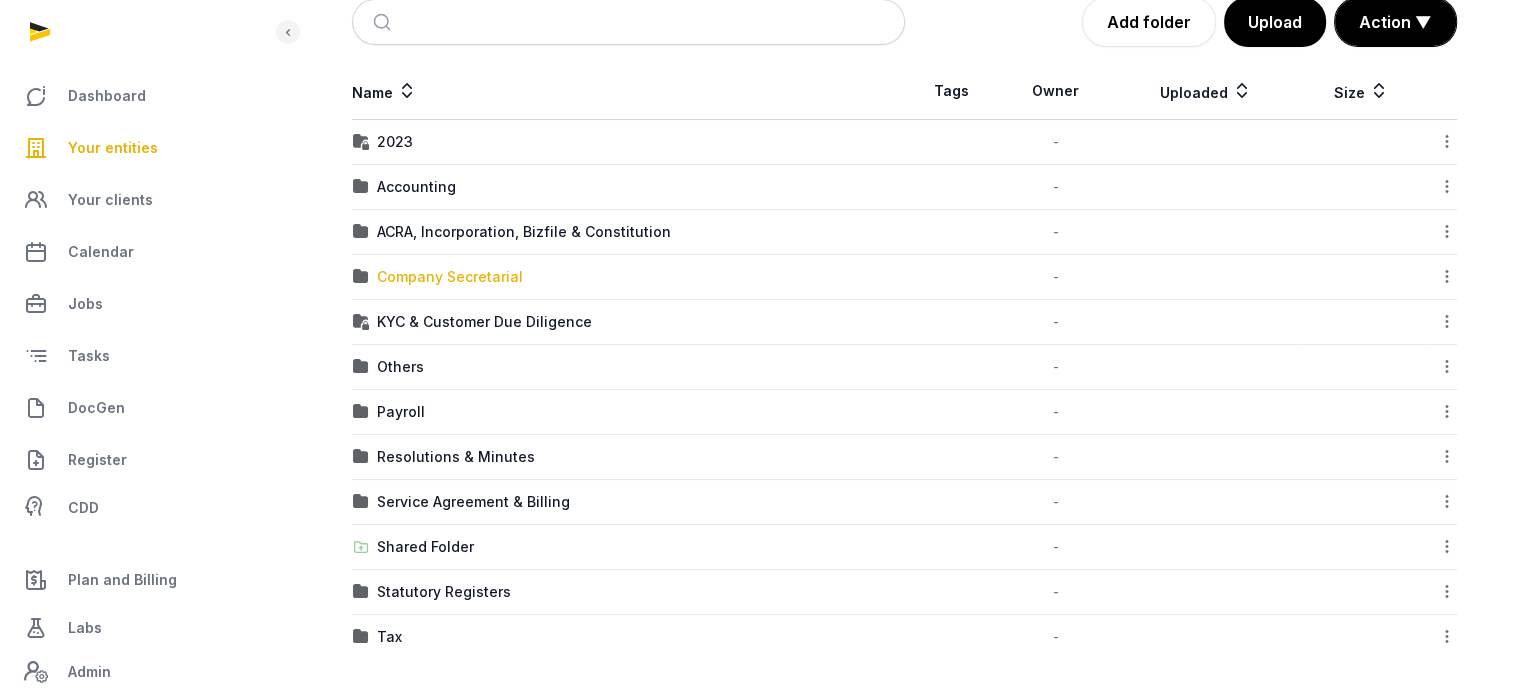 click on "Company Secretarial" at bounding box center [450, 277] 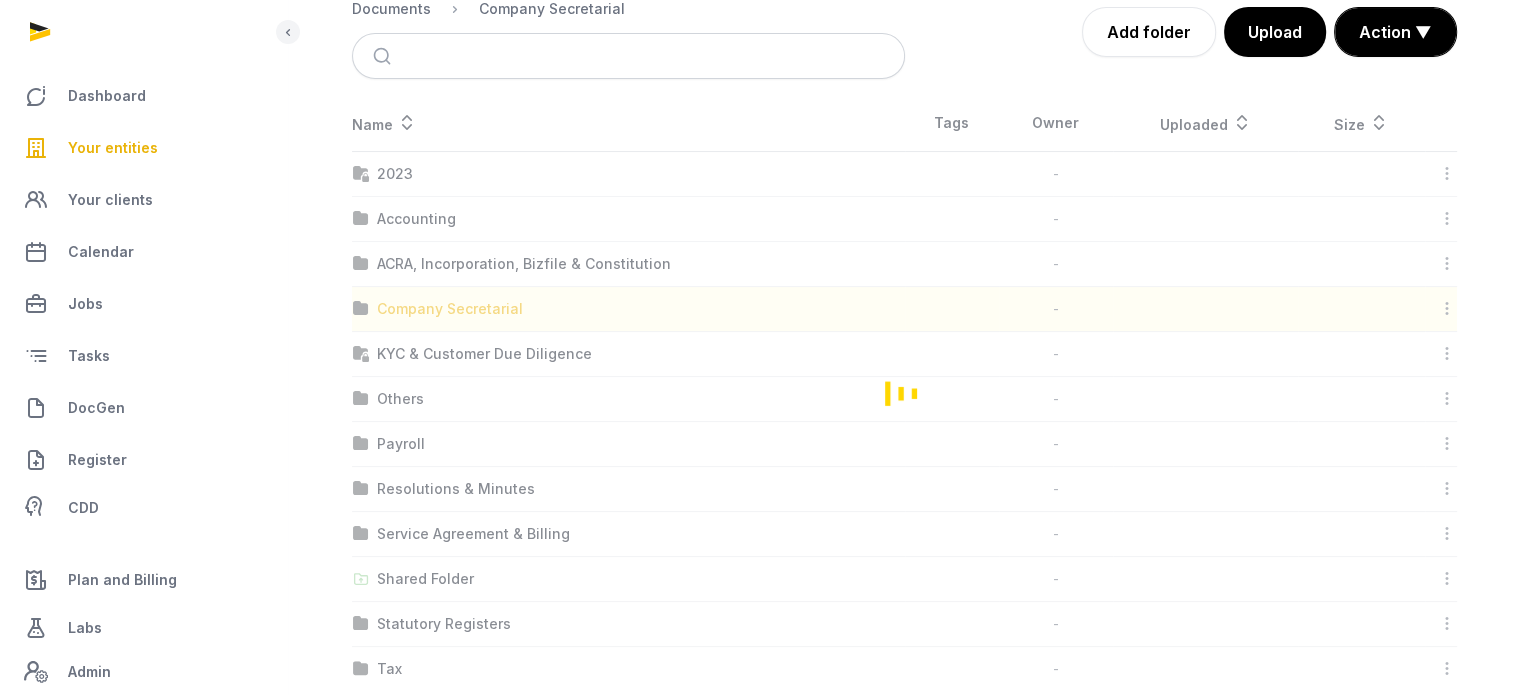 scroll, scrollTop: 0, scrollLeft: 0, axis: both 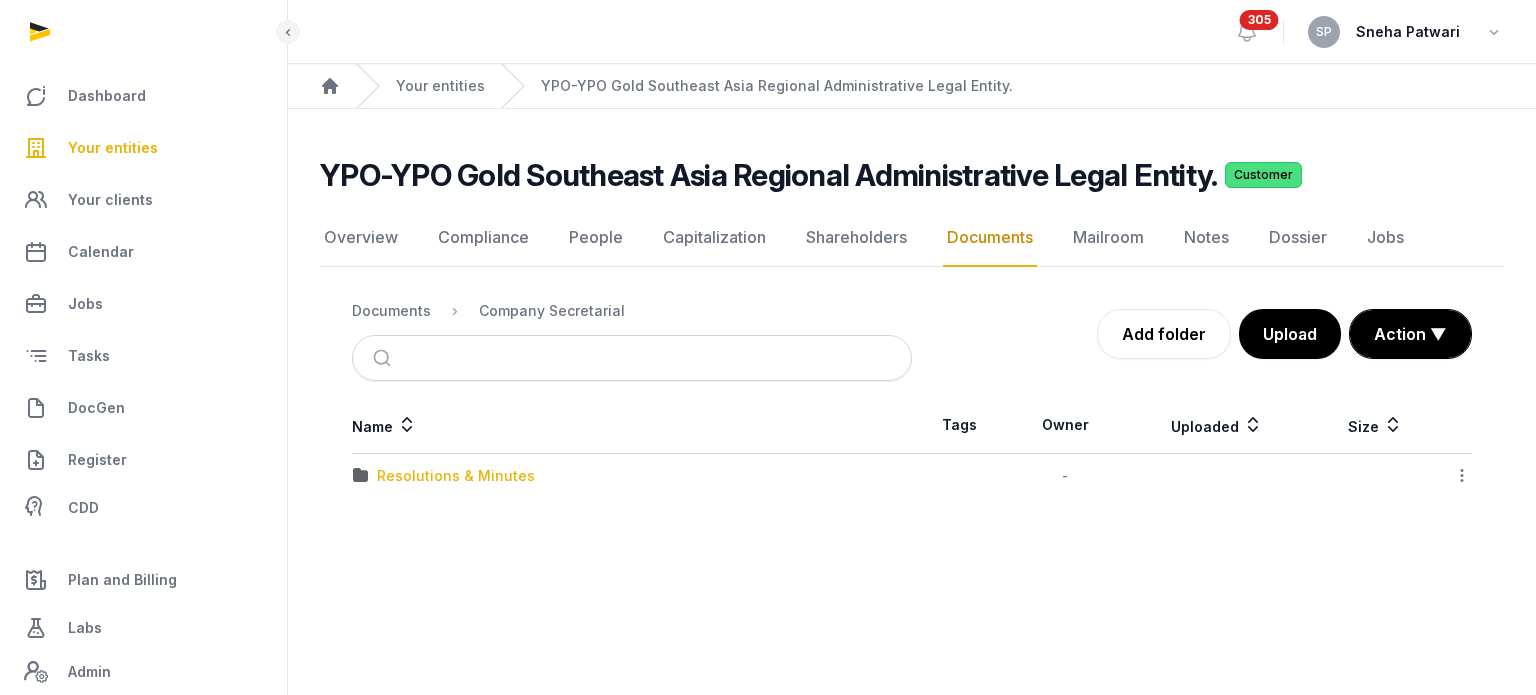 click on "Resolutions & Minutes" at bounding box center [456, 476] 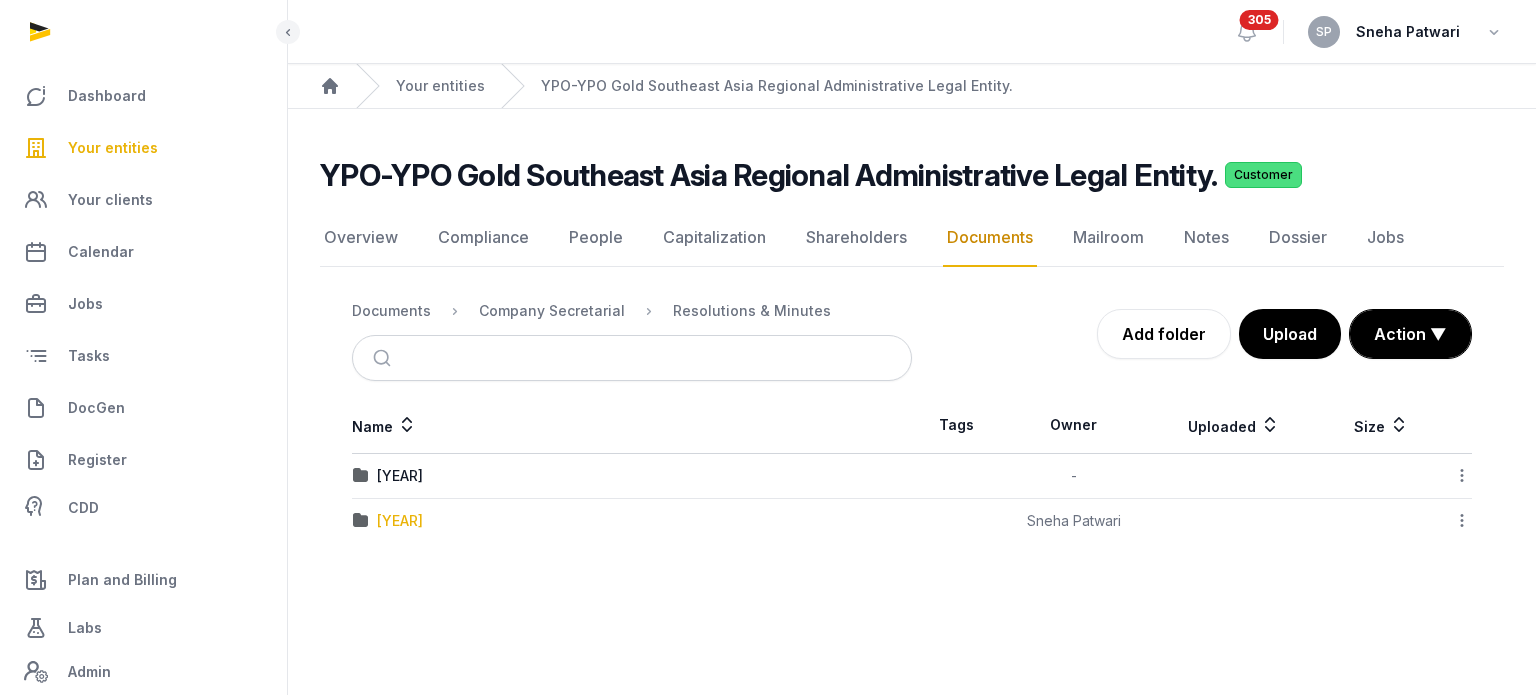 click on "2025" at bounding box center [400, 521] 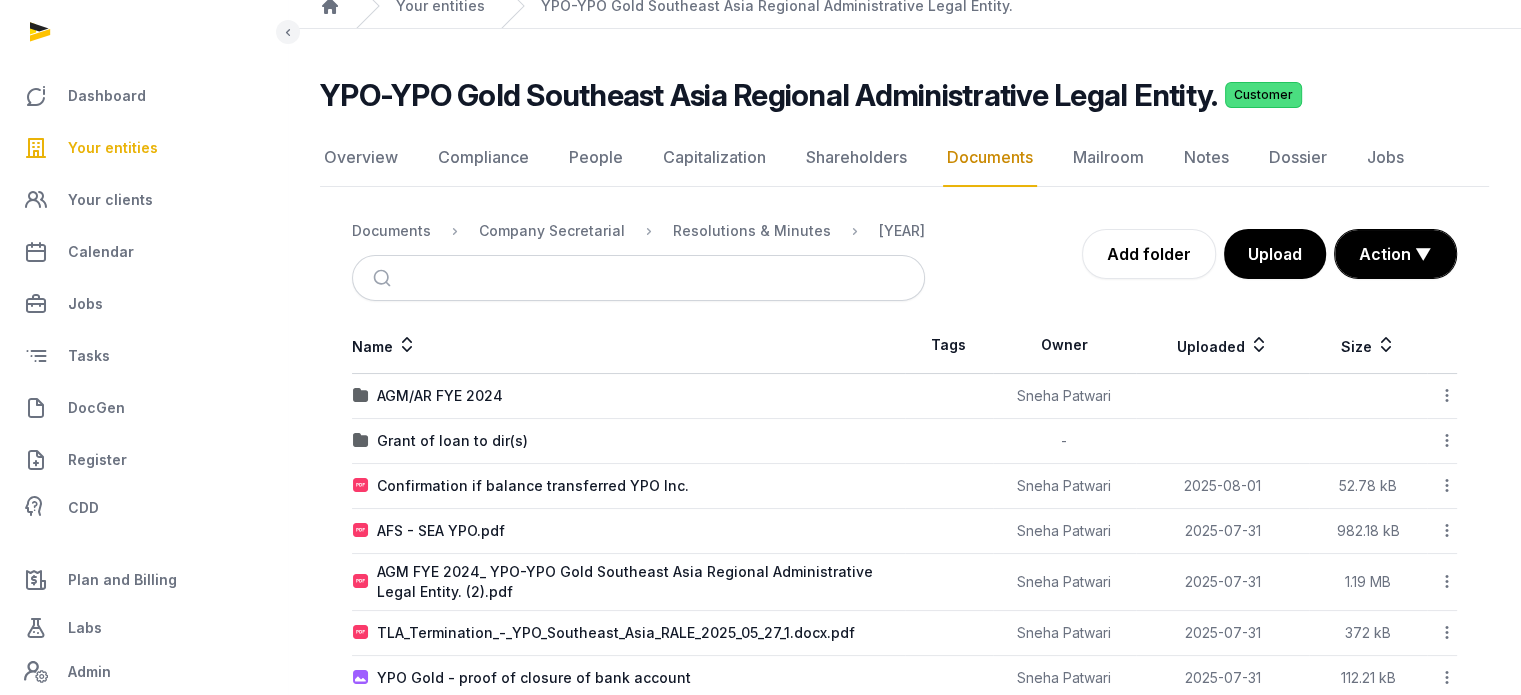 scroll, scrollTop: 122, scrollLeft: 0, axis: vertical 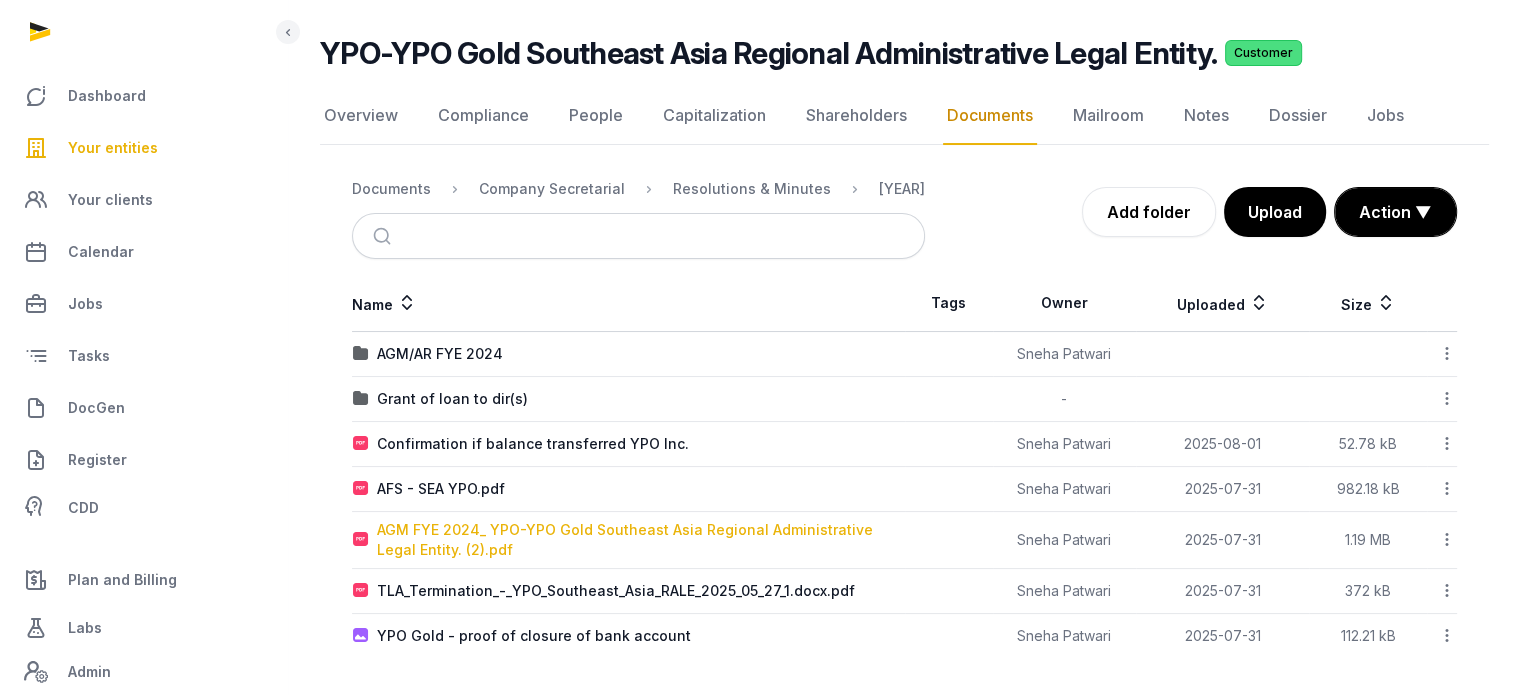 click on "AGM FYE 2024_ YPO-YPO Gold Southeast Asia Regional Administrative Legal Entity. (2).pdf" at bounding box center (640, 540) 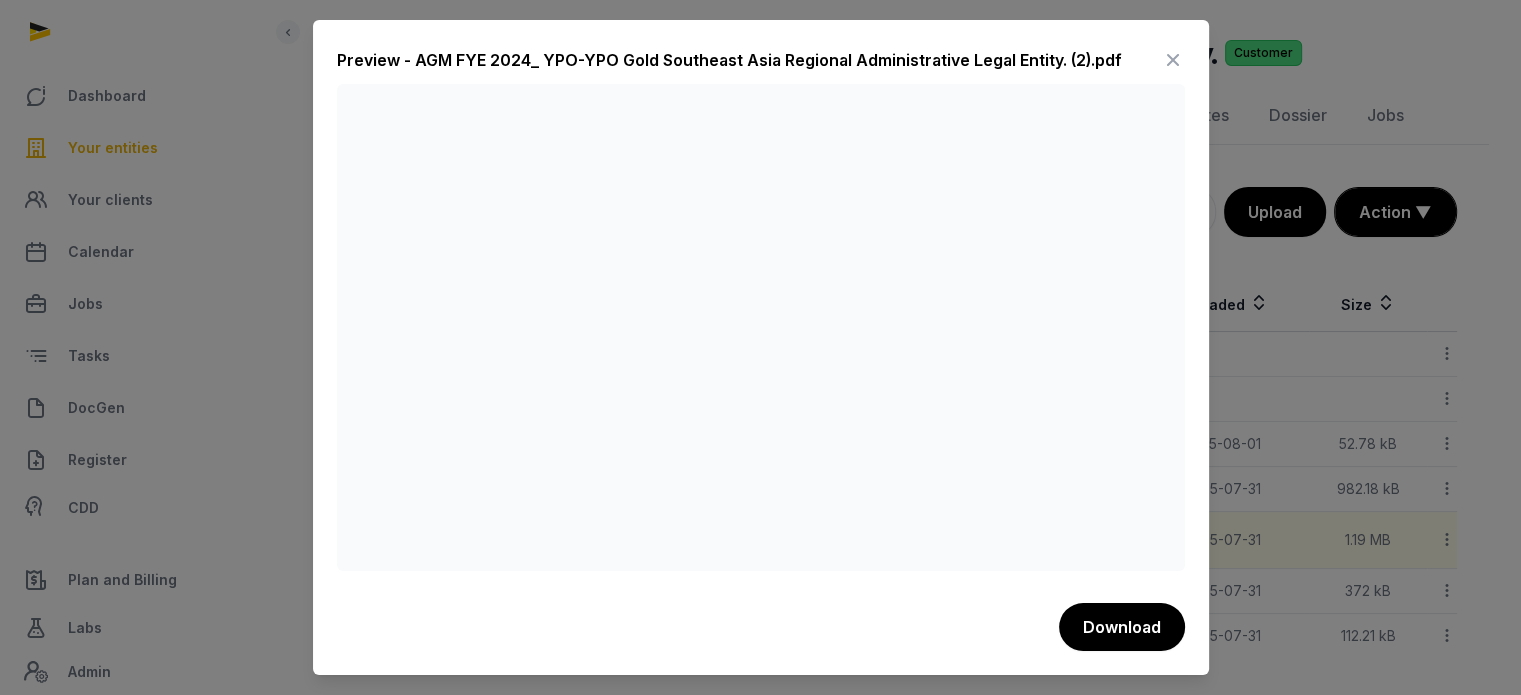 click at bounding box center [1173, 60] 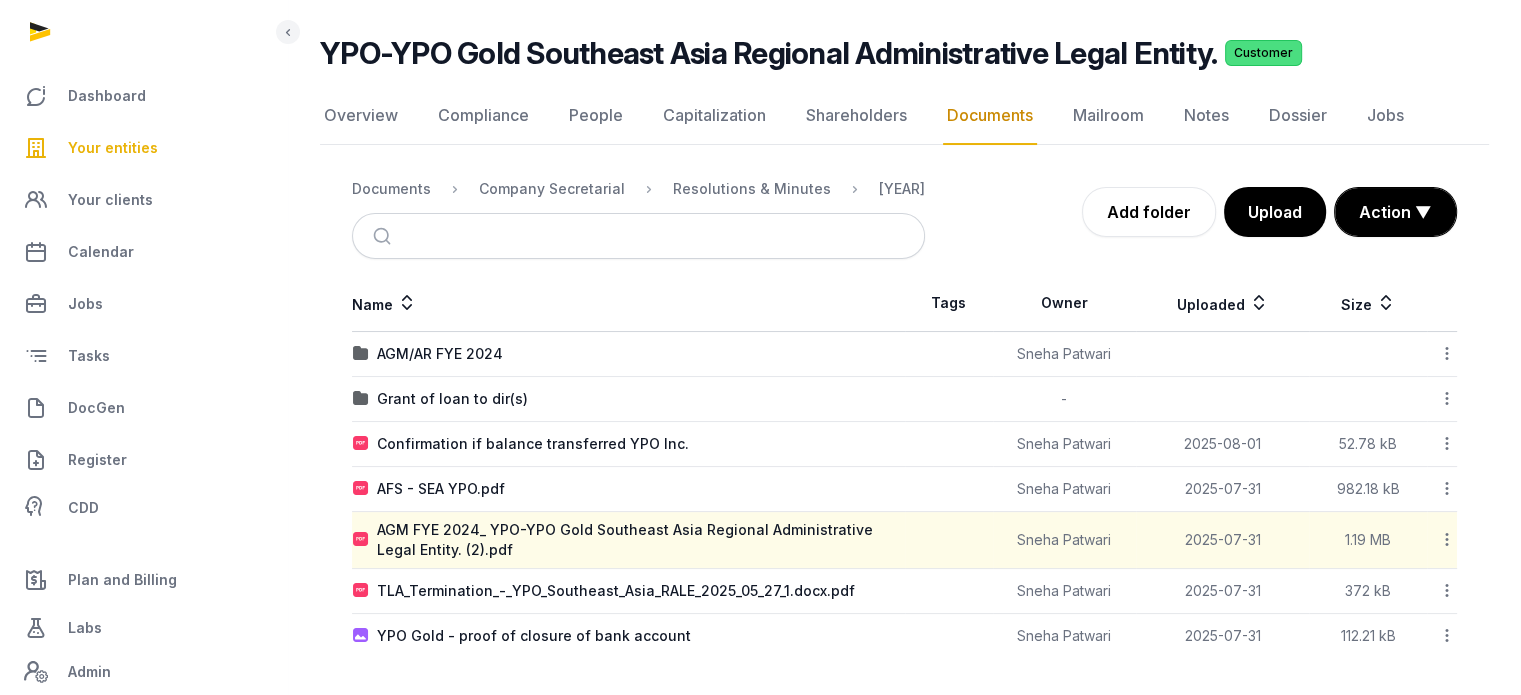 click 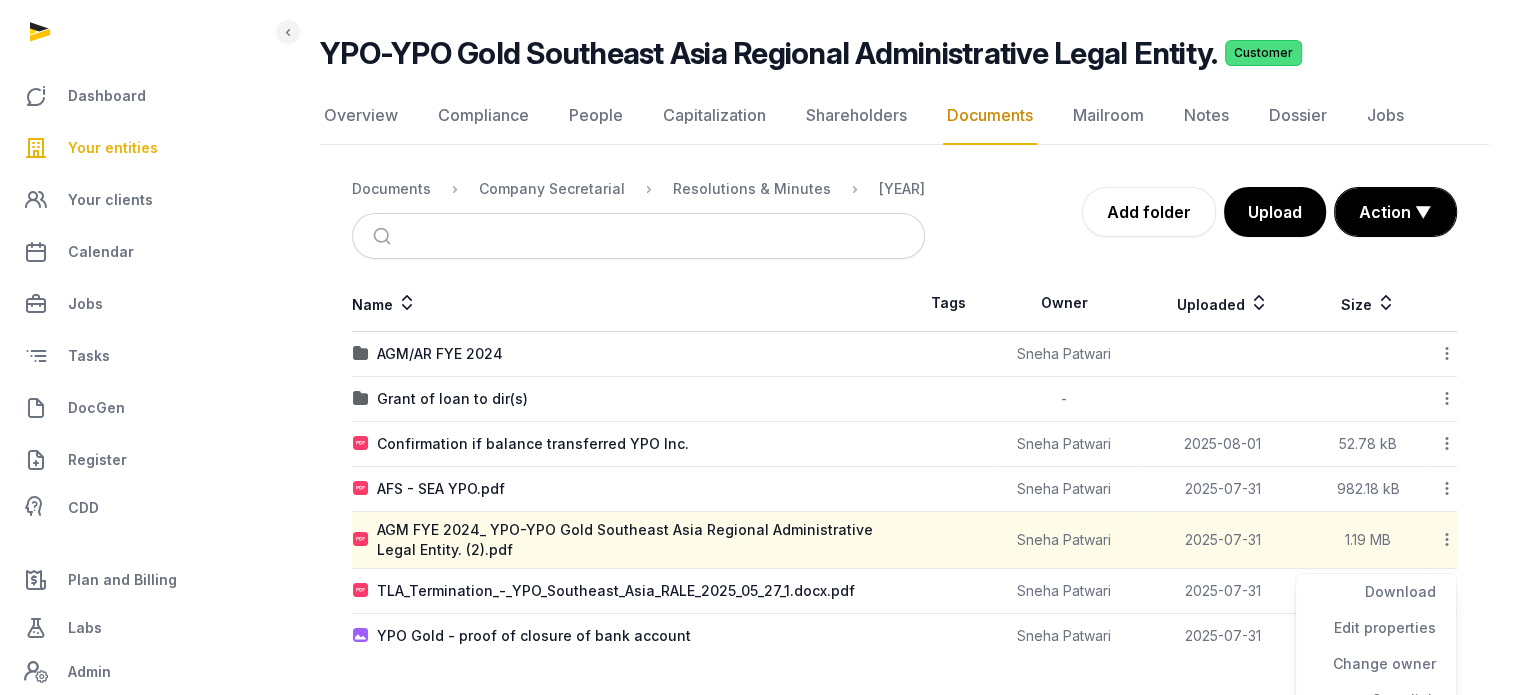 scroll, scrollTop: 250, scrollLeft: 0, axis: vertical 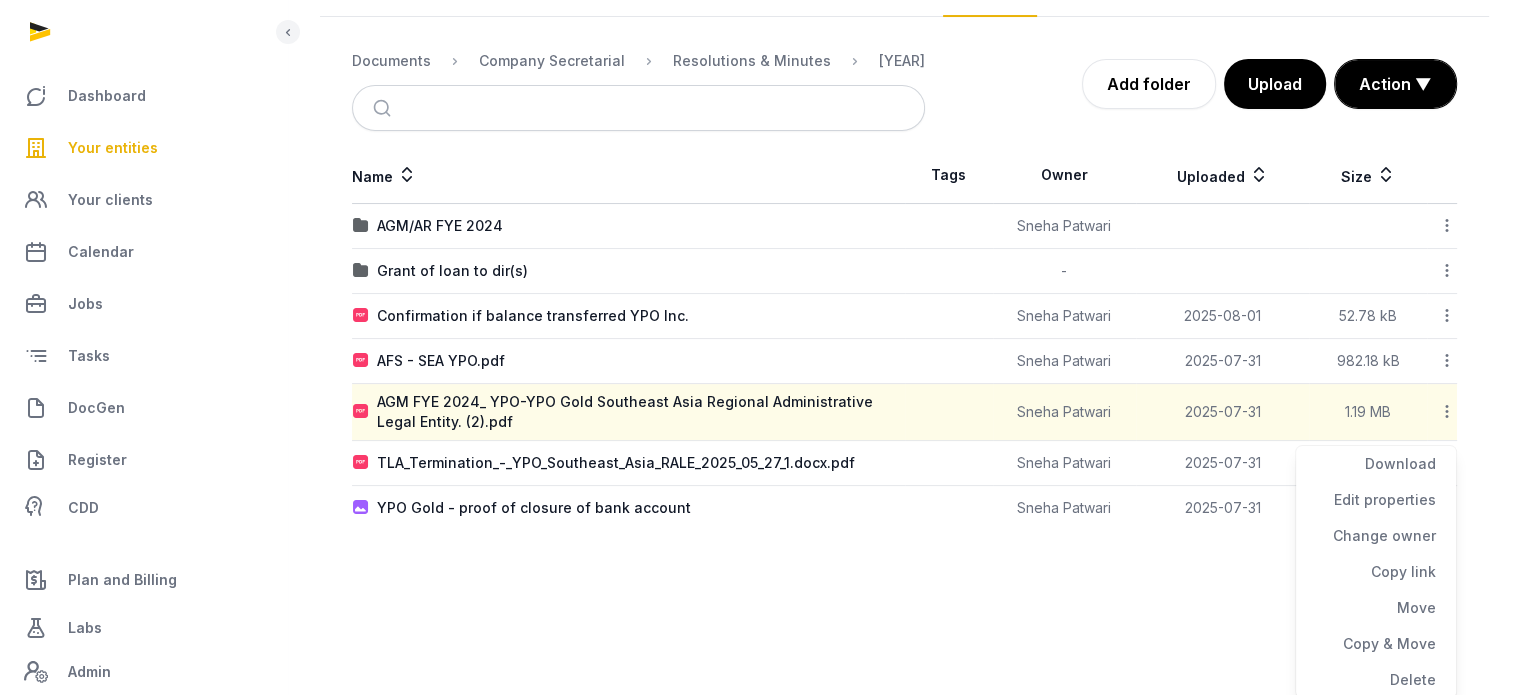 click on "Dashboard Your entities Your clients Calendar Jobs Tasks DocGen Register CDD Plan and Billing Labs Admin Settings Open sidebar 305 SP Sneha Patwari Home Your entities YPO-YPO Gold Southeast Asia Regional Administrative Legal Entity. YPO-YPO Gold Southeast Asia Regional Administrative Legal Entity. Customer Documents Overview Compliance People Capitalization Shareholders Documents Mailroom Notes Dossier Jobs Overview  Compliance  People  Capitalization  Shareholders  Documents  Mailroom  Notes  Dossier  Jobs   Documents  Company Secretarial Resolutions & Minutes 2025
Add folder   Upload   Action ▼  Start select  Move   Delete   Name  Tags Owner  Uploaded   Size  AGM/AR FYE 2024 Sneha Patwari  Download Folder   Edit properties   Change owner   Copy link   Move   Copy & Move   Delete  Grant of loan to dir(s) -  Download Folder   Edit properties   Change owner   Copy link   Move   Copy & Move   Delete  Confirmation if balance transferred YPO Inc. Sneha Patwari 2025-08-01 52.78 kB  Download   Move" at bounding box center (760, 160) 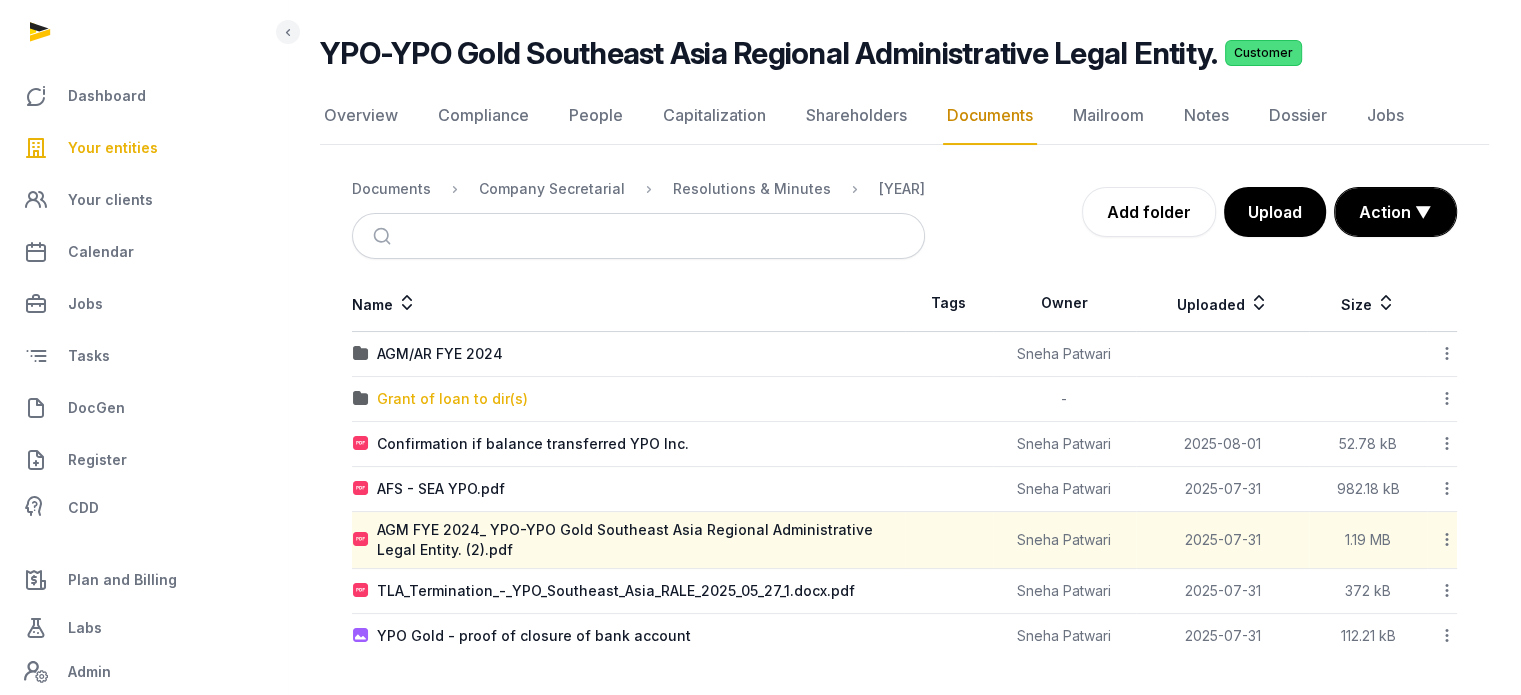 click on "Grant of loan to dir(s)" at bounding box center (452, 399) 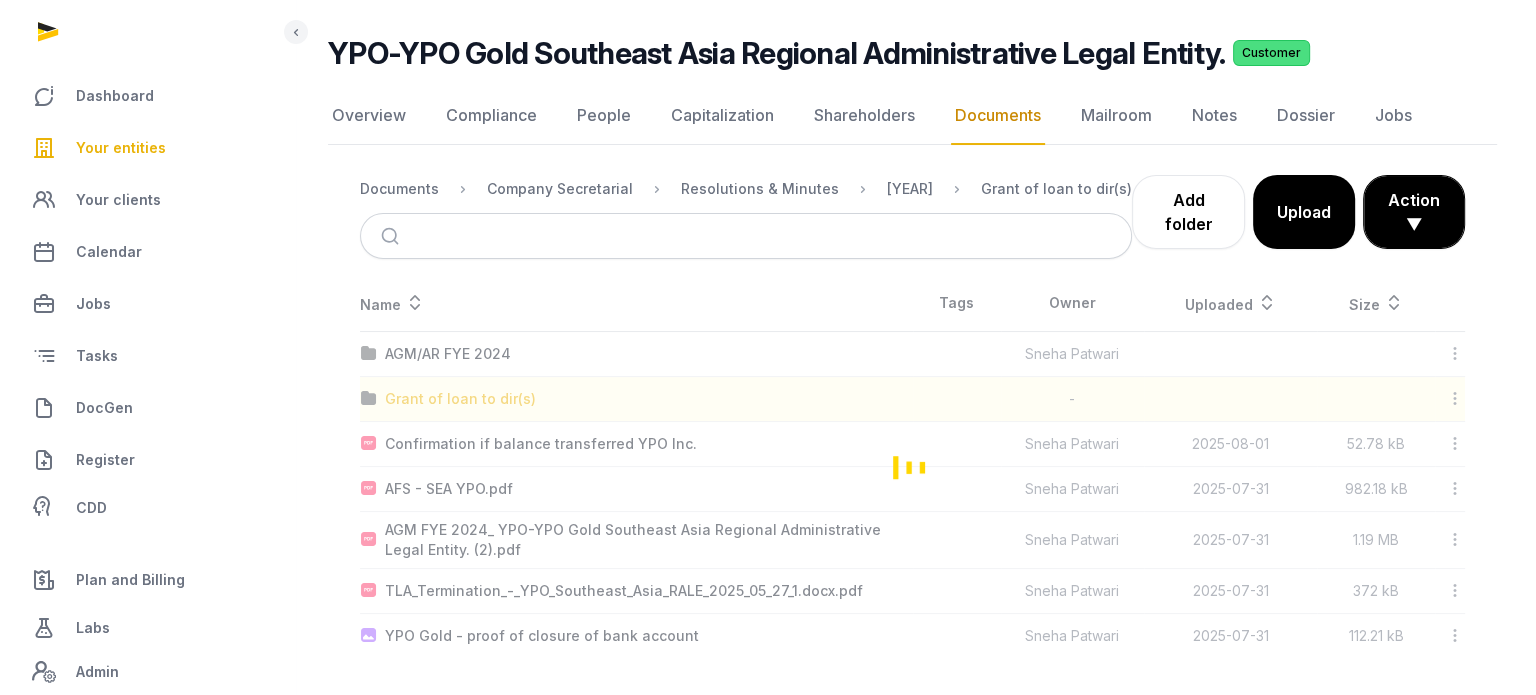 scroll, scrollTop: 0, scrollLeft: 0, axis: both 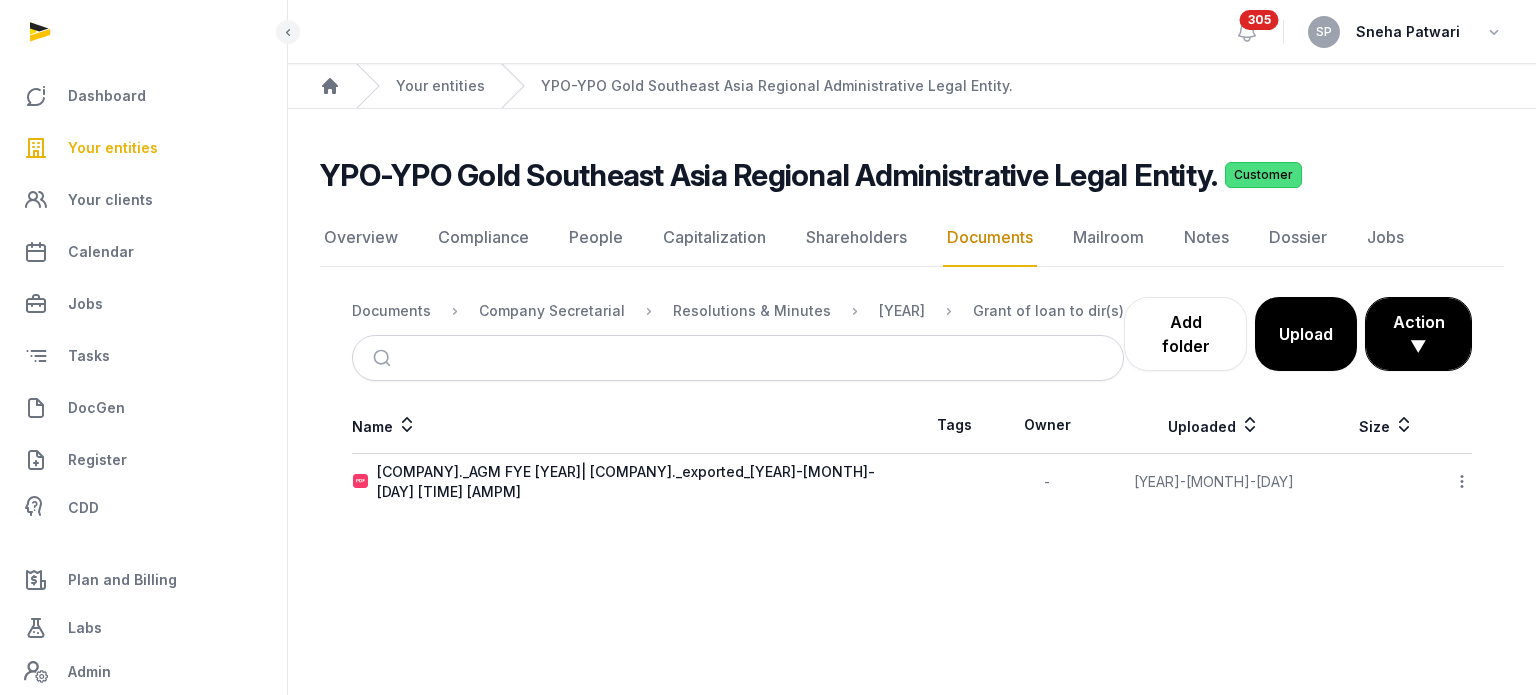 click 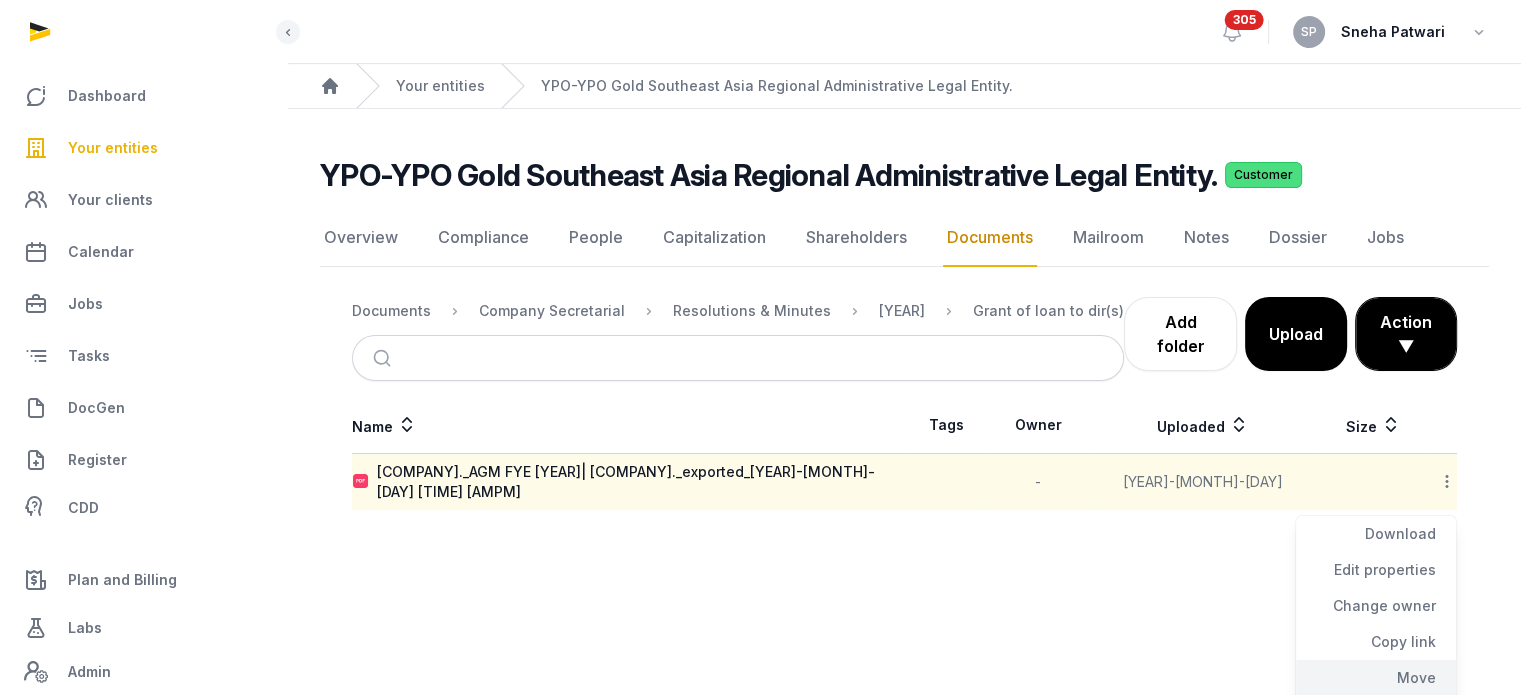 click on "Move" 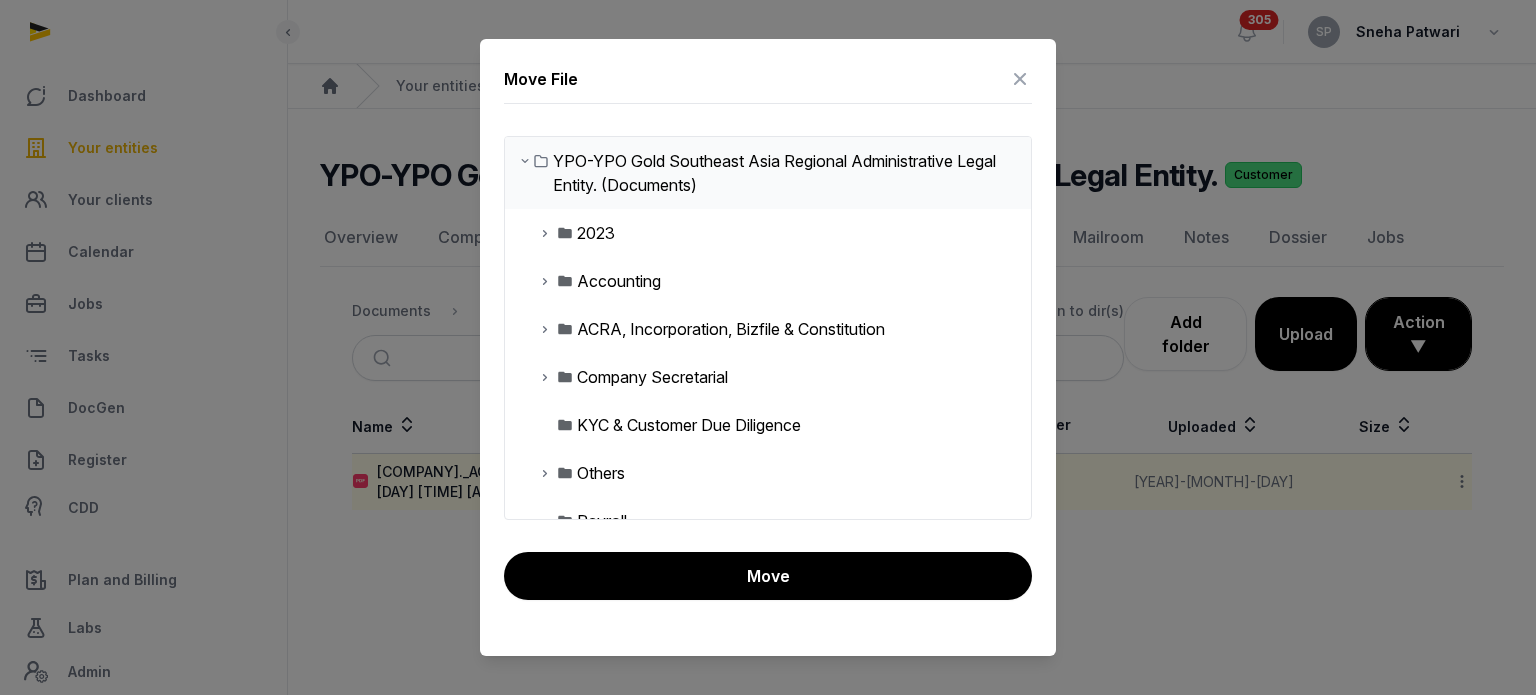 click at bounding box center (545, 377) 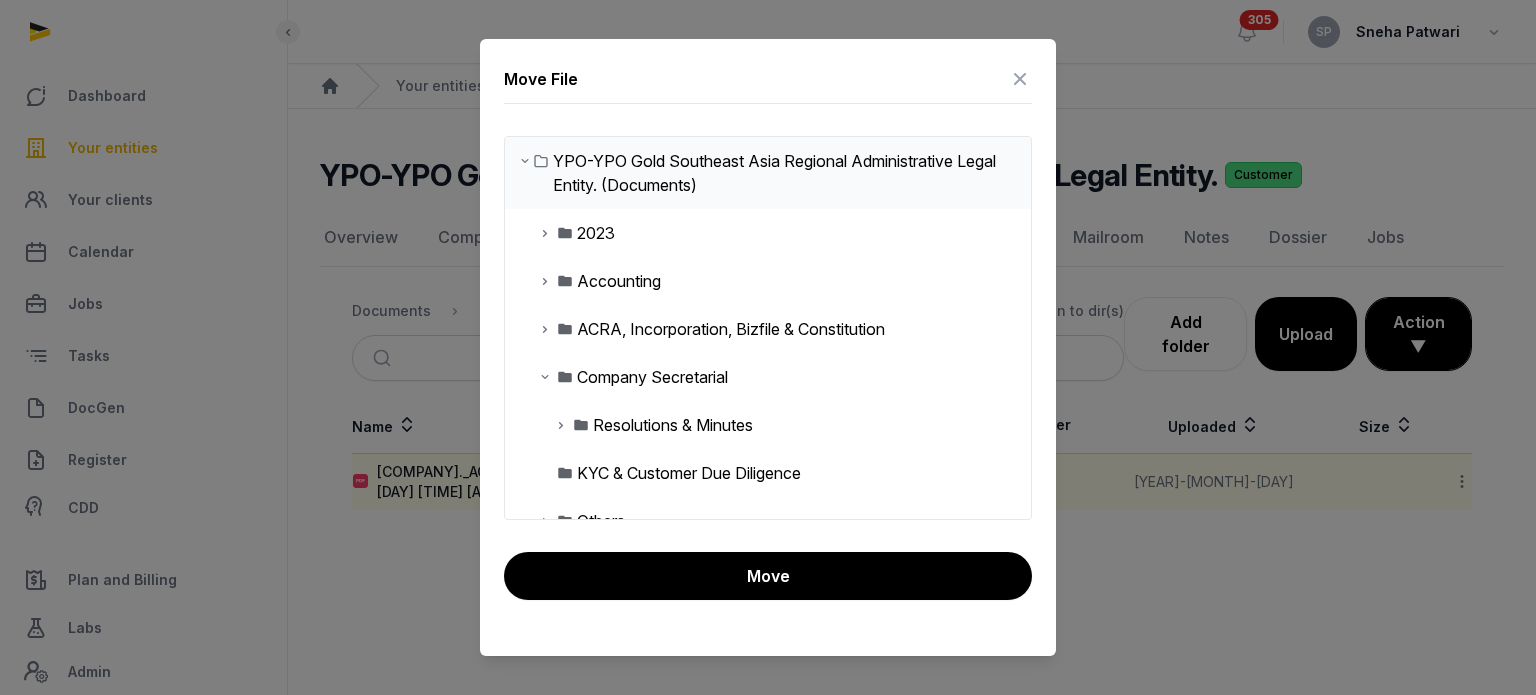 click at bounding box center (561, 425) 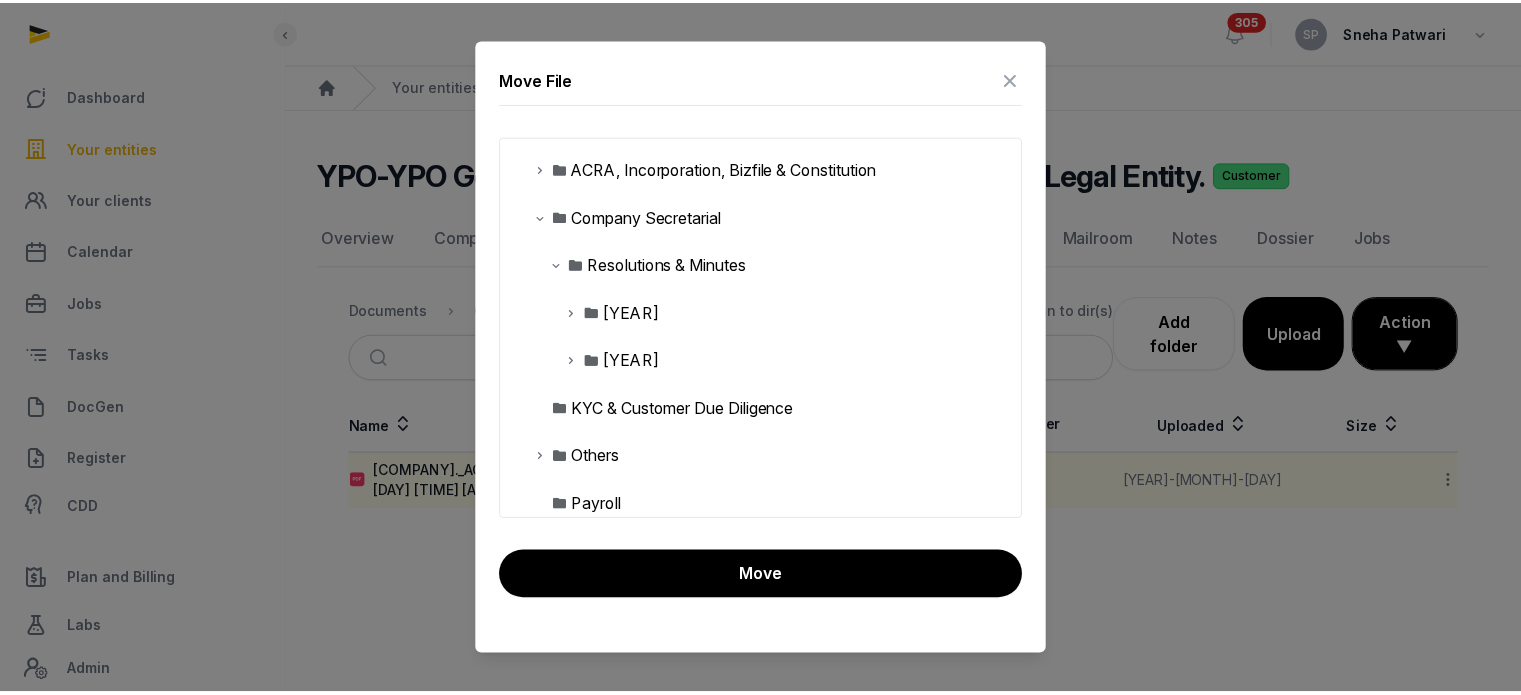 scroll, scrollTop: 227, scrollLeft: 0, axis: vertical 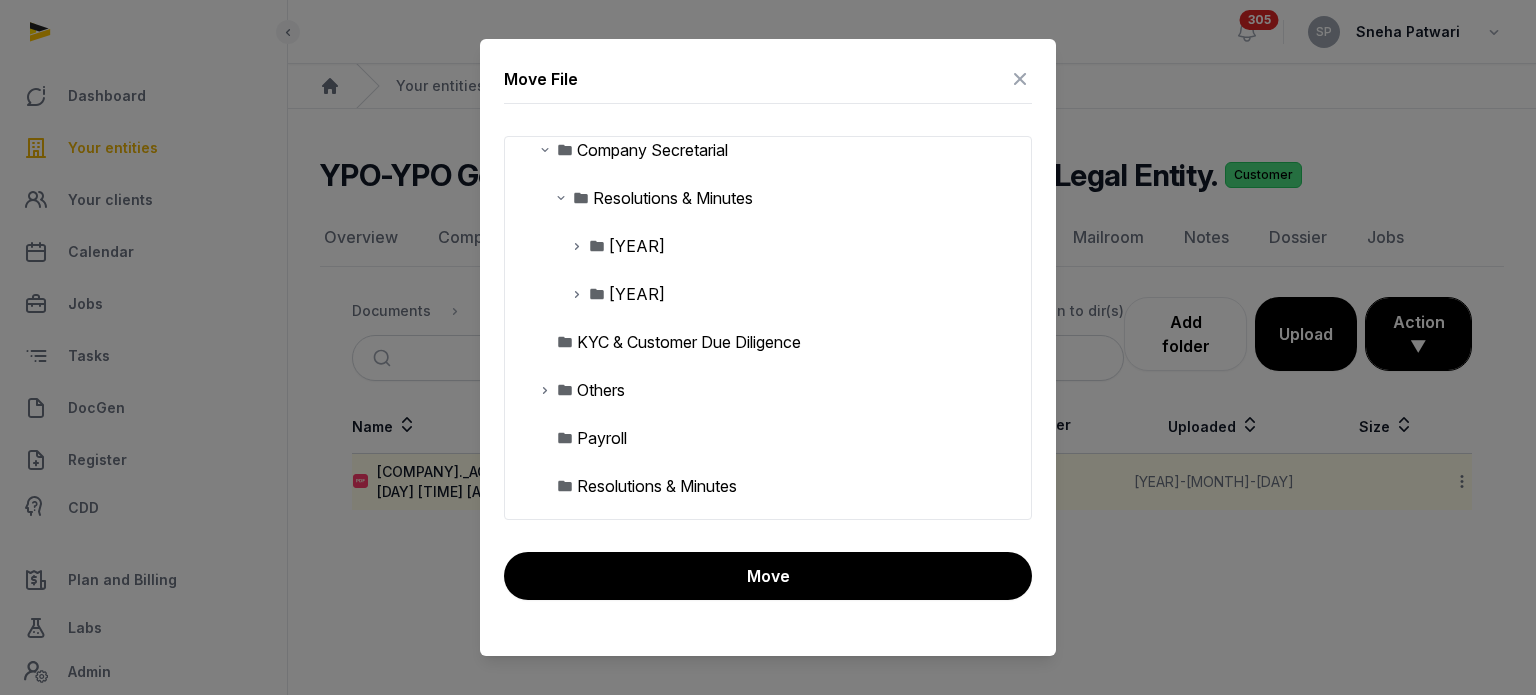 click at bounding box center [577, 294] 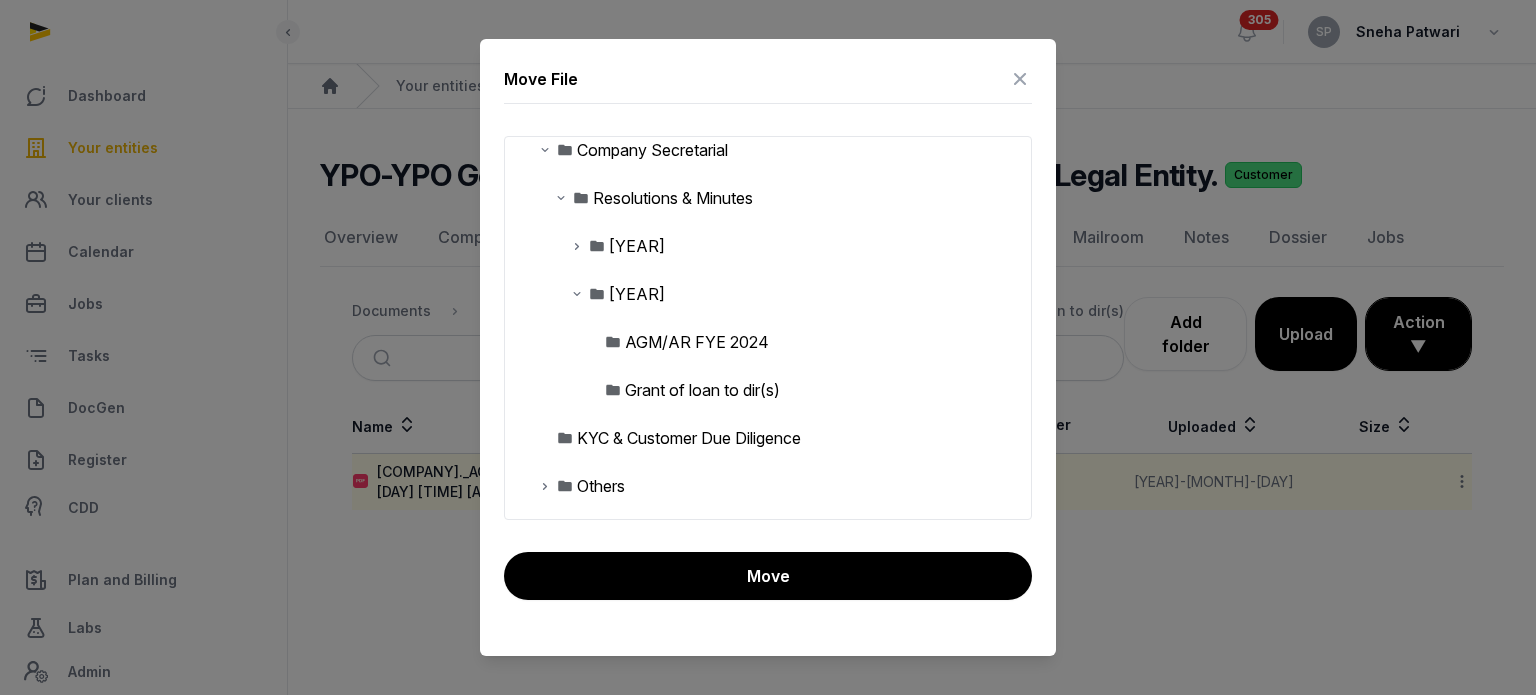 click on "AGM/AR FYE 2024" at bounding box center [697, 342] 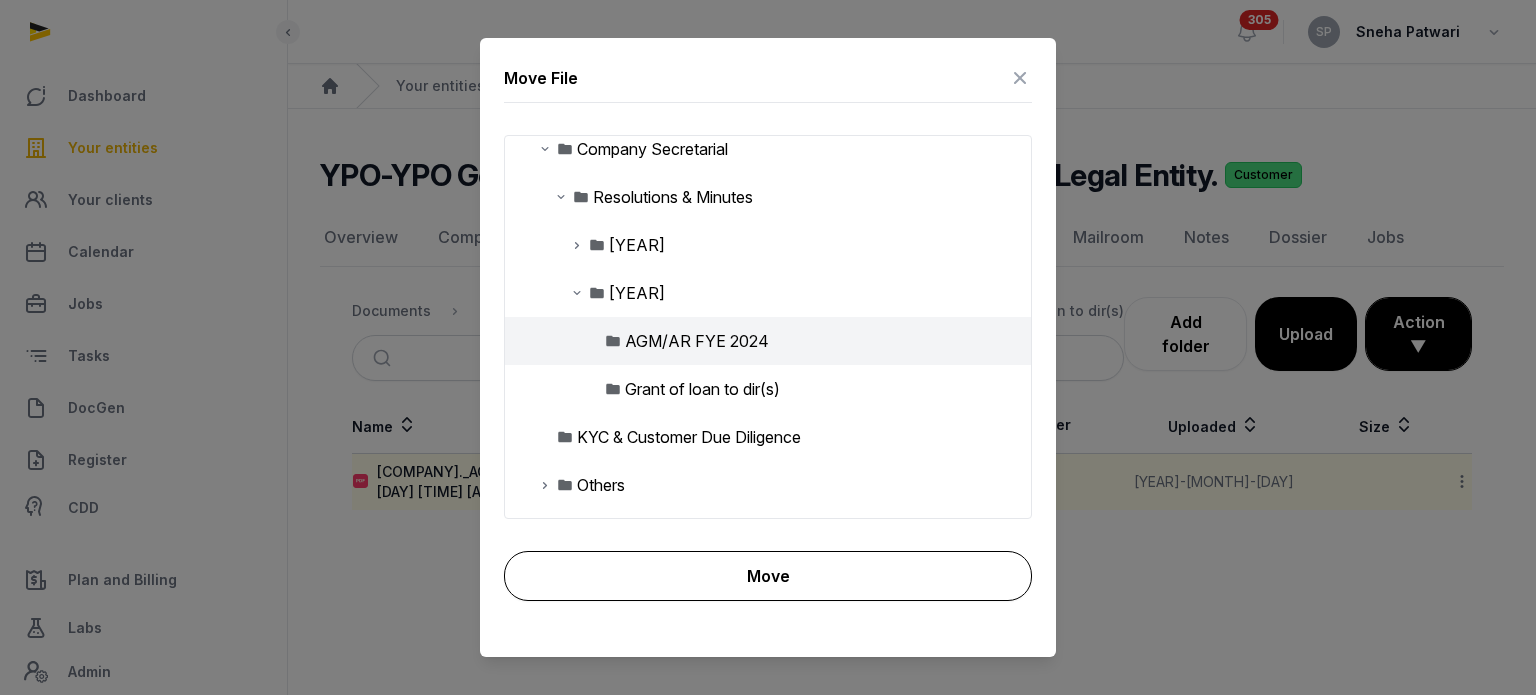 click on "Move" at bounding box center [768, 576] 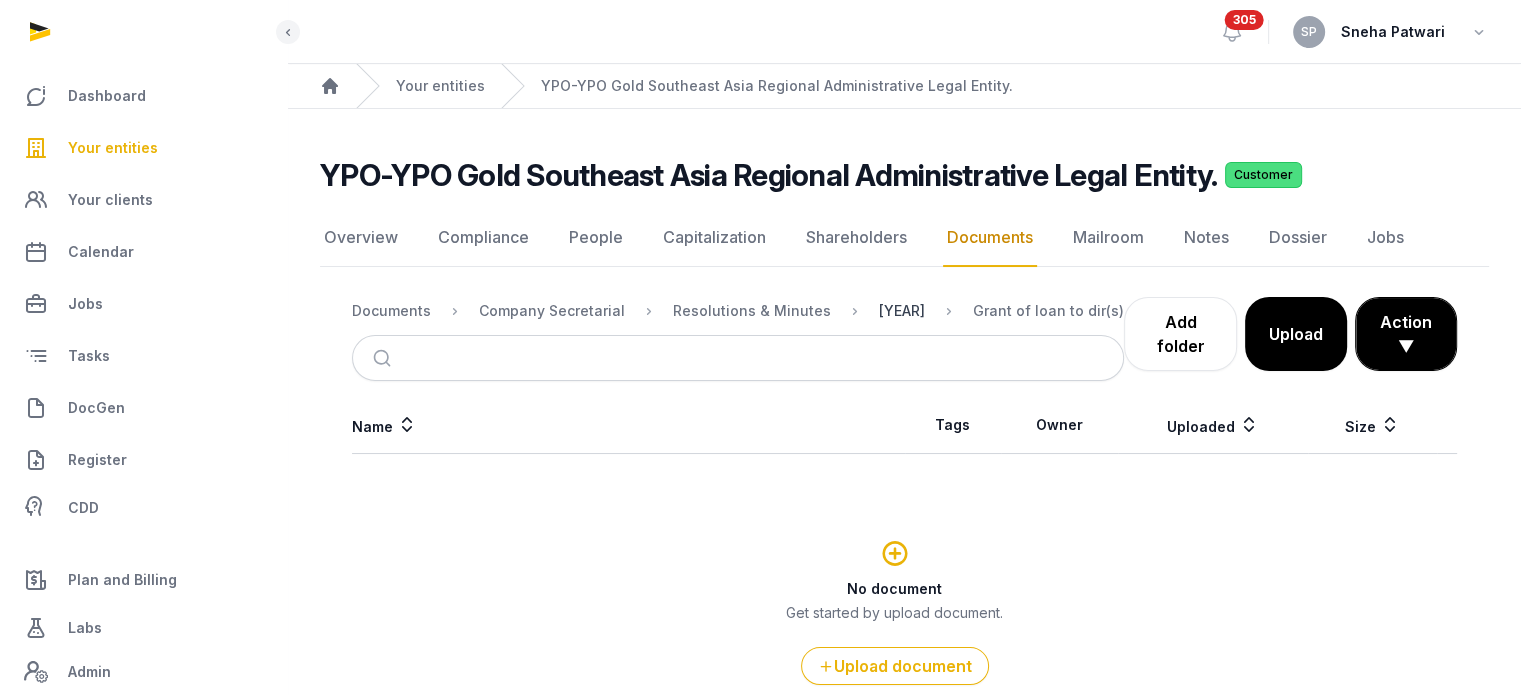 click on "2025" at bounding box center (902, 311) 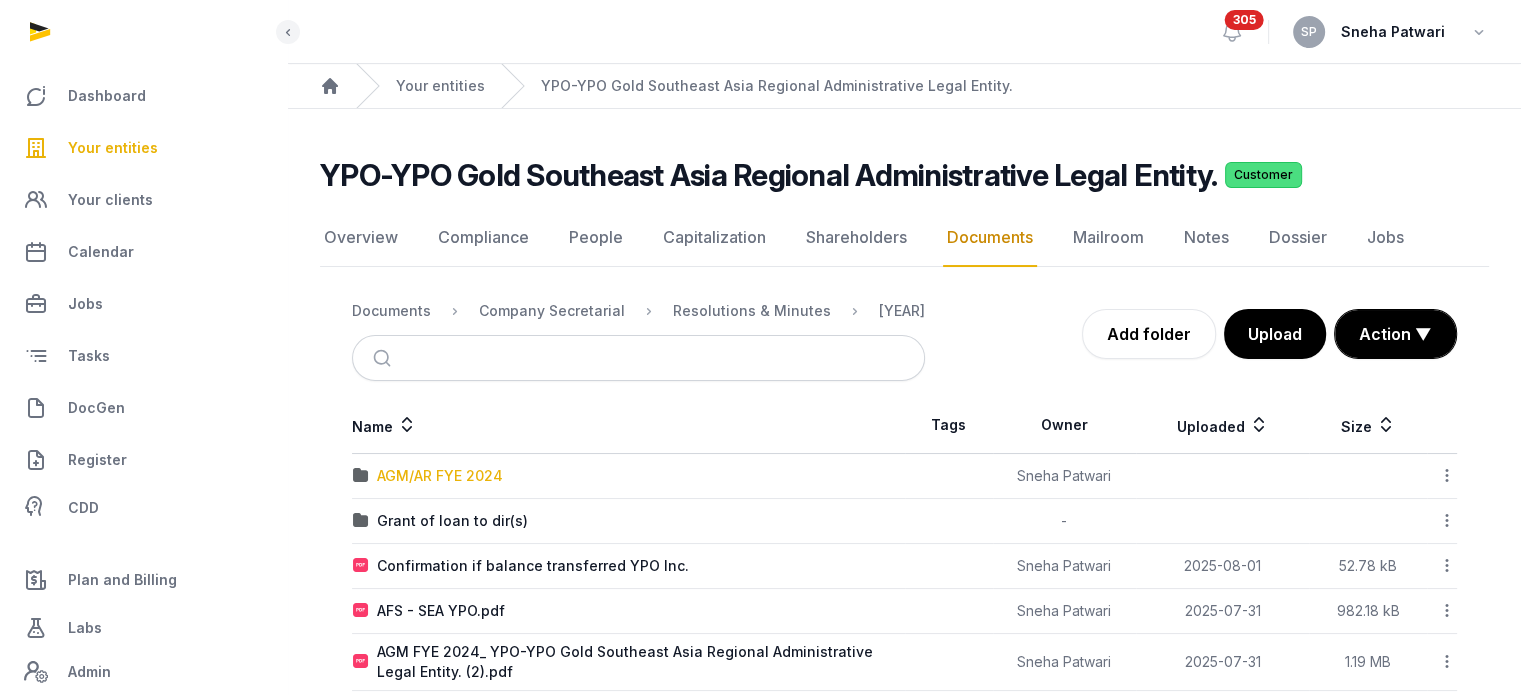 click on "AGM/AR FYE 2024" at bounding box center [440, 476] 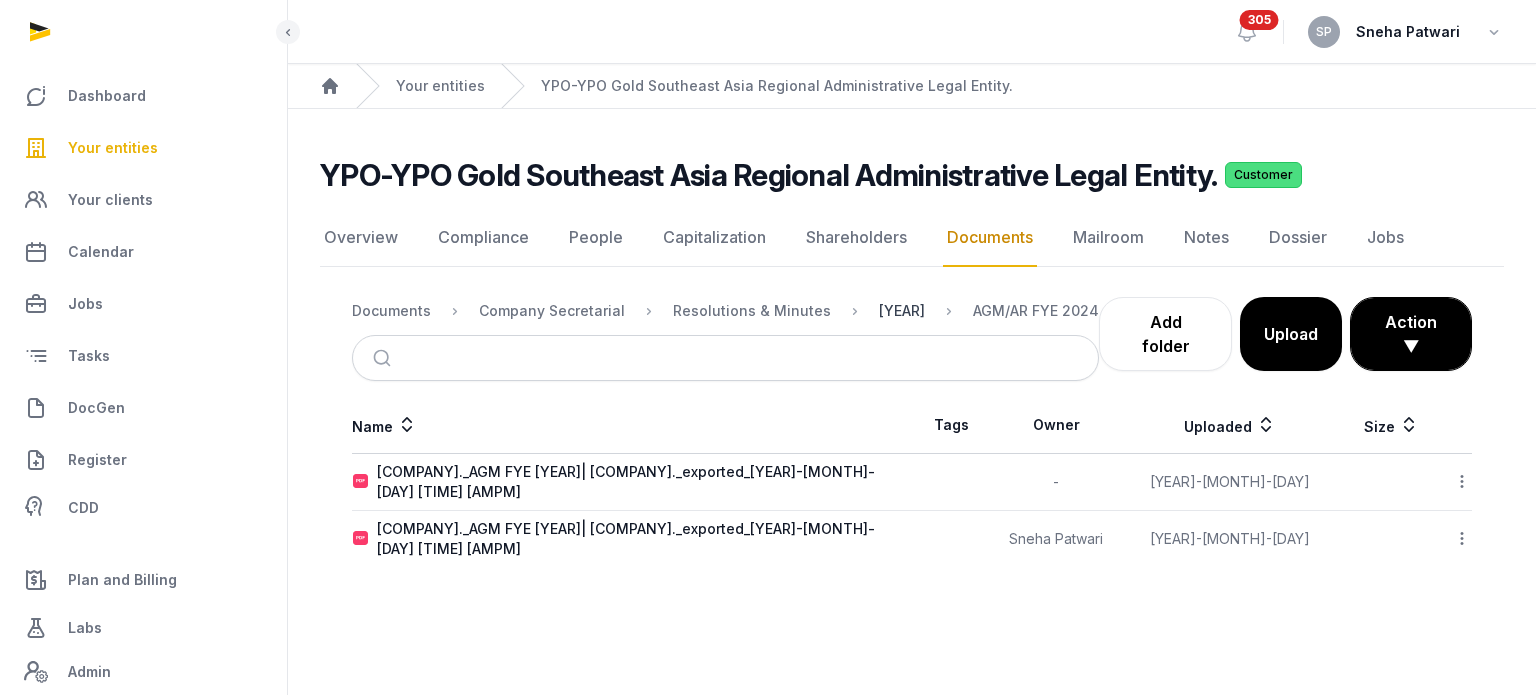 click on "2025" at bounding box center [902, 311] 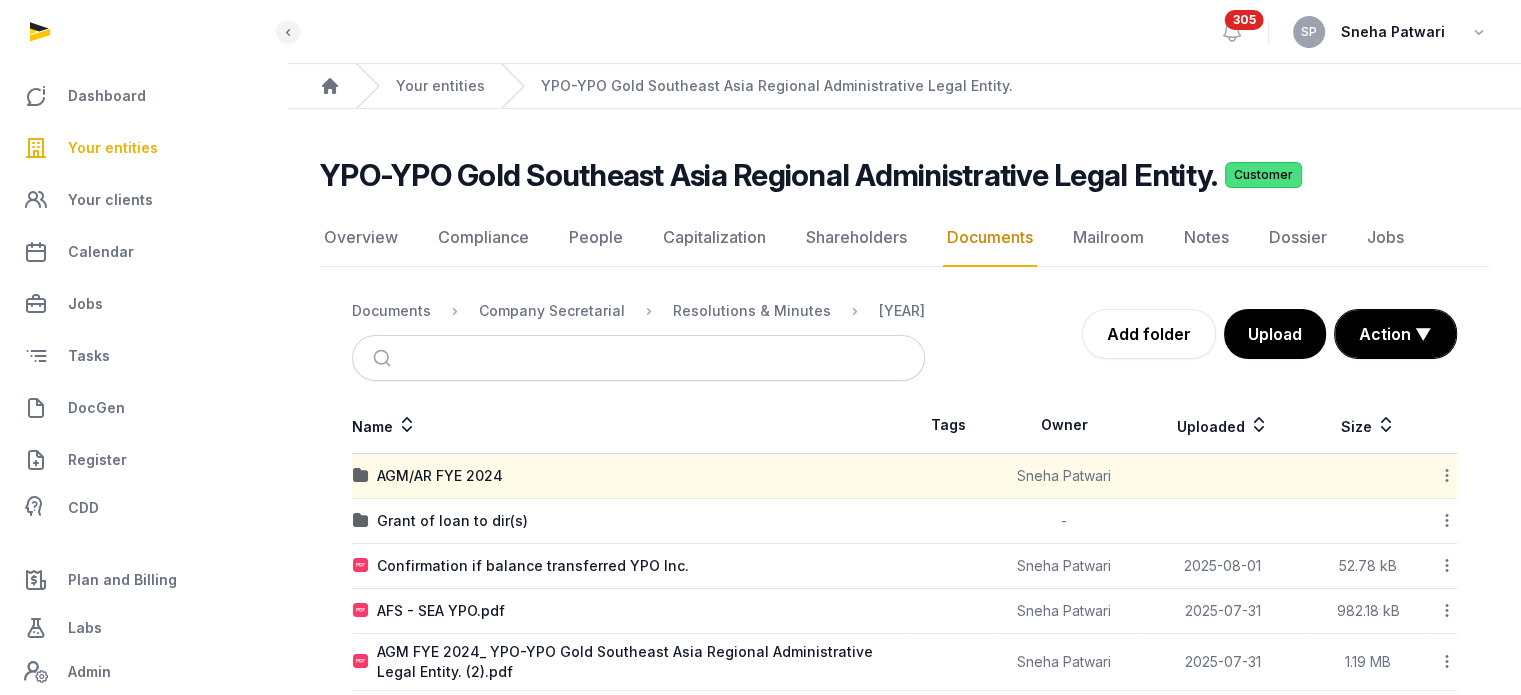 click 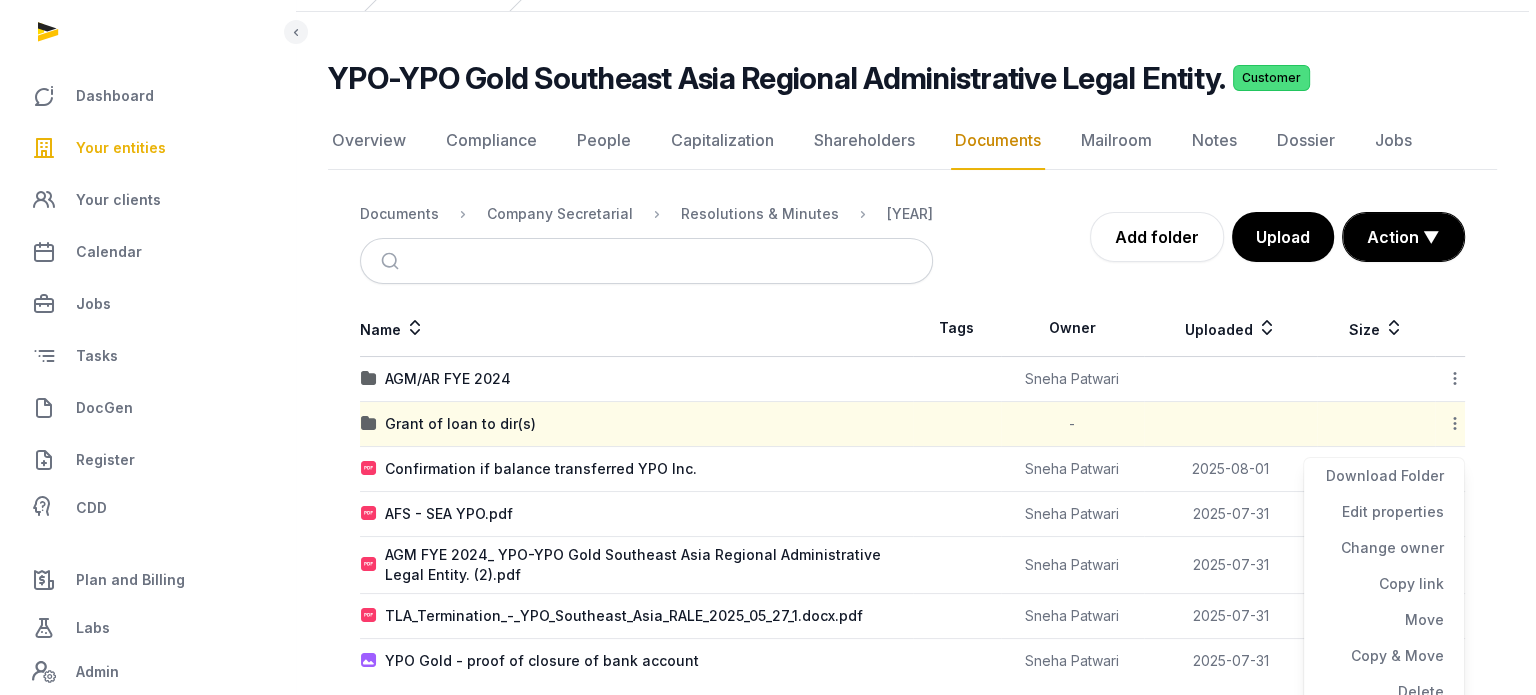 scroll, scrollTop: 122, scrollLeft: 0, axis: vertical 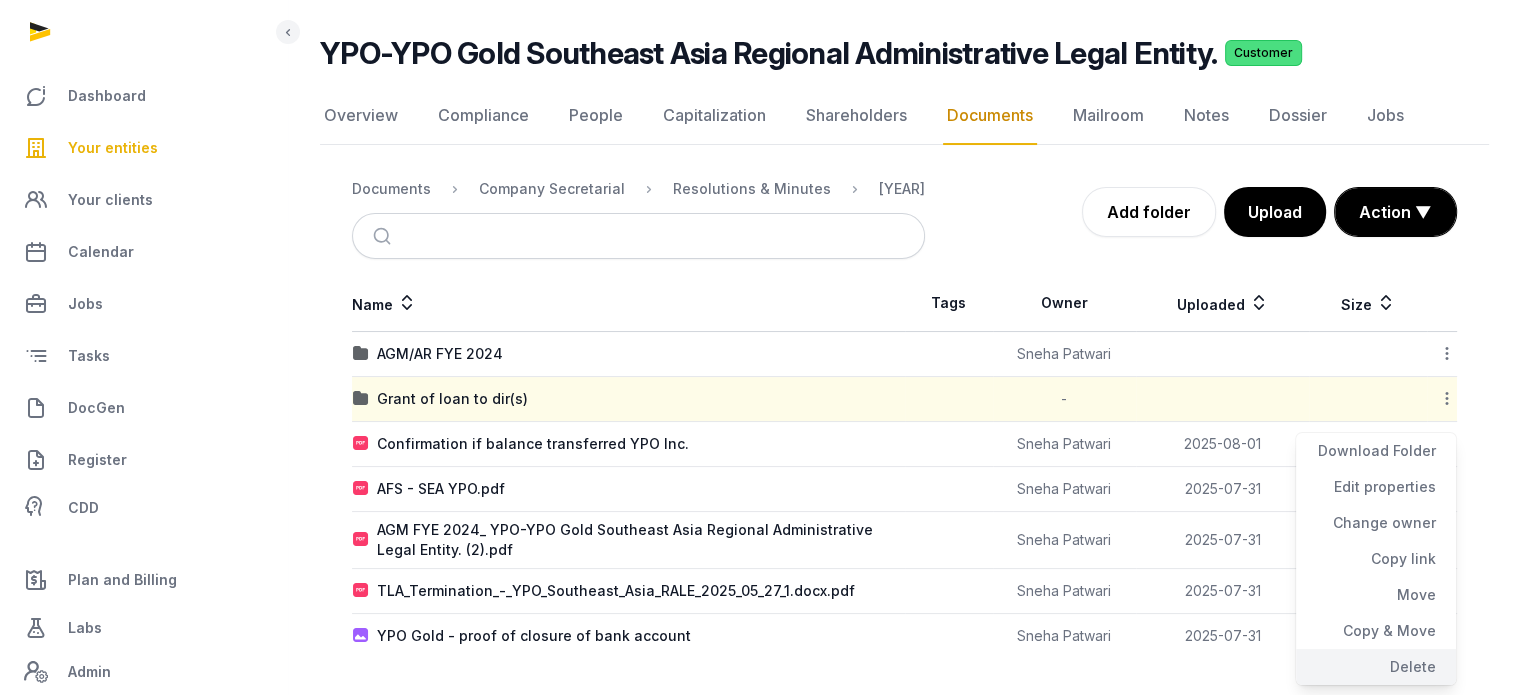 click on "Delete" 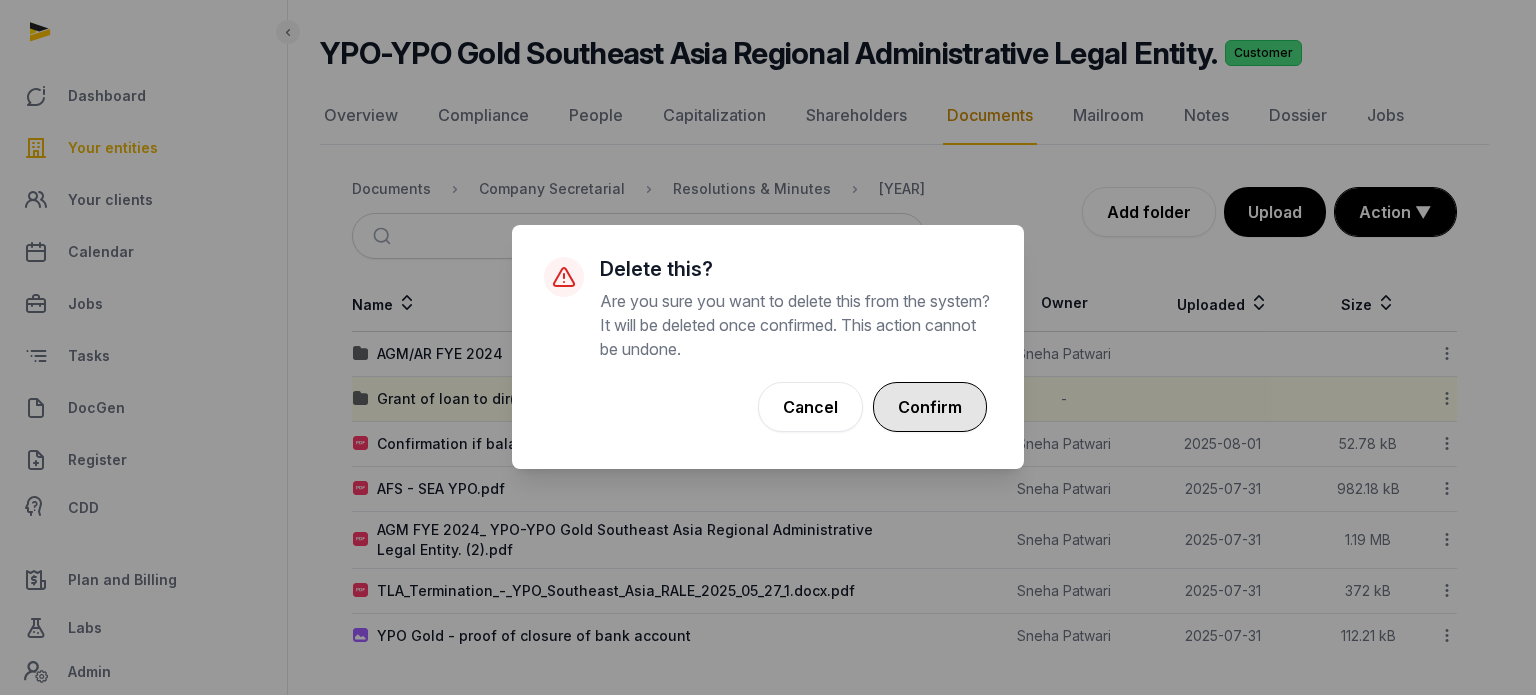 click on "Confirm" at bounding box center [930, 407] 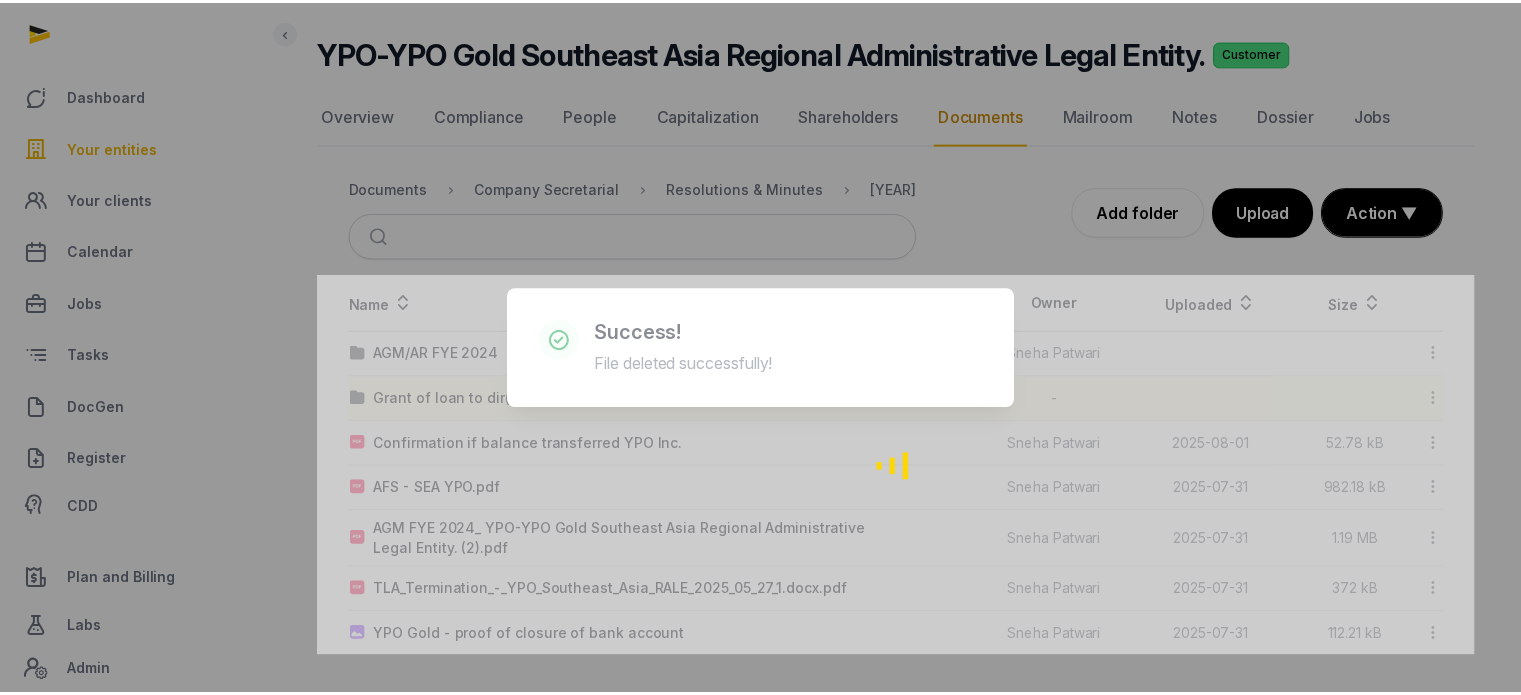 scroll, scrollTop: 77, scrollLeft: 0, axis: vertical 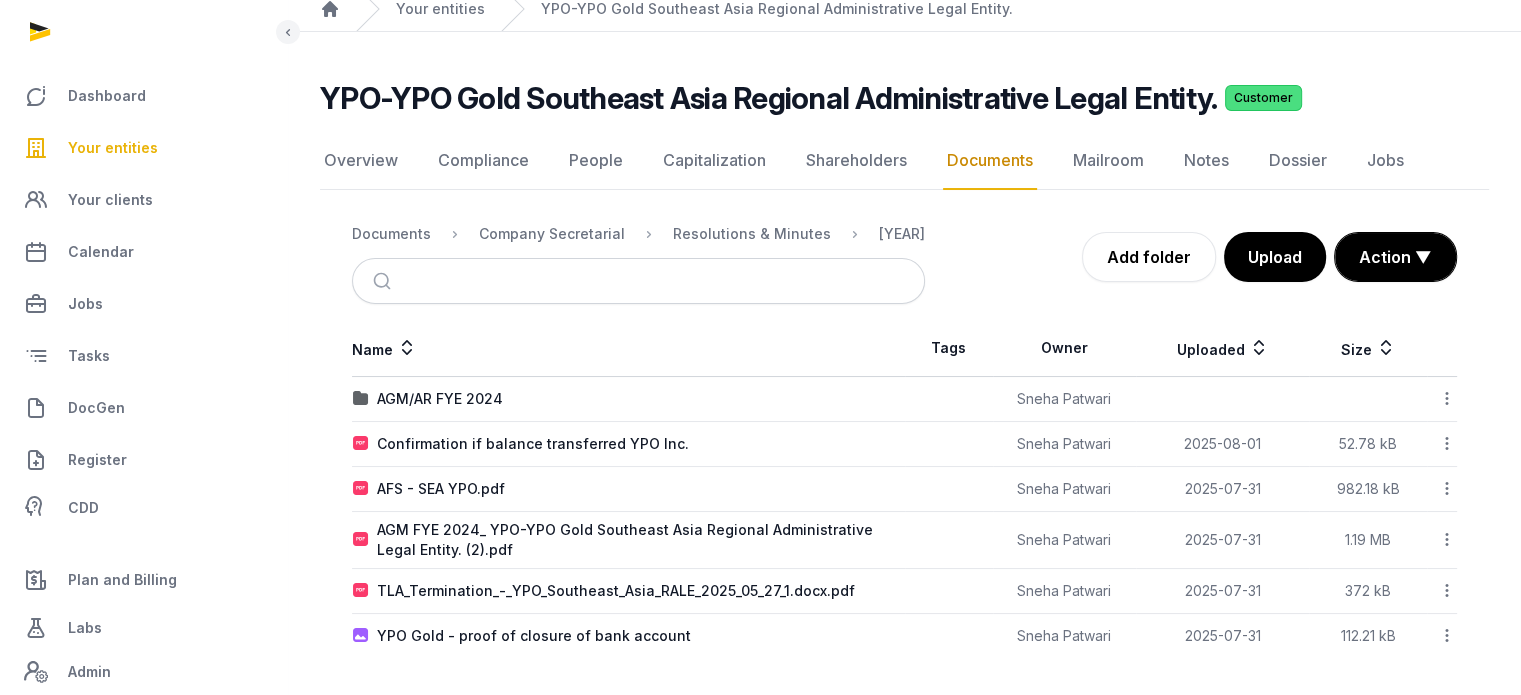 click on "AGM/AR FYE 2024" at bounding box center [628, 399] 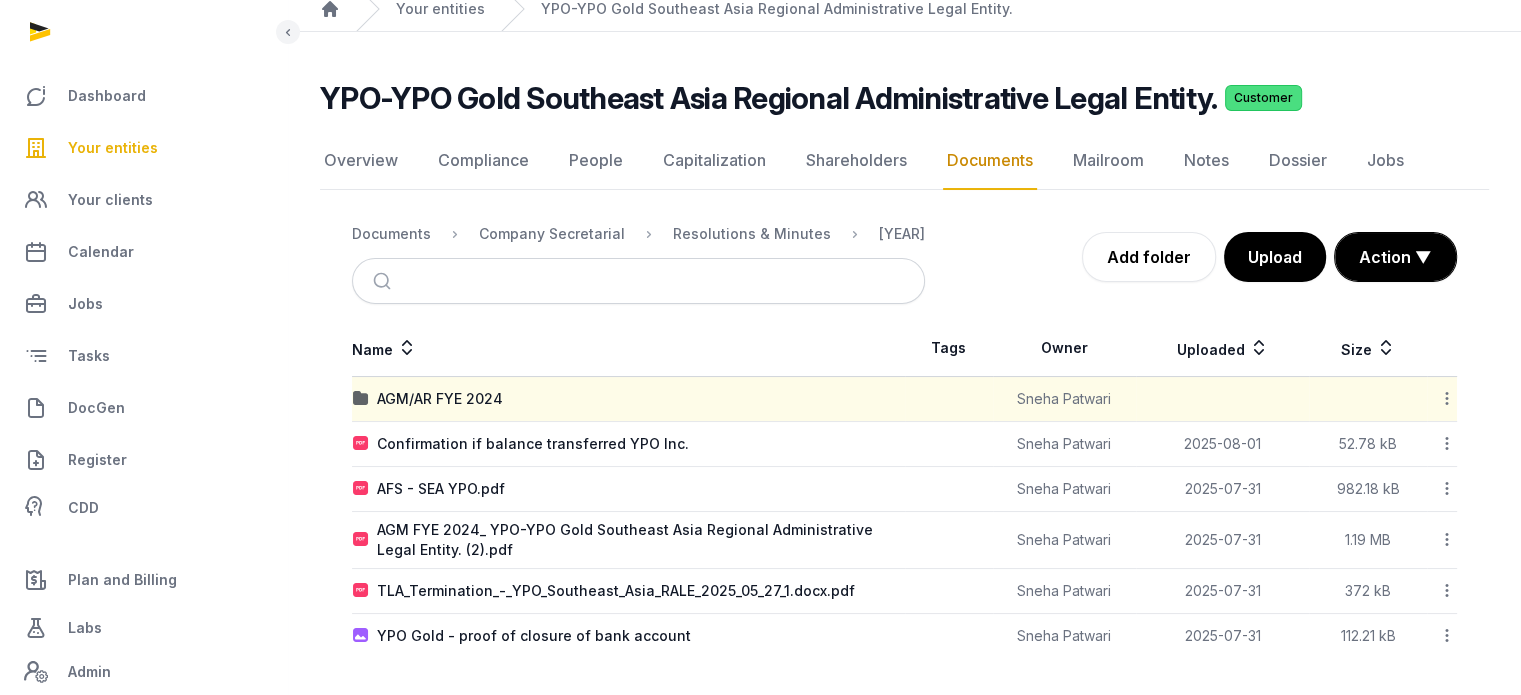 click on "AGM/AR FYE 2024" at bounding box center [628, 399] 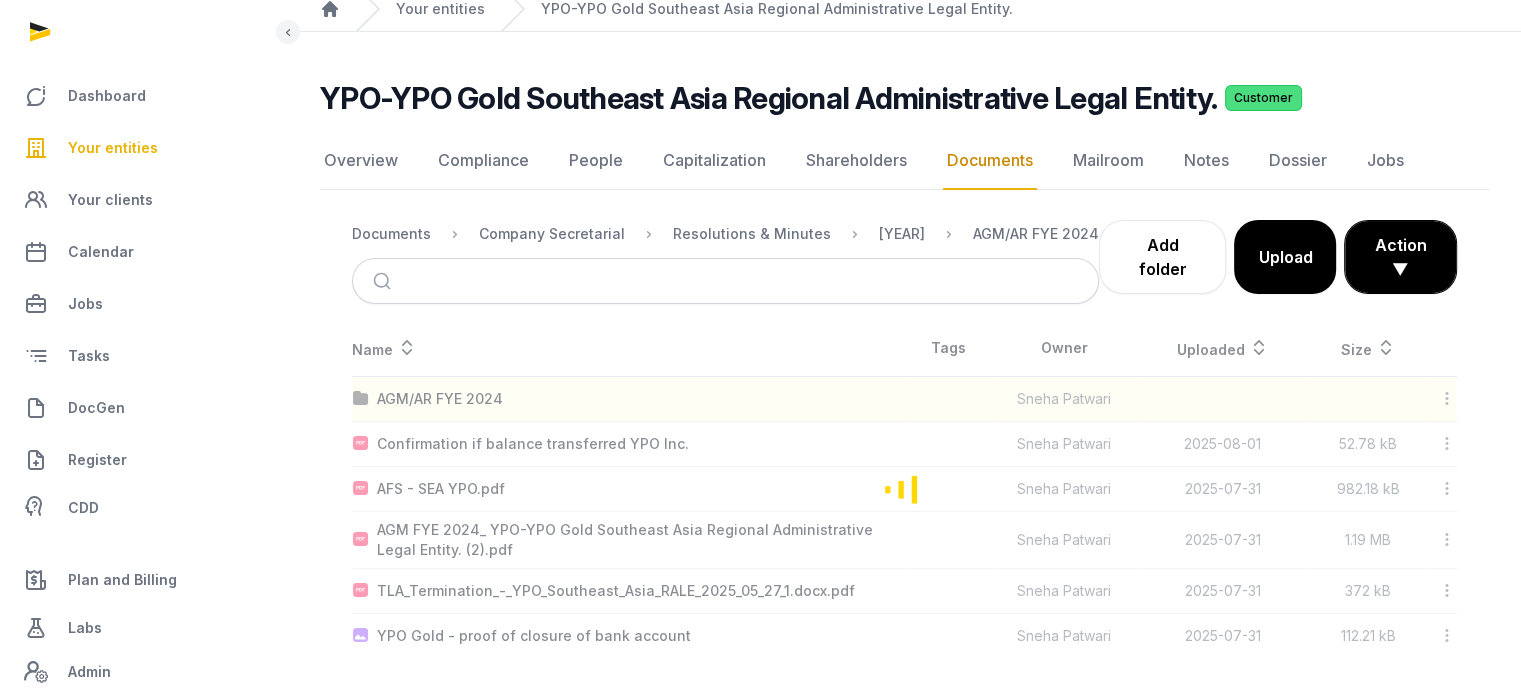 scroll, scrollTop: 0, scrollLeft: 0, axis: both 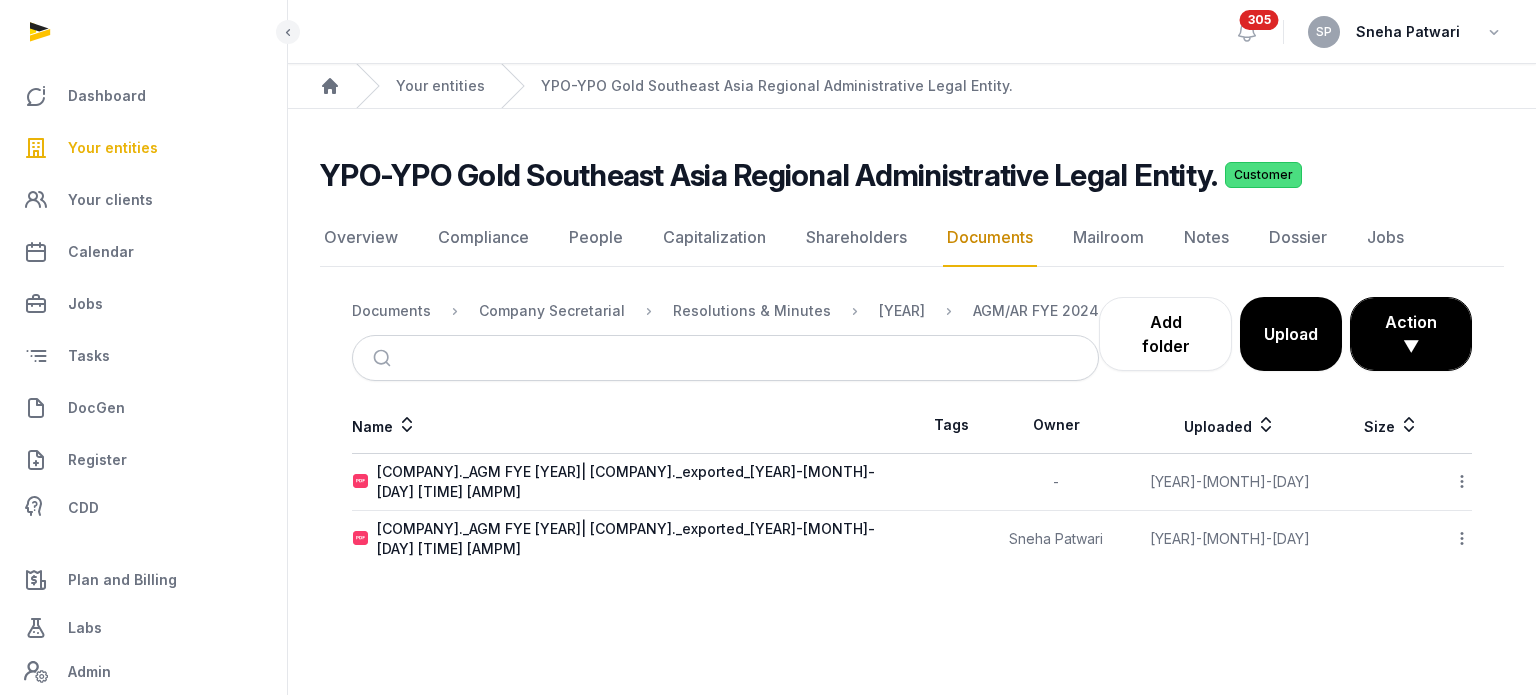 click 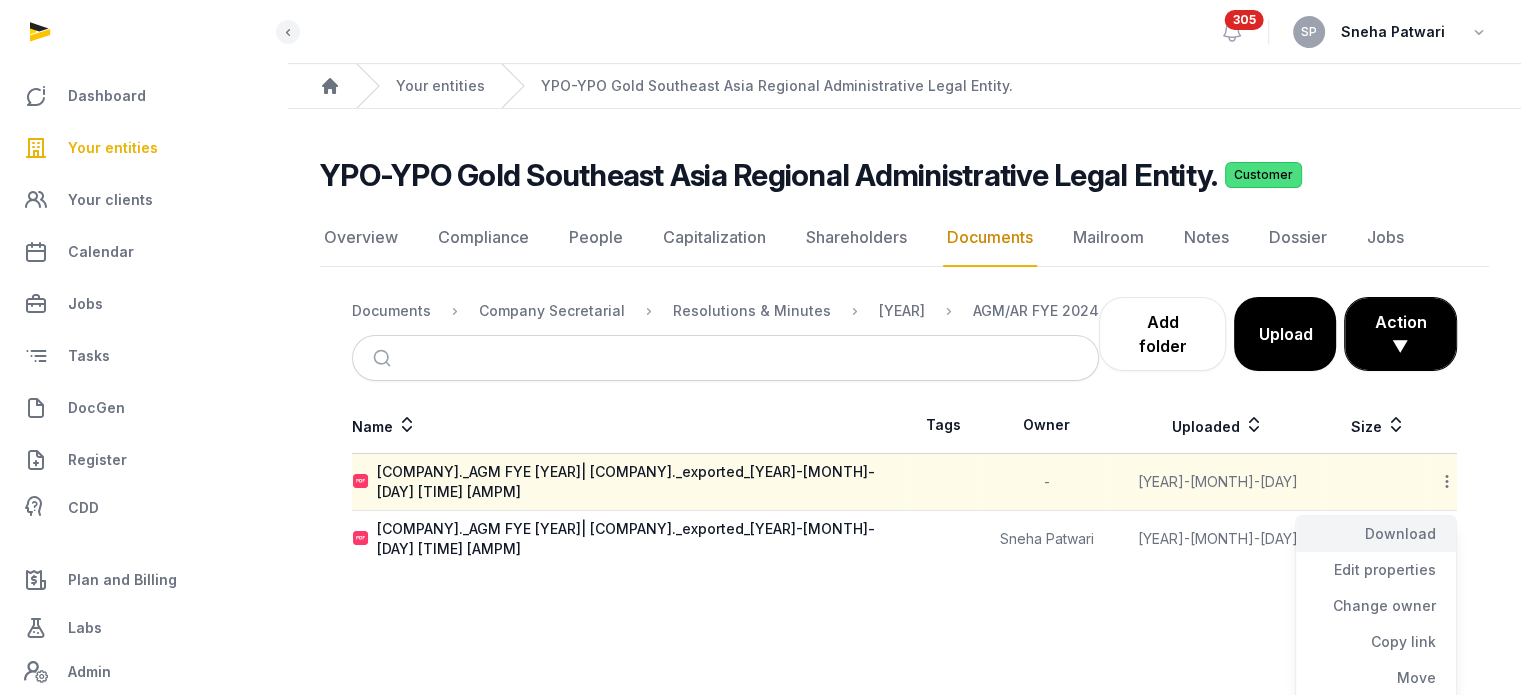 click on "Download" 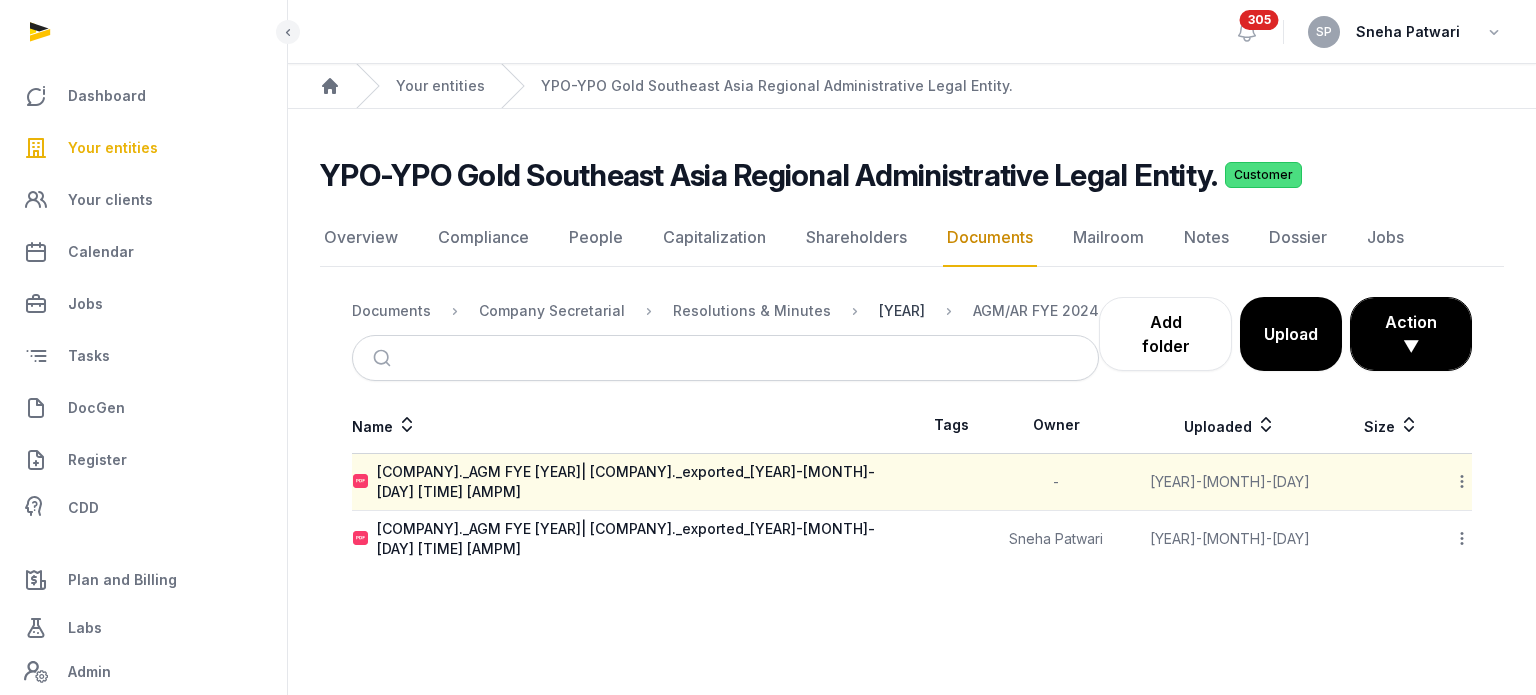 click on "2025" at bounding box center [902, 311] 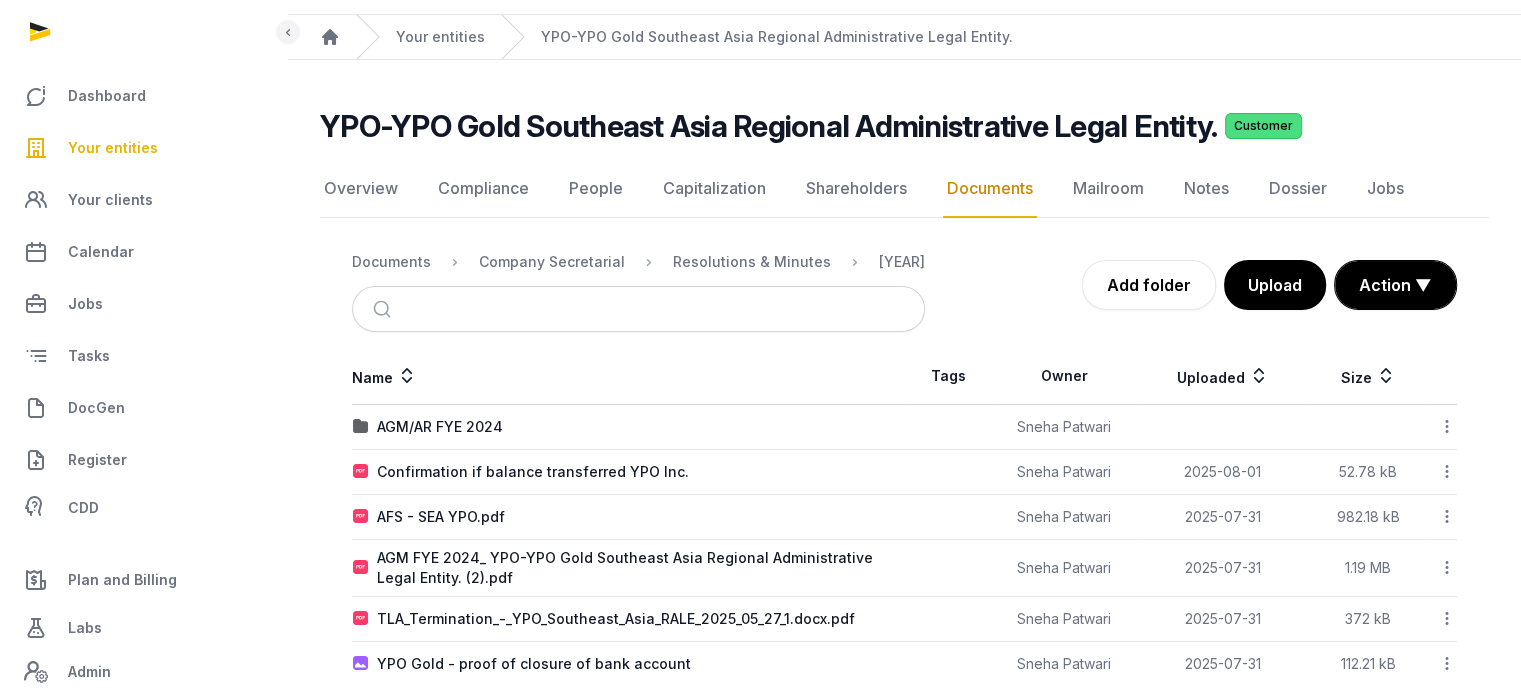 scroll, scrollTop: 77, scrollLeft: 0, axis: vertical 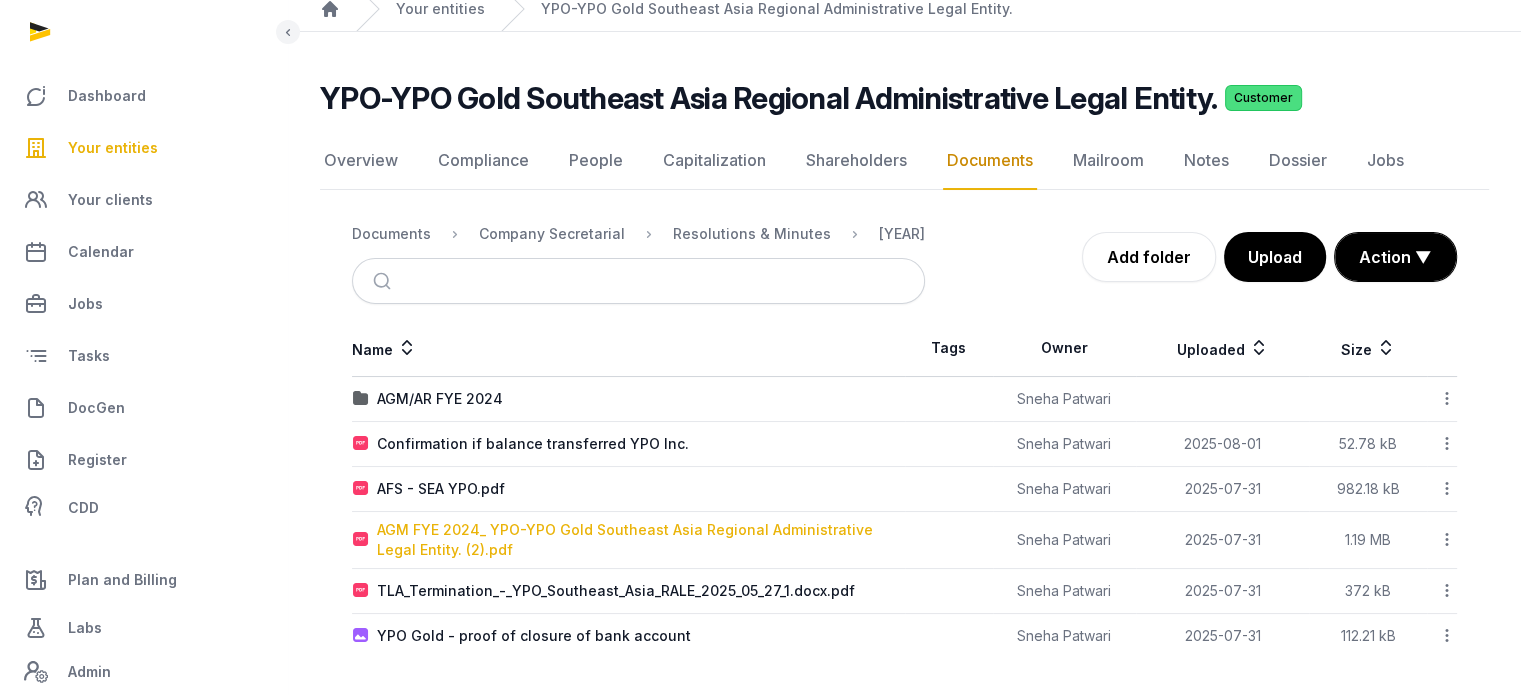click on "AGM FYE 2024_ YPO-YPO Gold Southeast Asia Regional Administrative Legal Entity. (2).pdf" at bounding box center (640, 540) 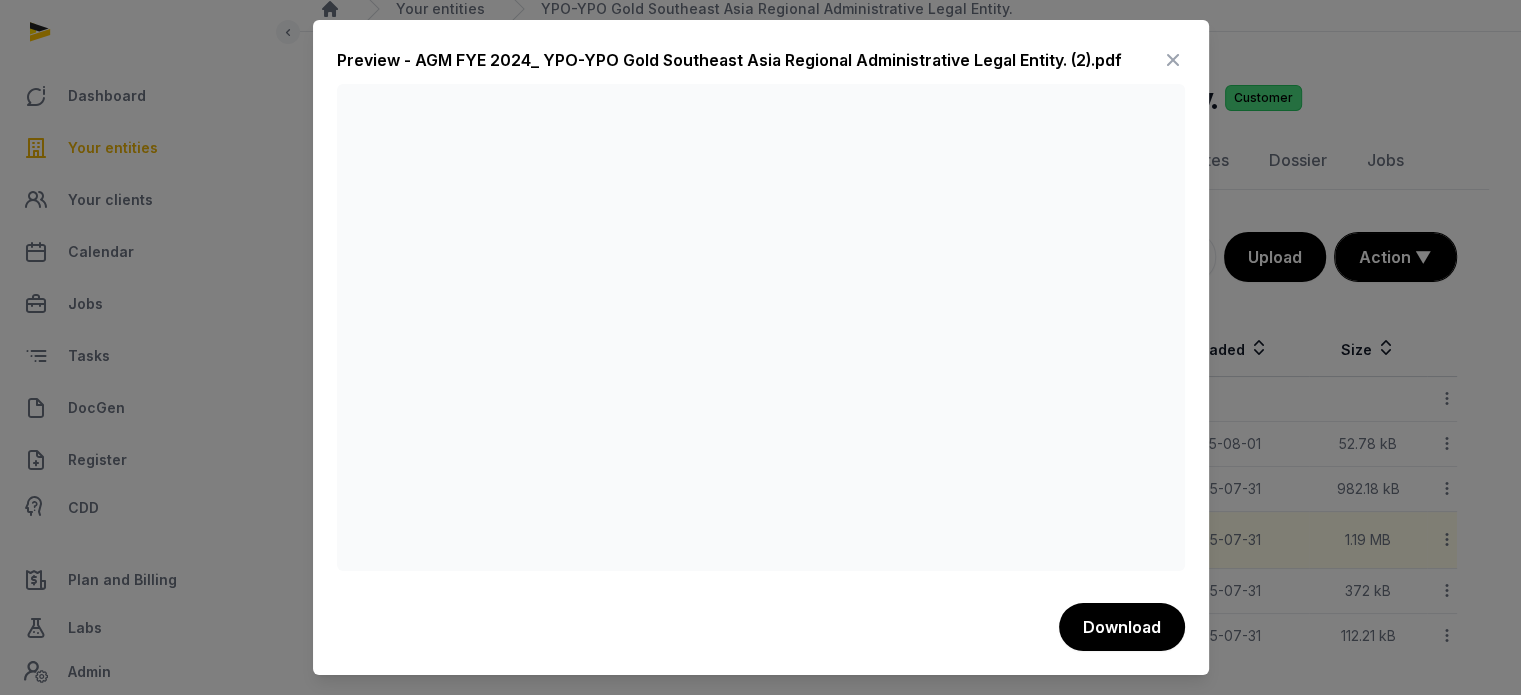 click at bounding box center (1173, 60) 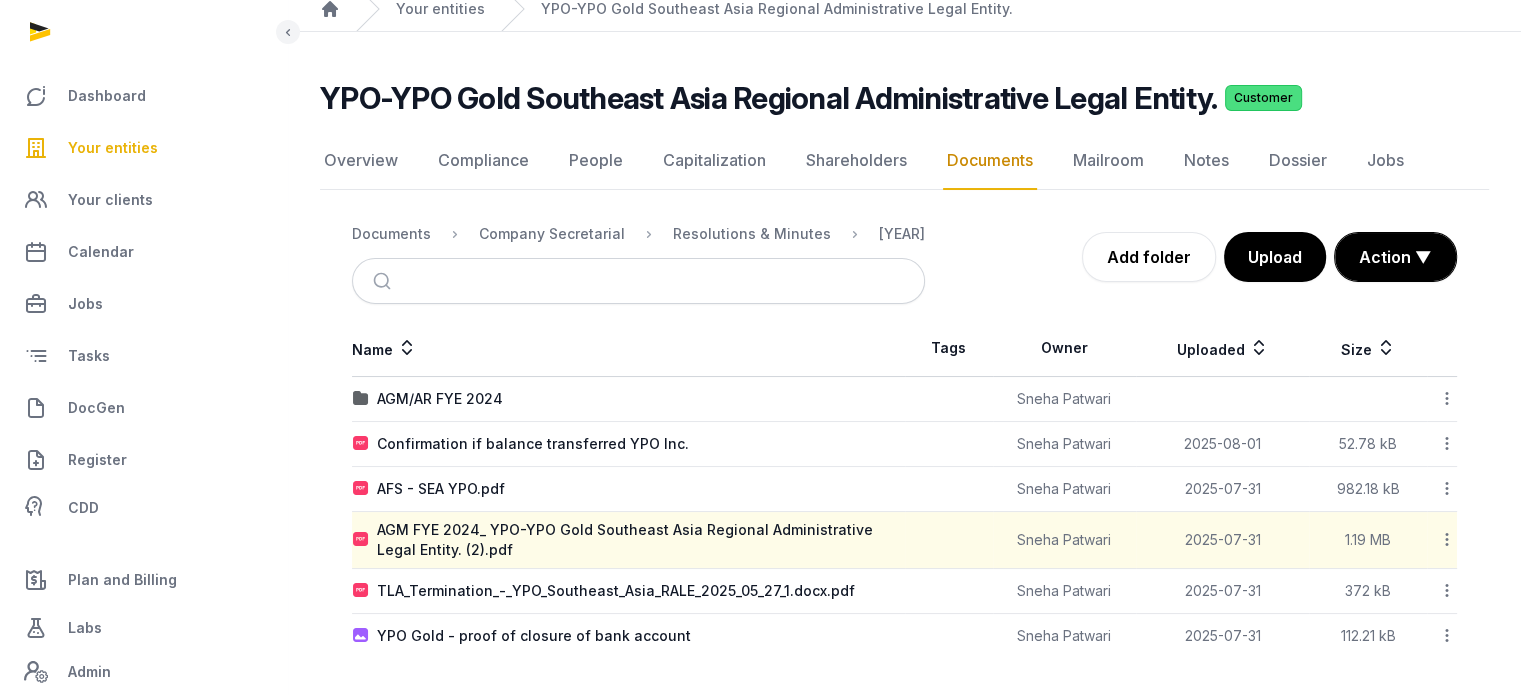 click 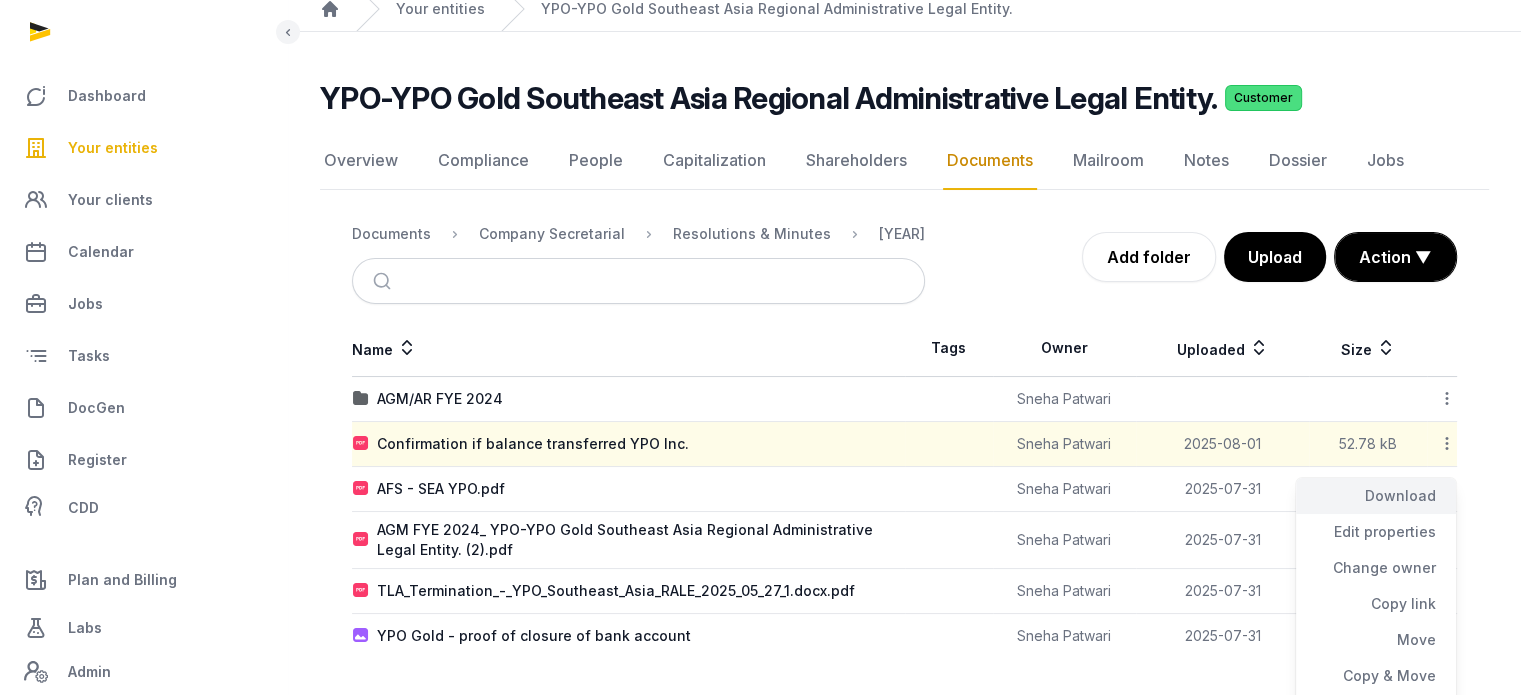 click on "Download" 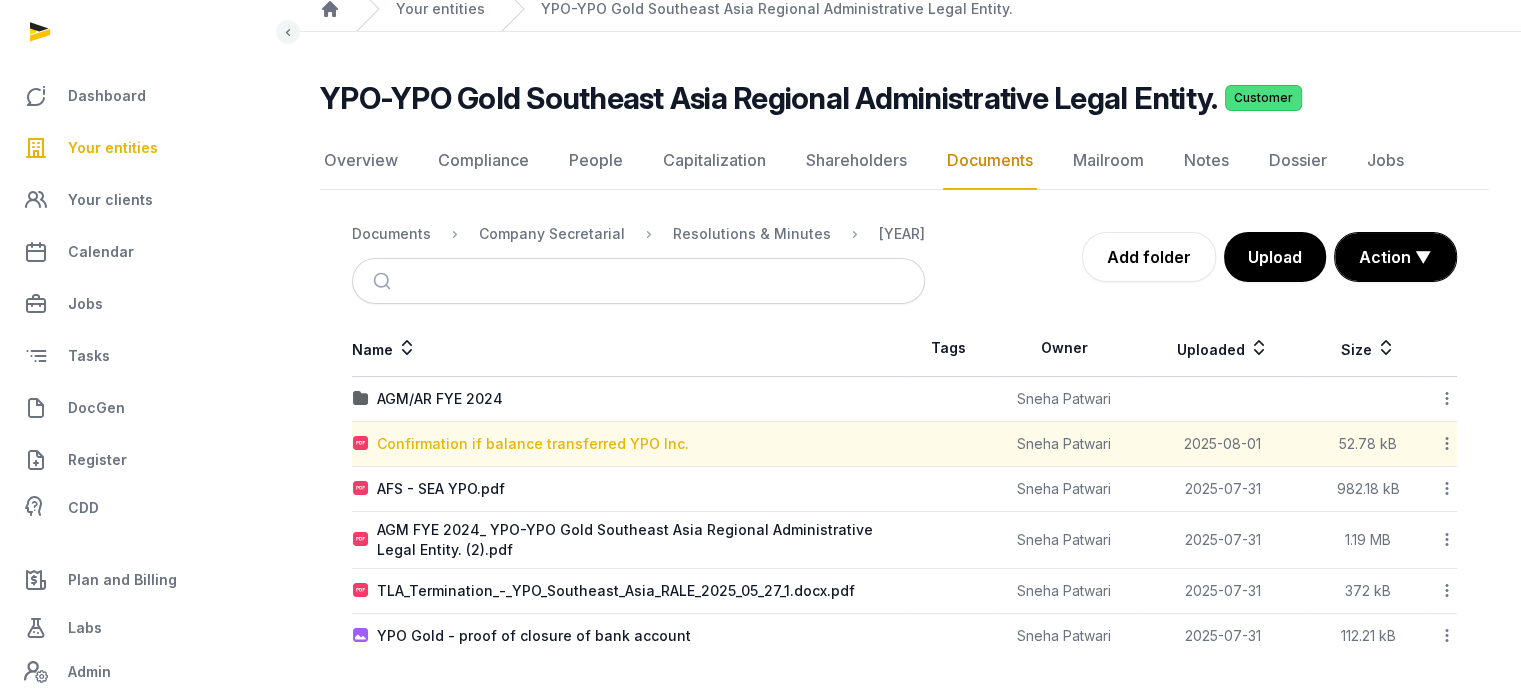 click on "Confirmation if balance transferred YPO Inc." at bounding box center [533, 444] 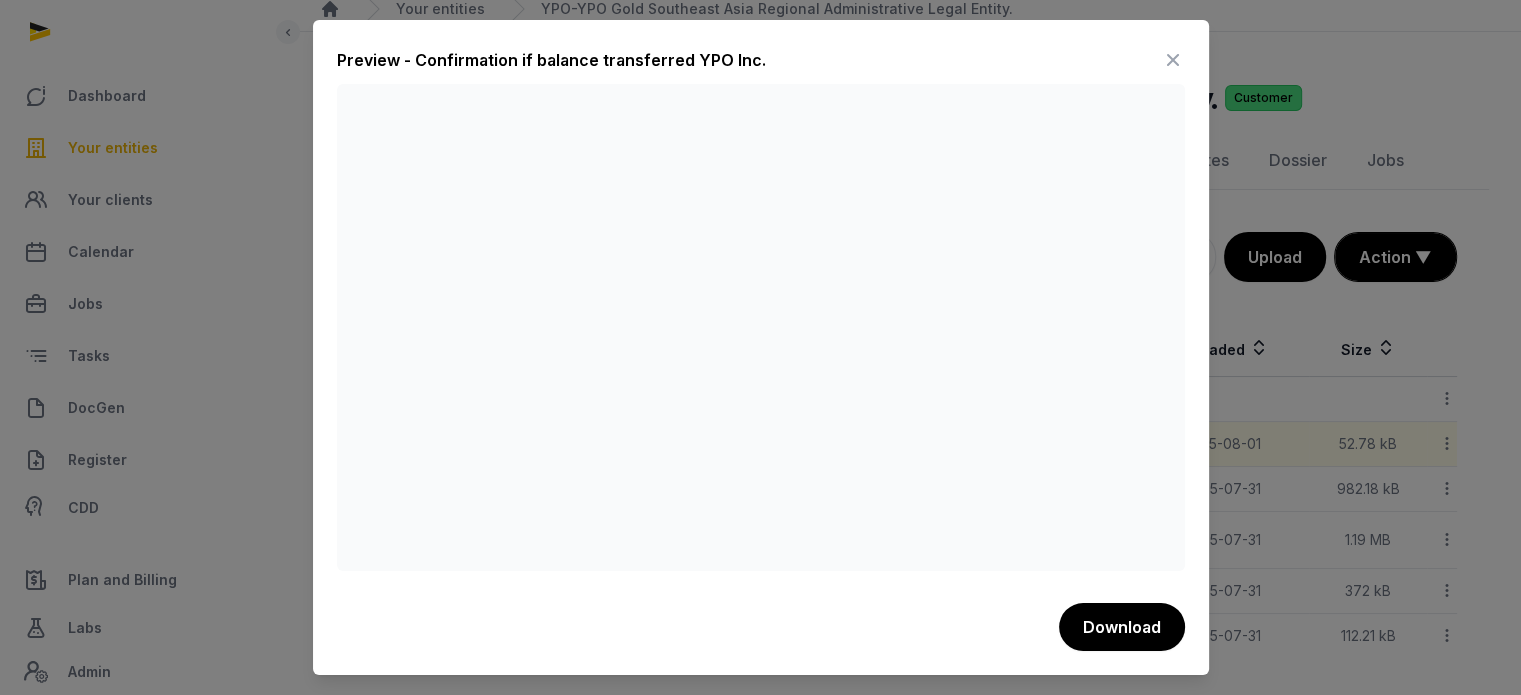 click at bounding box center (1173, 60) 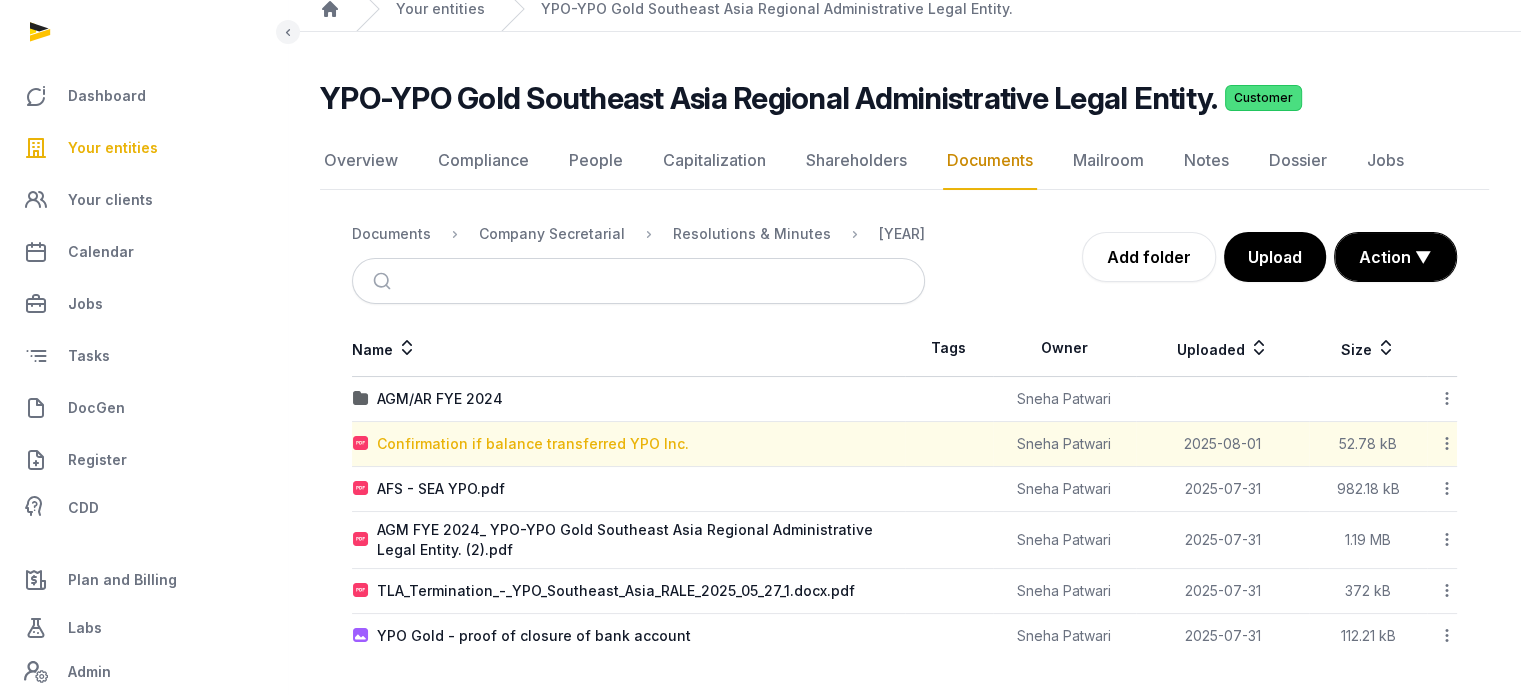 click on "Confirmation if balance transferred YPO Inc." at bounding box center (533, 444) 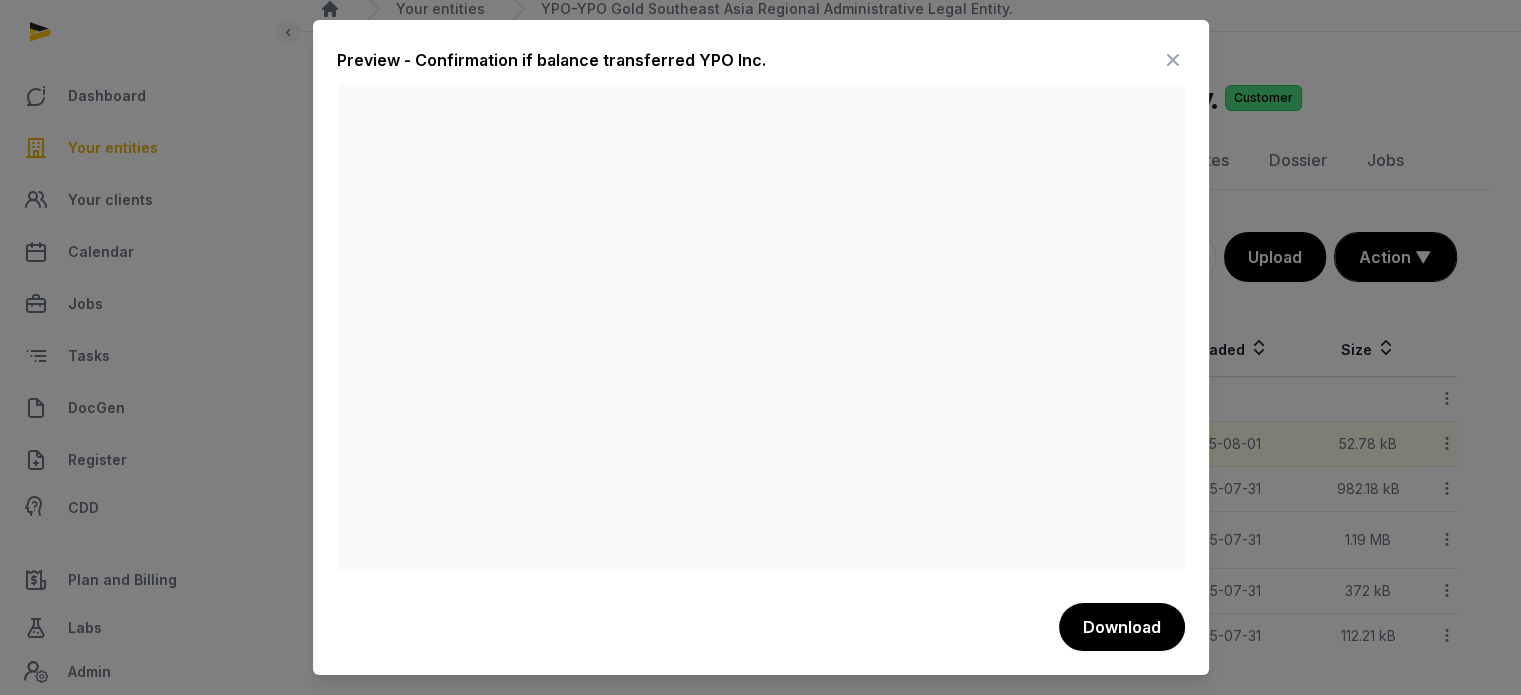 click at bounding box center (1173, 60) 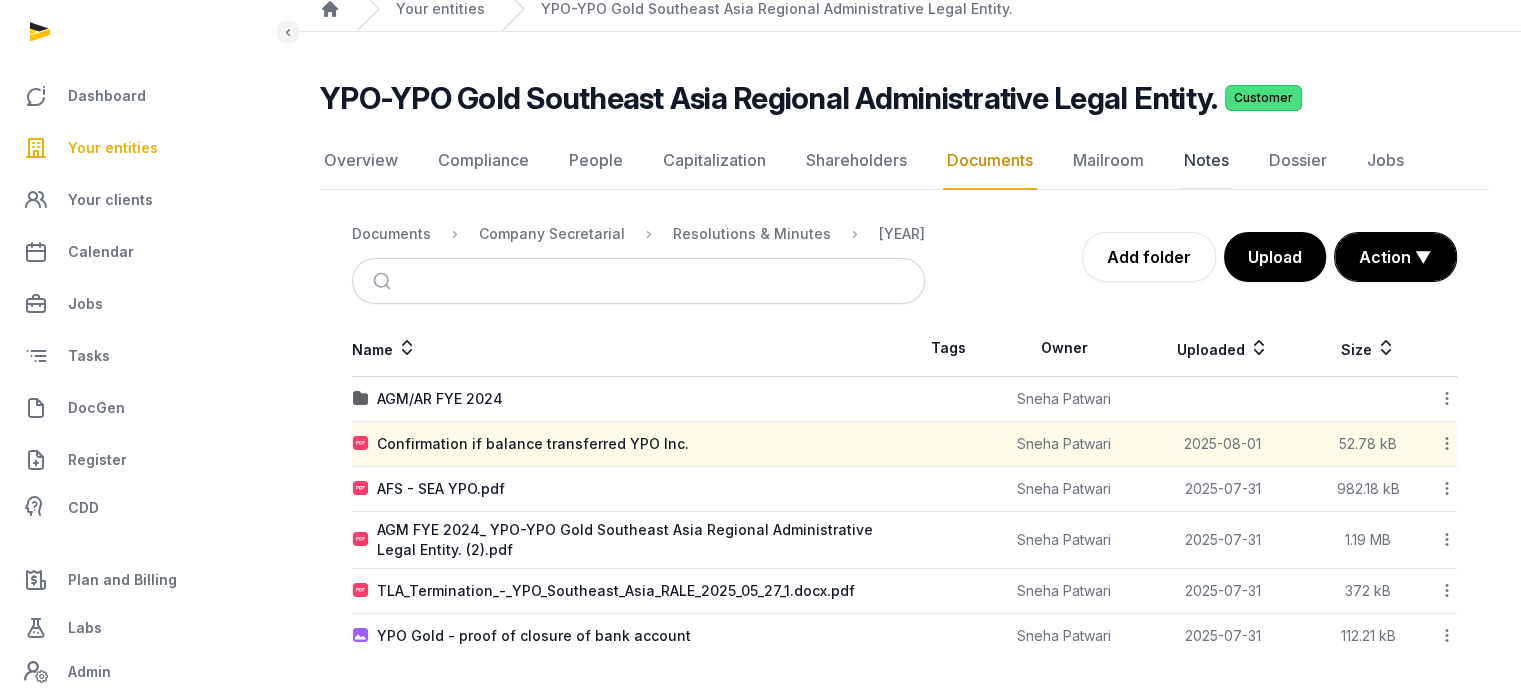 click on "Notes" 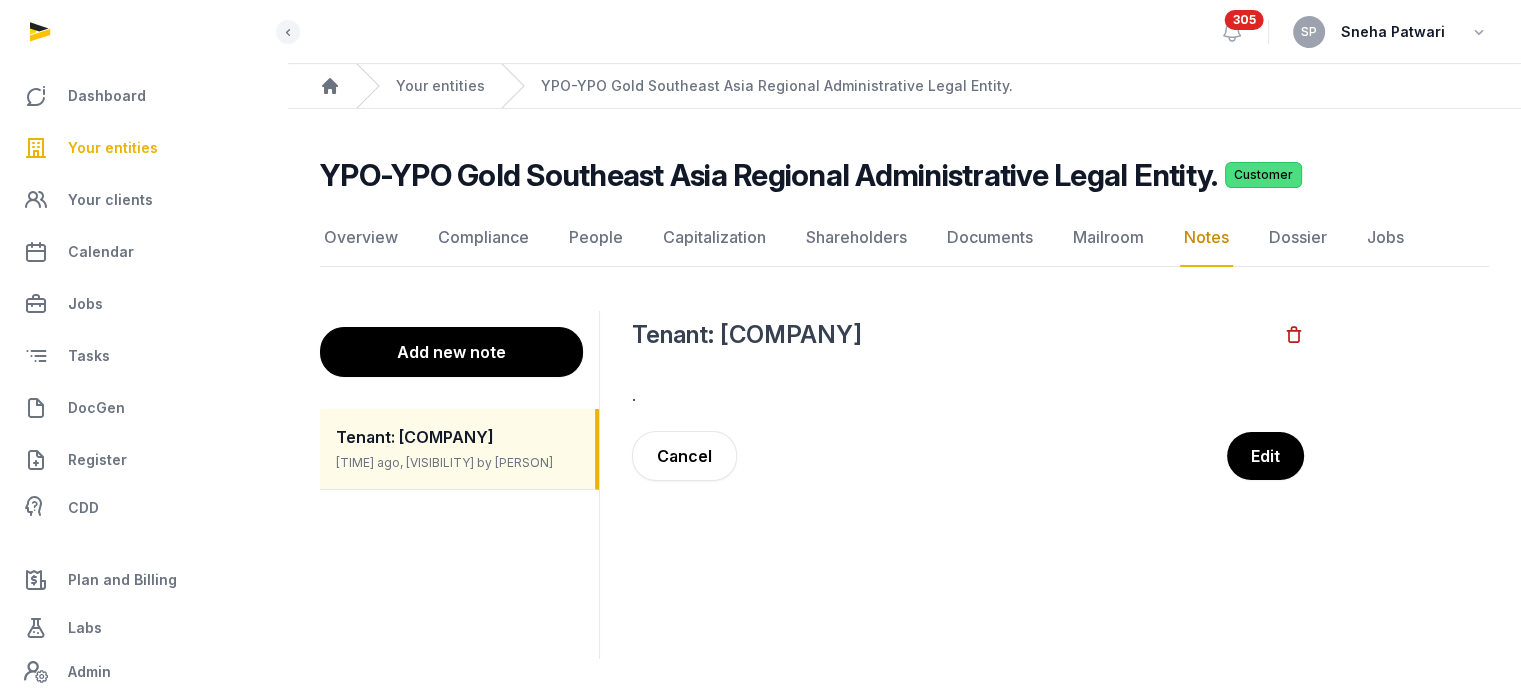 click on "Add new note" at bounding box center [451, 352] 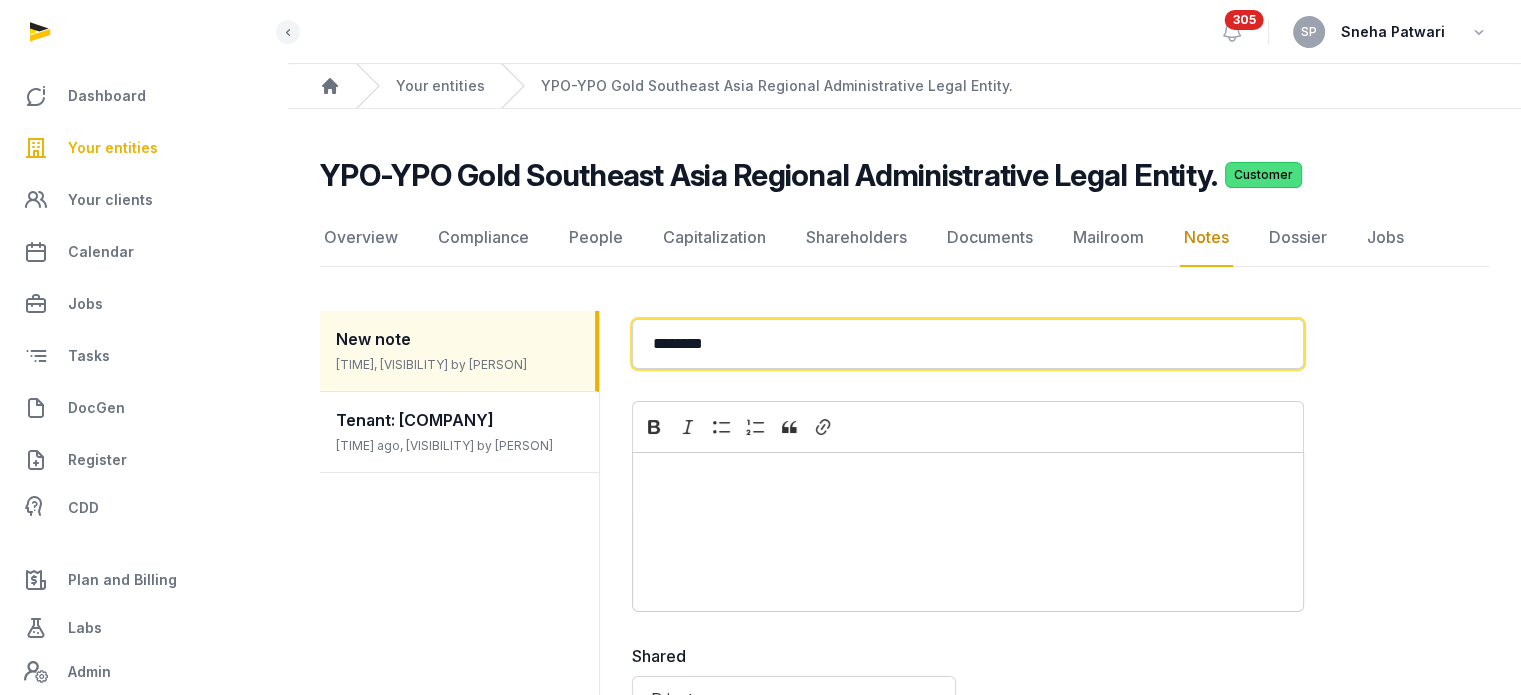 click on "********" 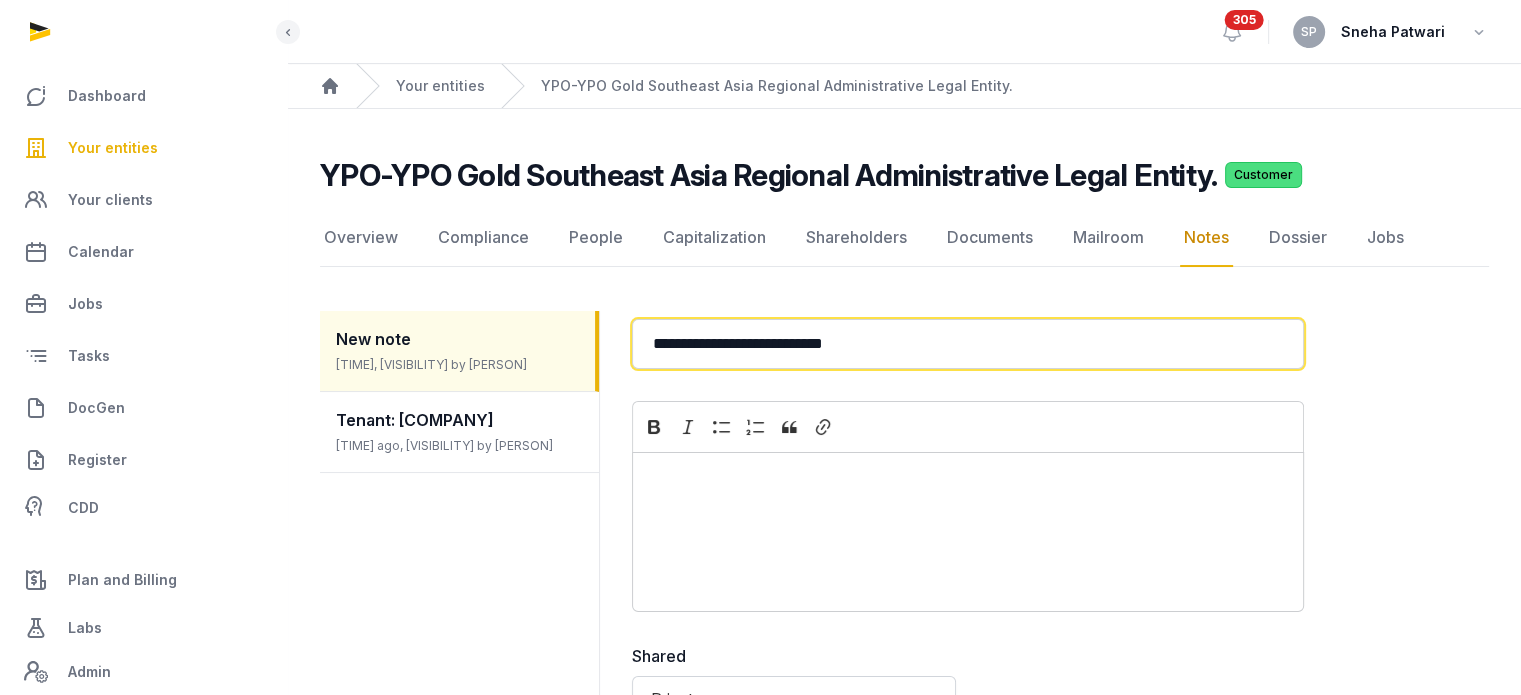 type on "**********" 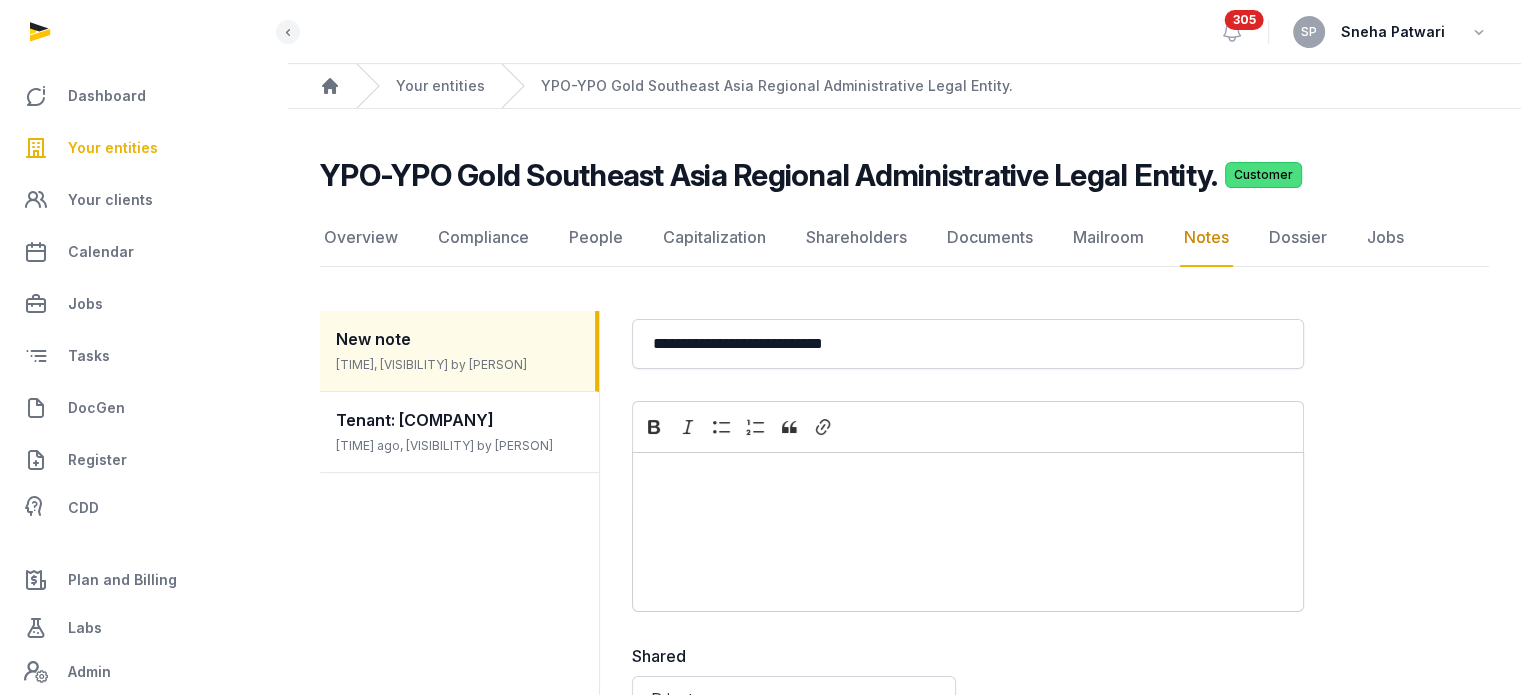click at bounding box center (968, 479) 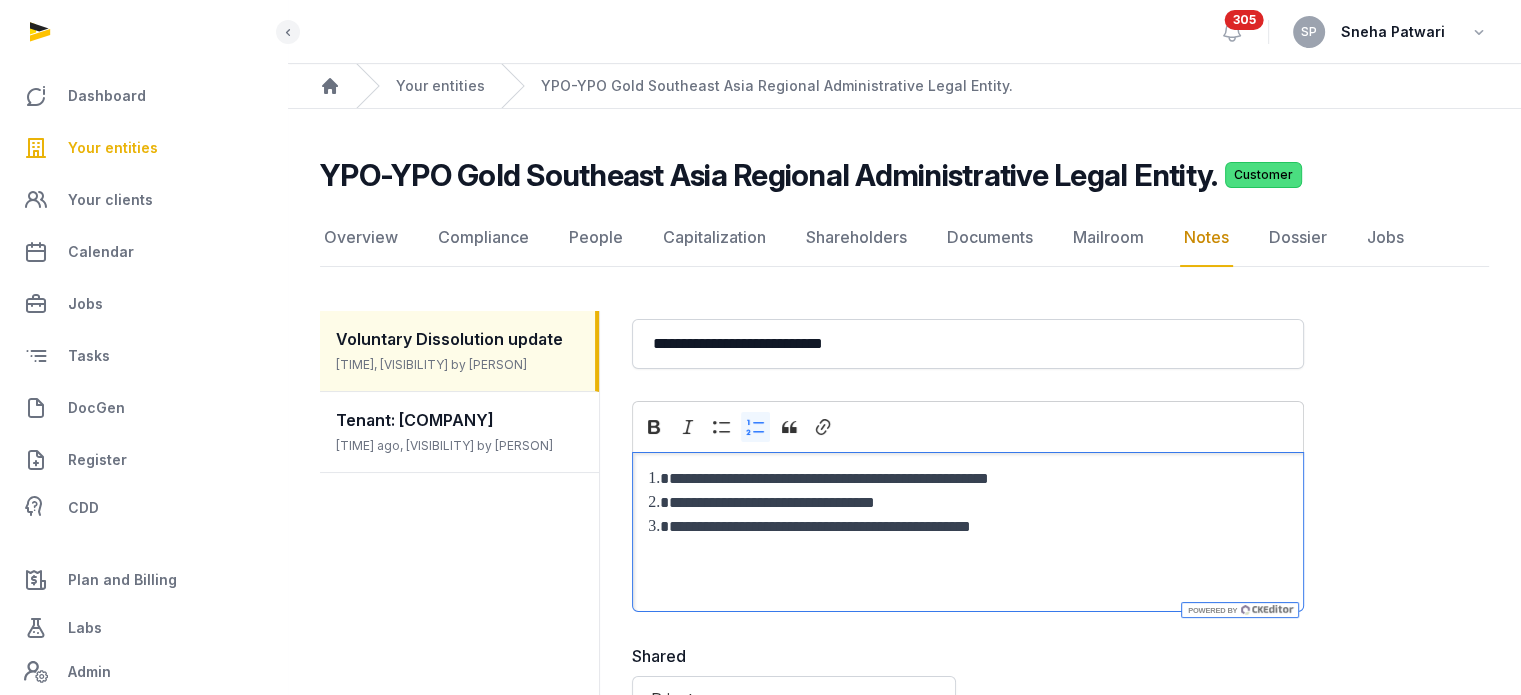 scroll, scrollTop: 164, scrollLeft: 0, axis: vertical 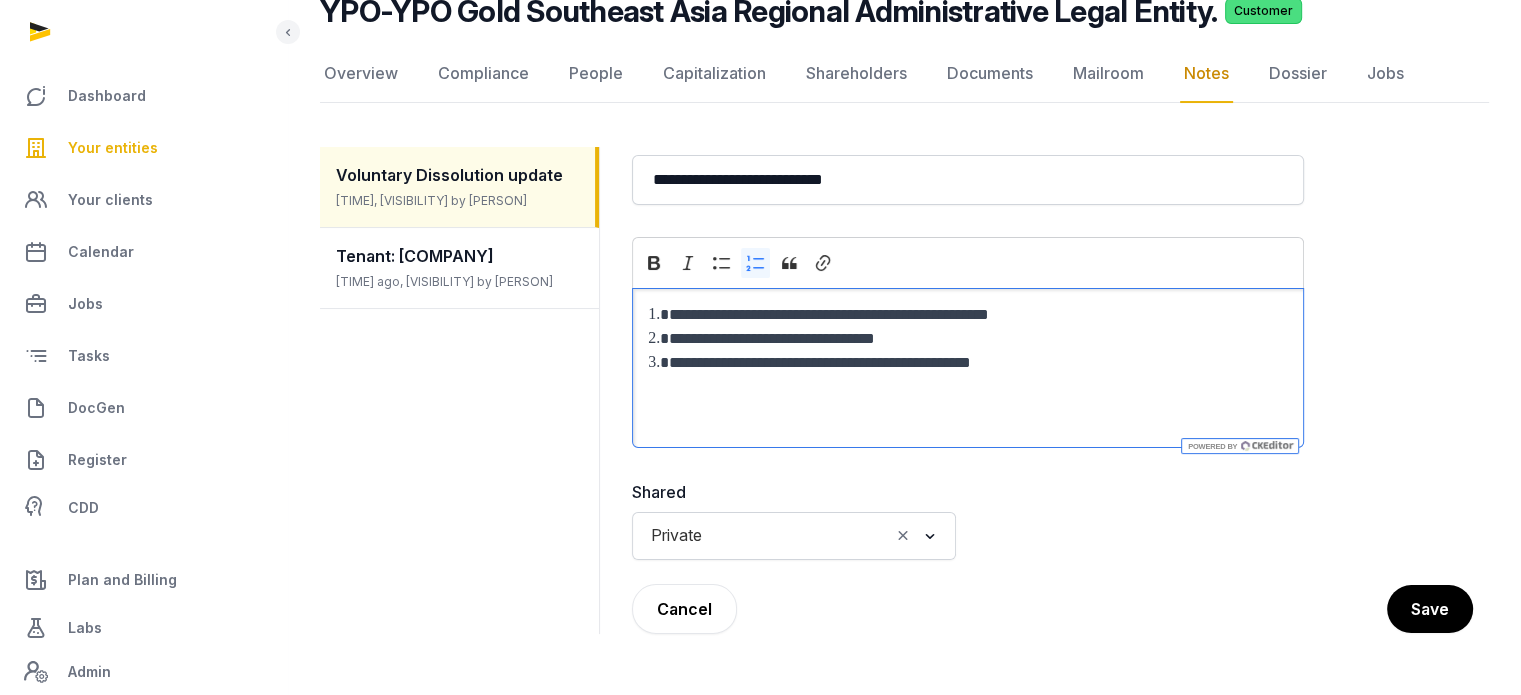 click at bounding box center (930, 536) 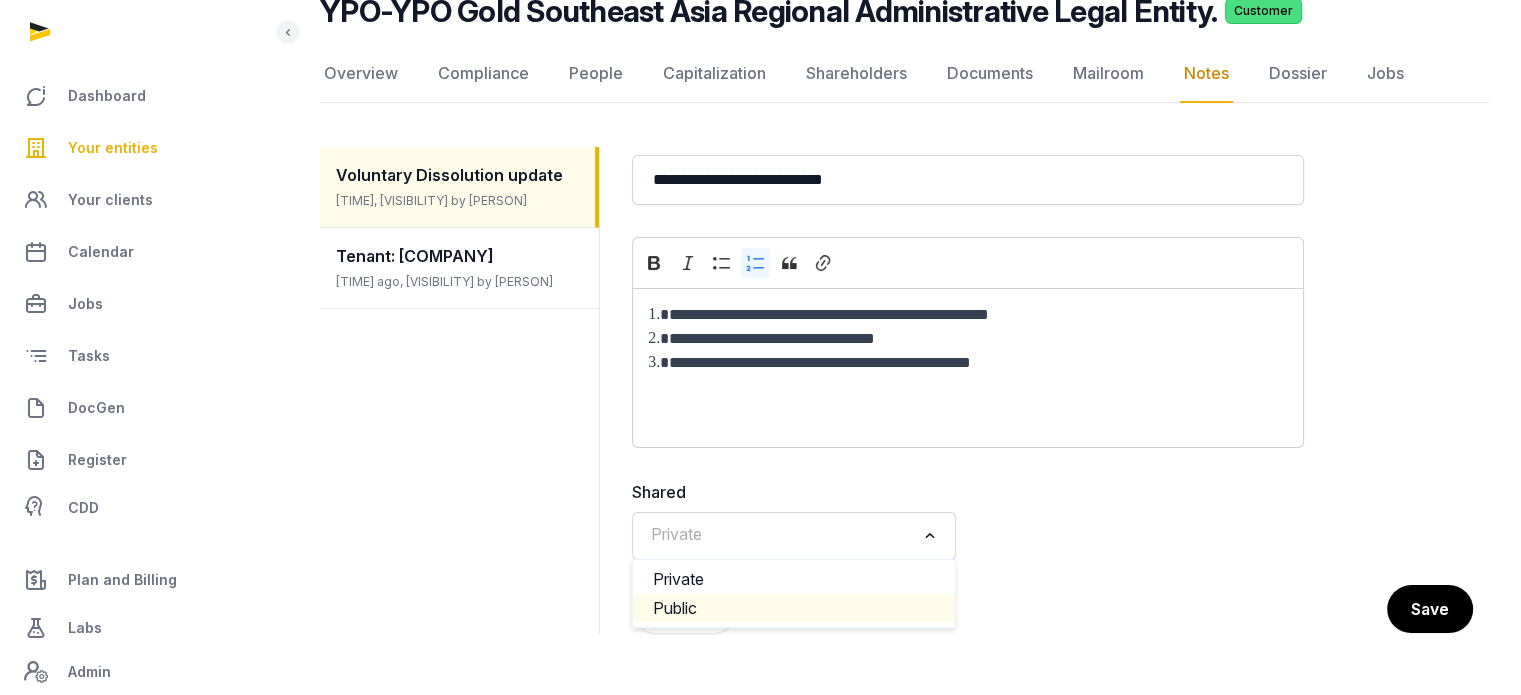 click on "Public" 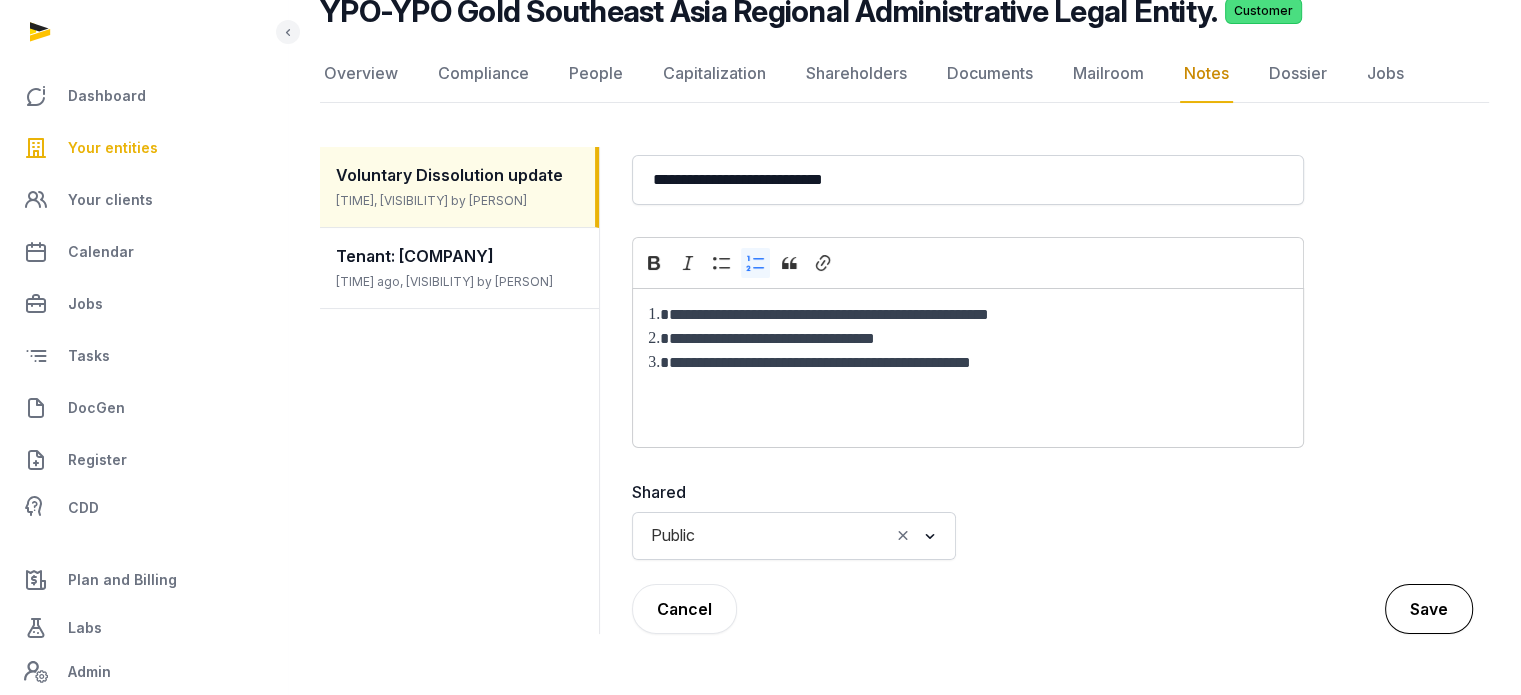 click on "Save" at bounding box center [1429, 609] 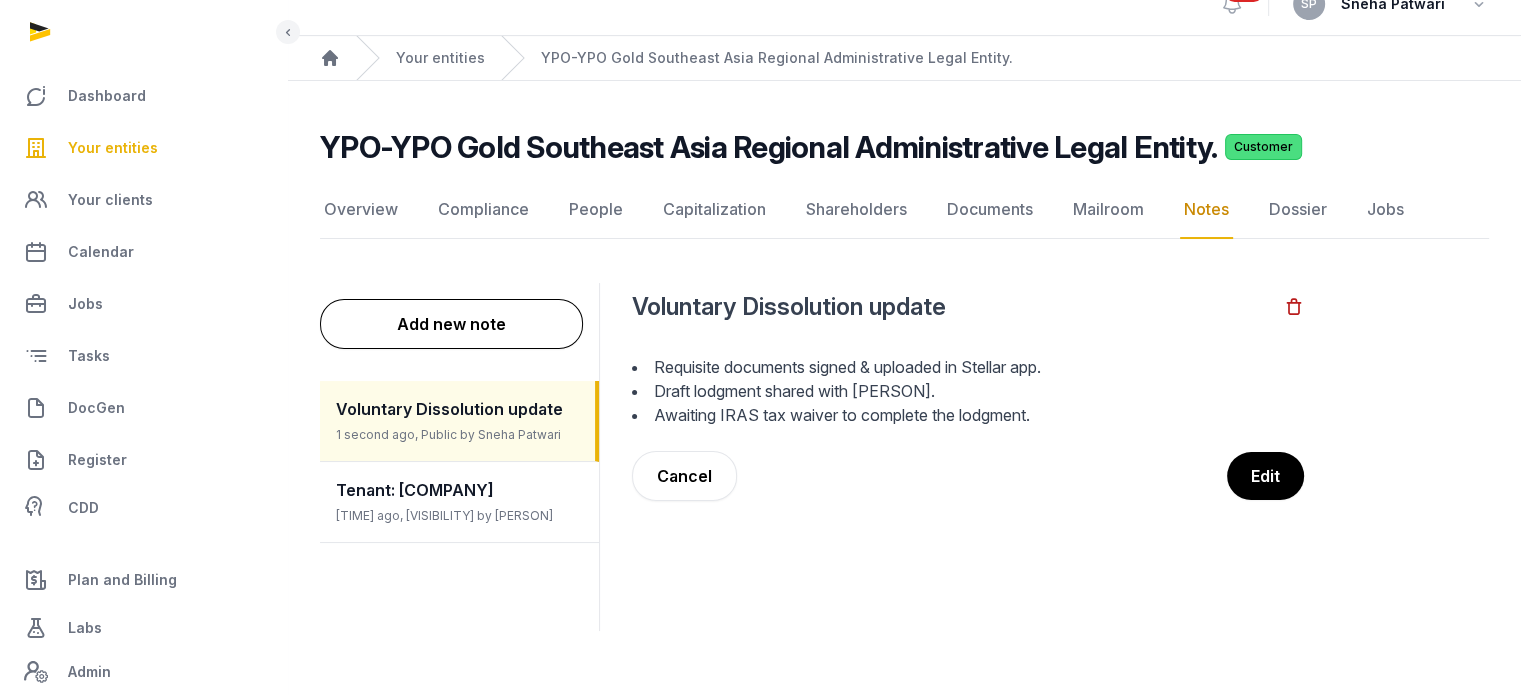 scroll, scrollTop: 26, scrollLeft: 0, axis: vertical 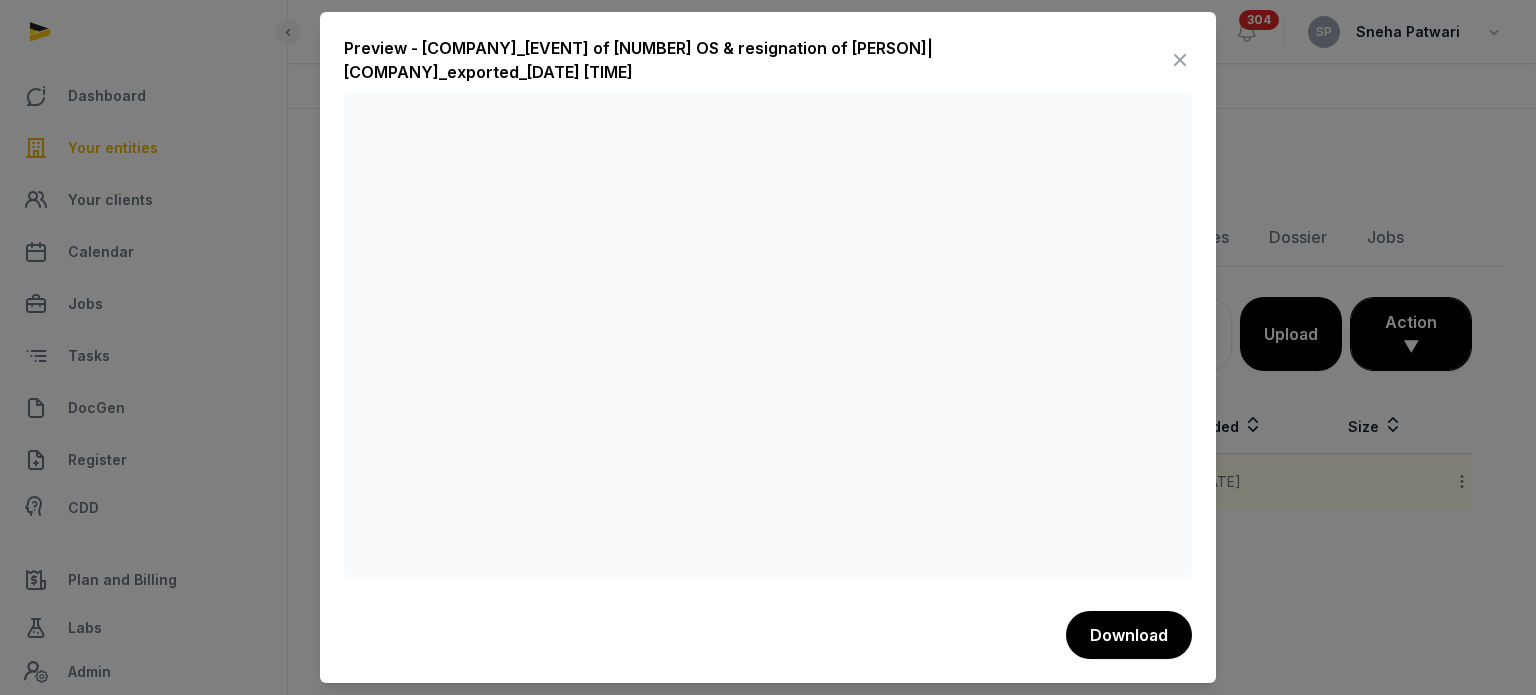 click at bounding box center [1180, 60] 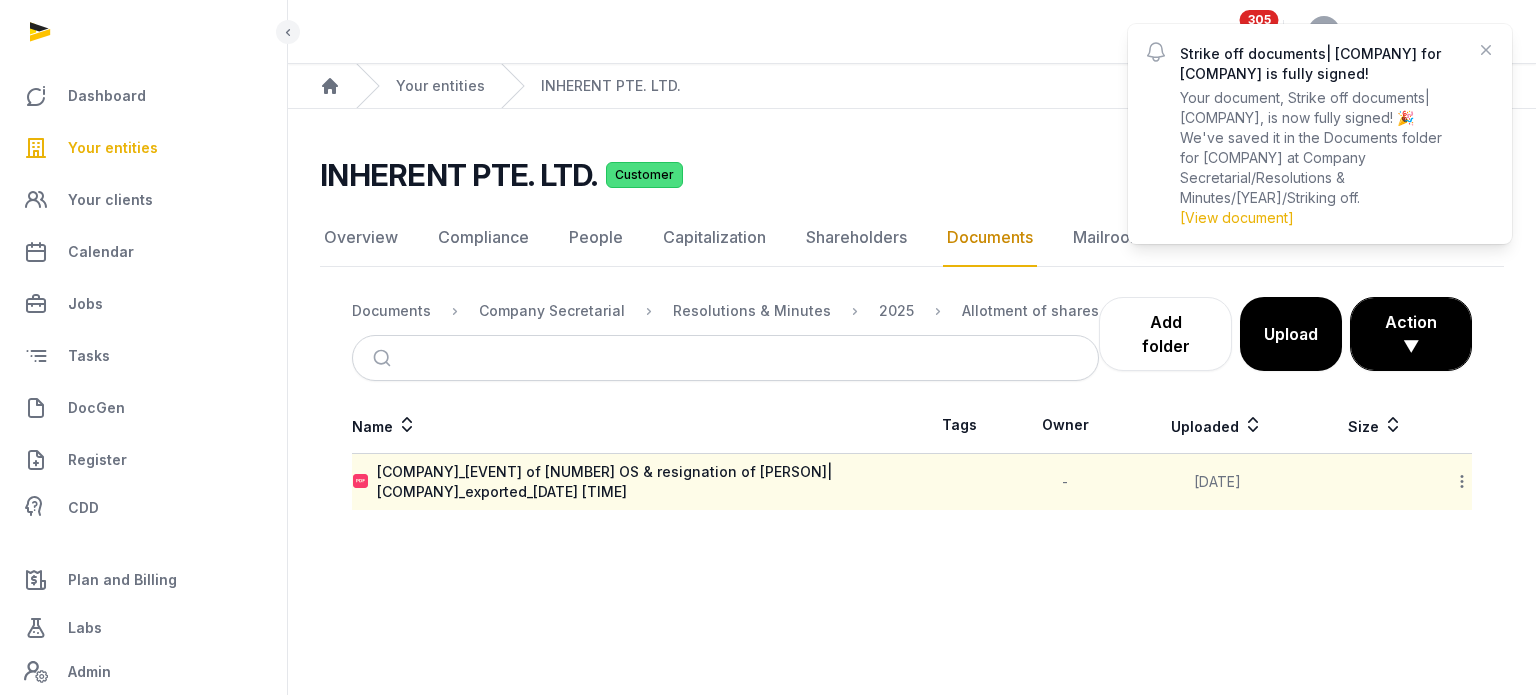 click on "Your entities" at bounding box center (113, 148) 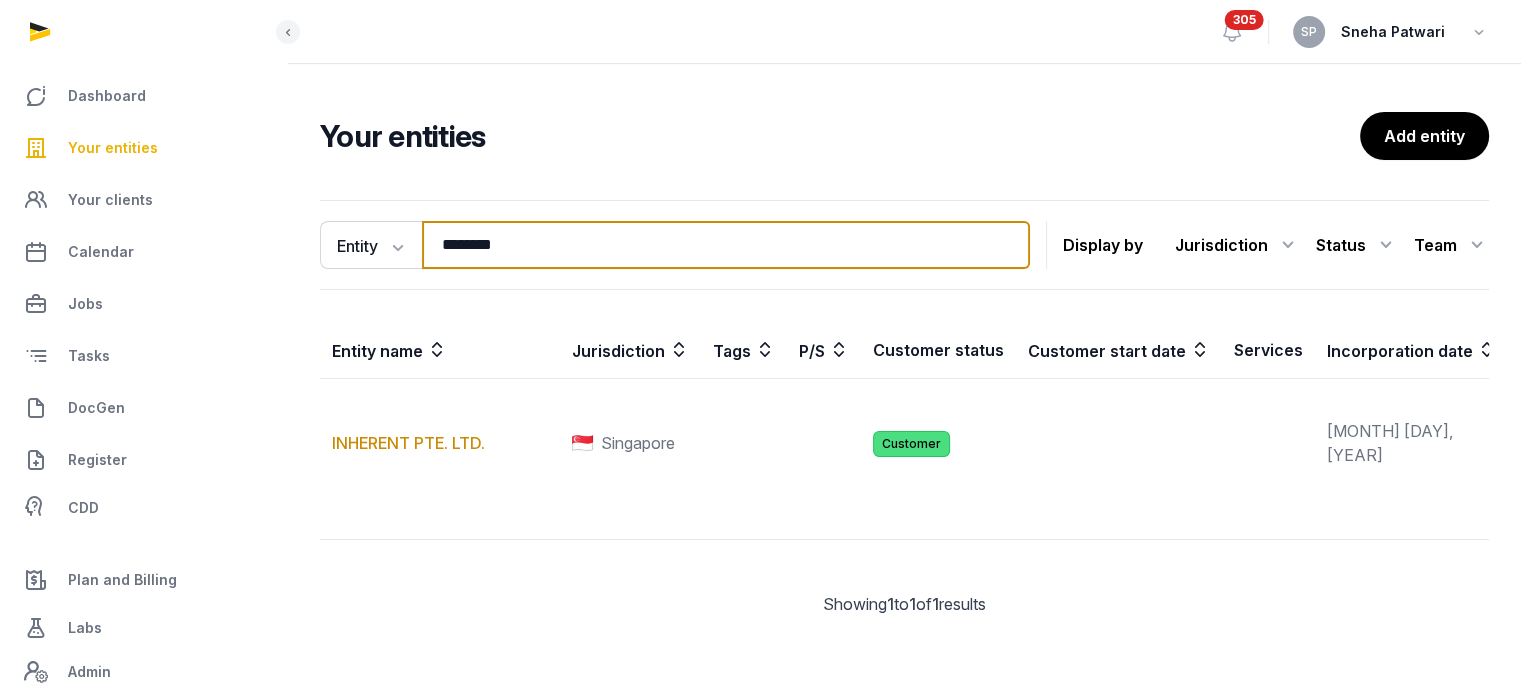 click on "********" at bounding box center [726, 245] 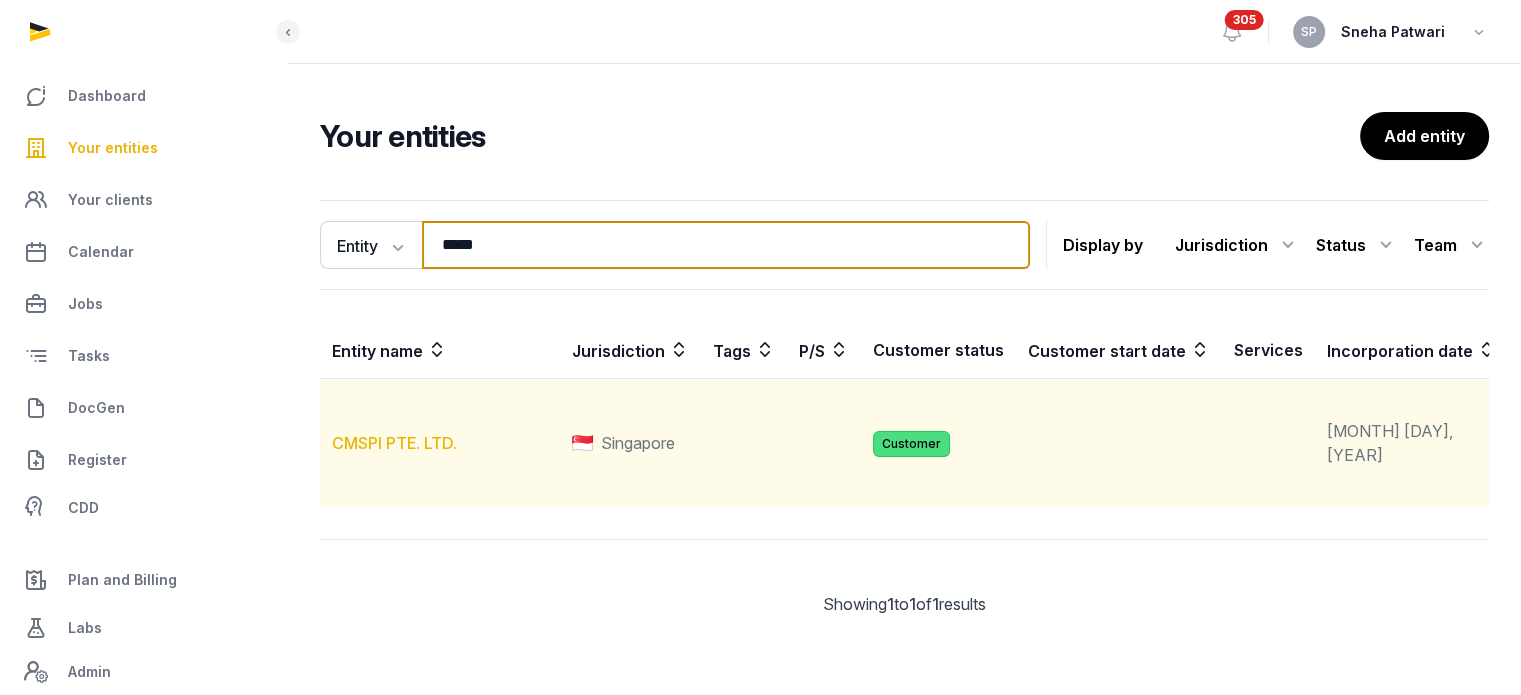 type on "*****" 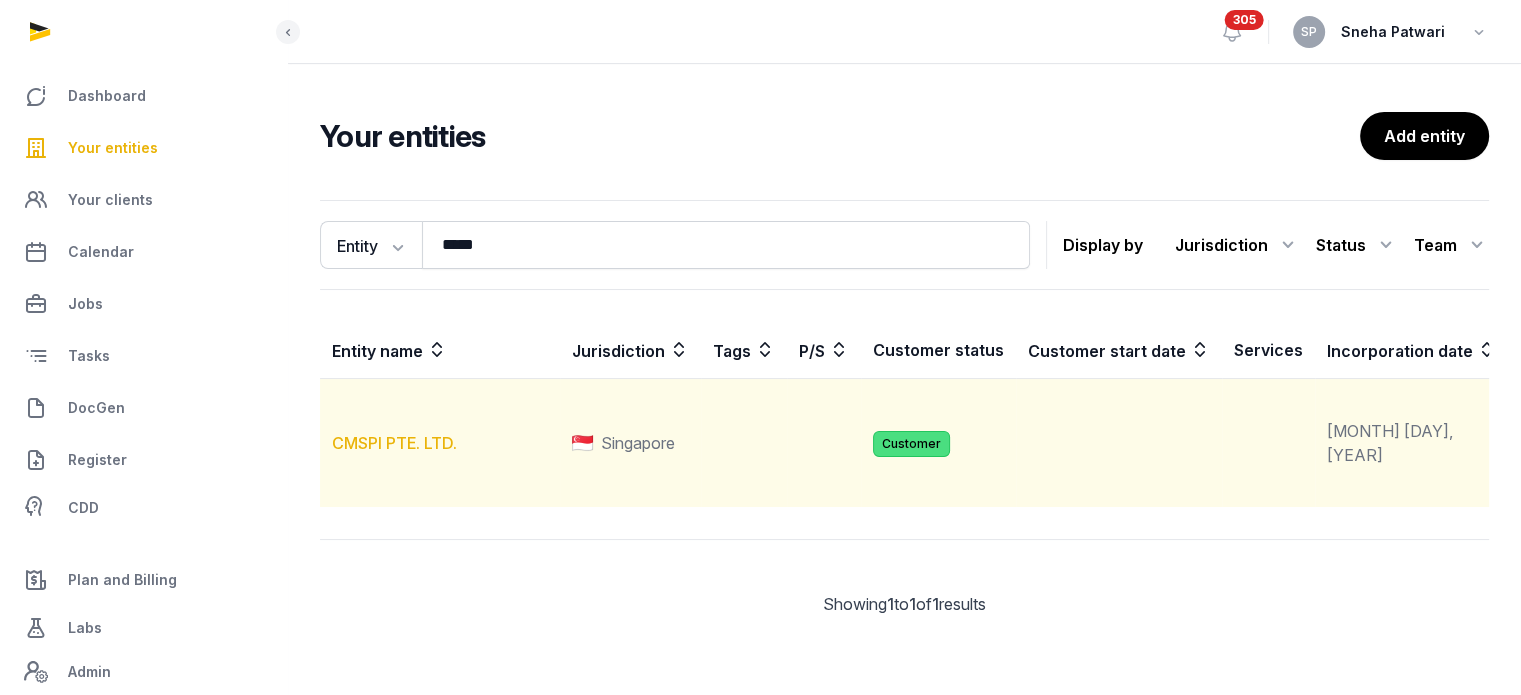 click on "CMSPI PTE. LTD." at bounding box center [394, 443] 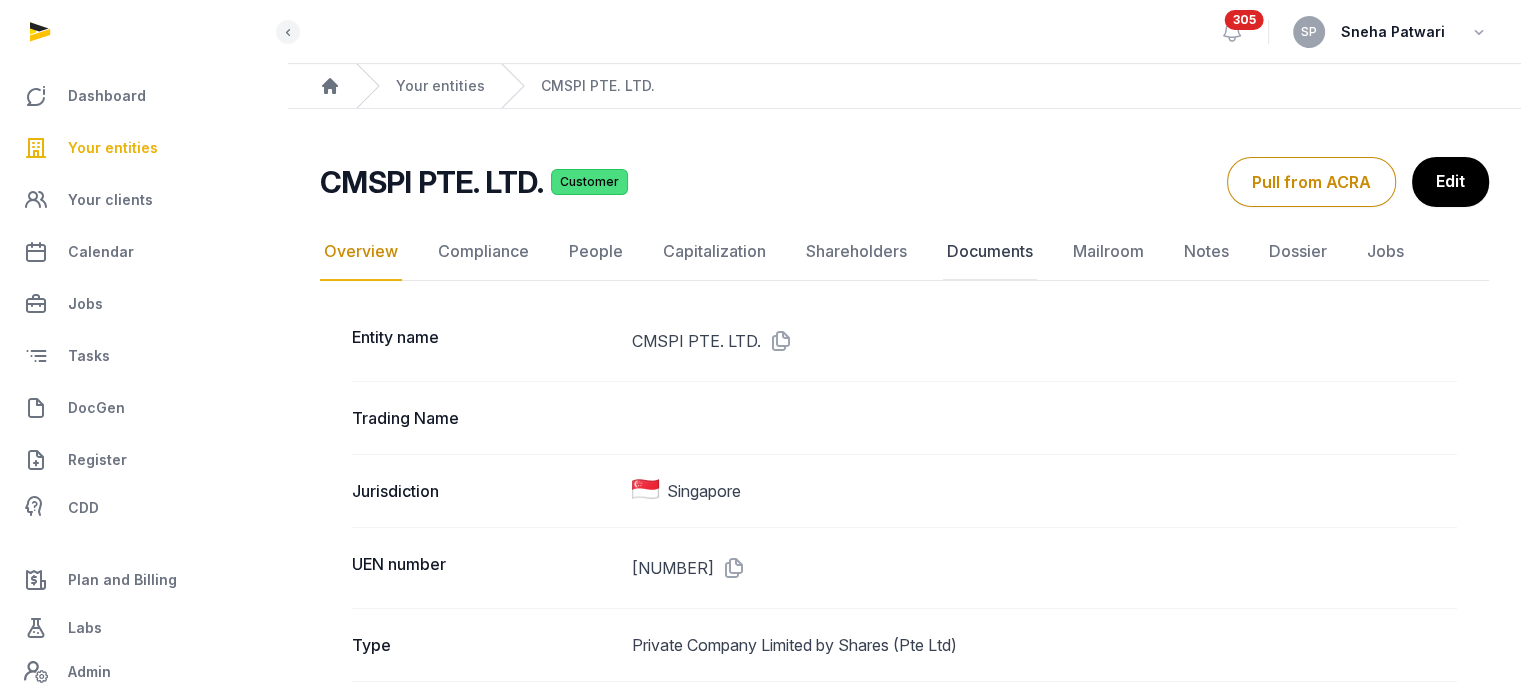 click on "Documents" 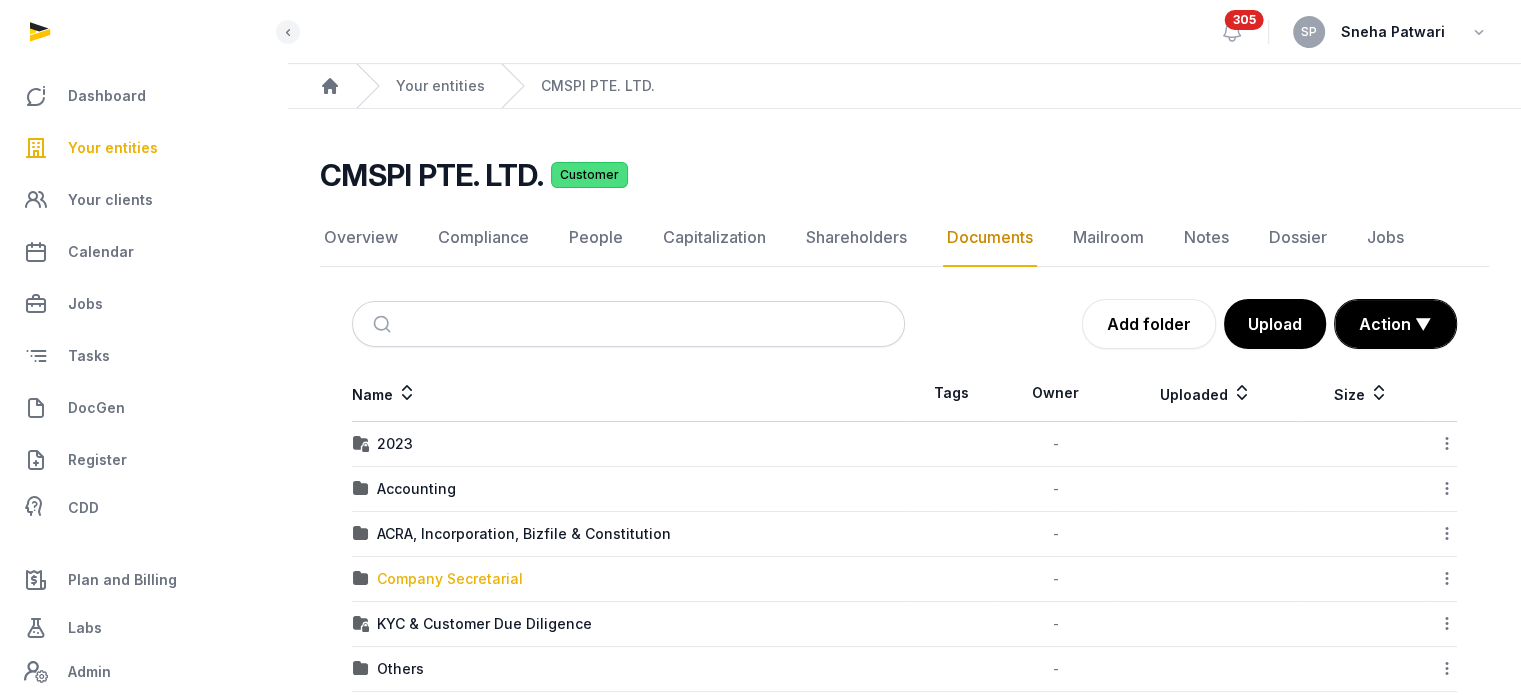click on "Company Secretarial" at bounding box center (450, 579) 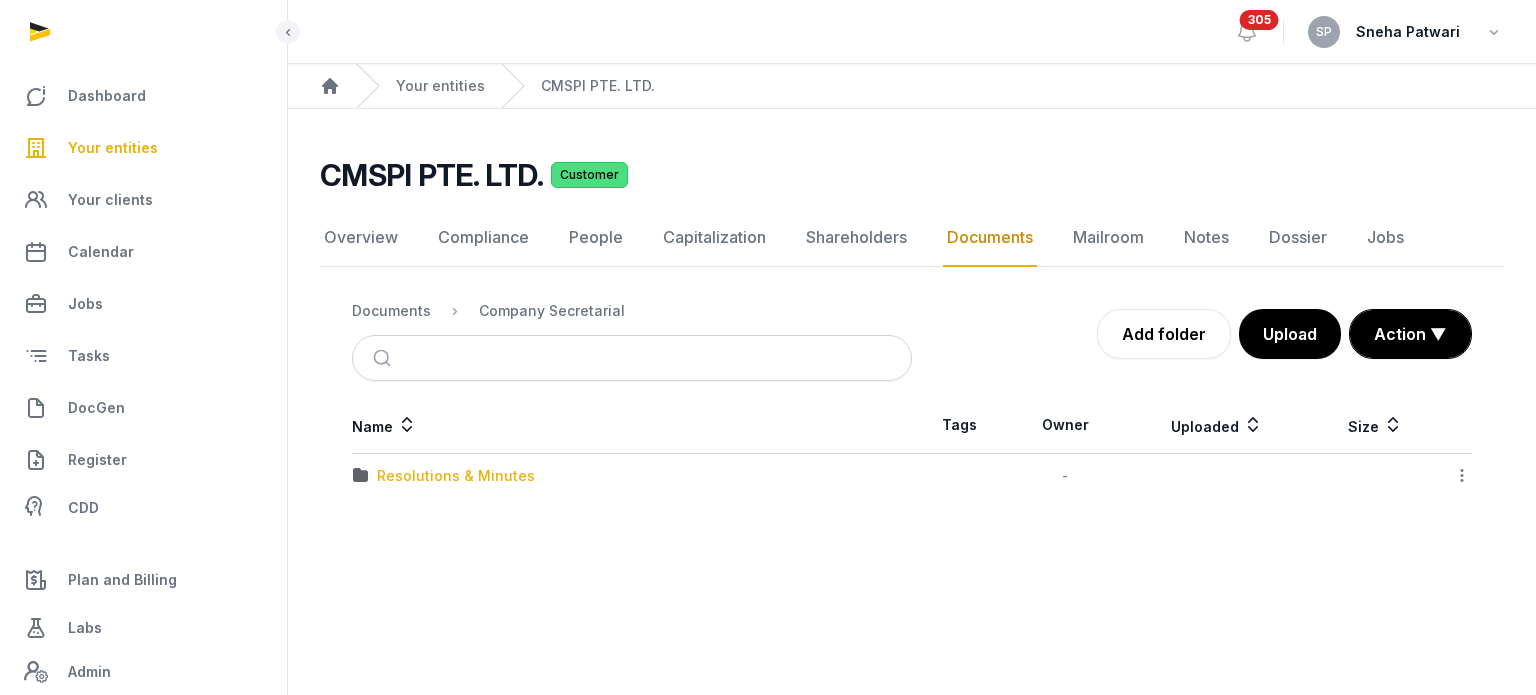 click on "Resolutions & Minutes" at bounding box center [456, 476] 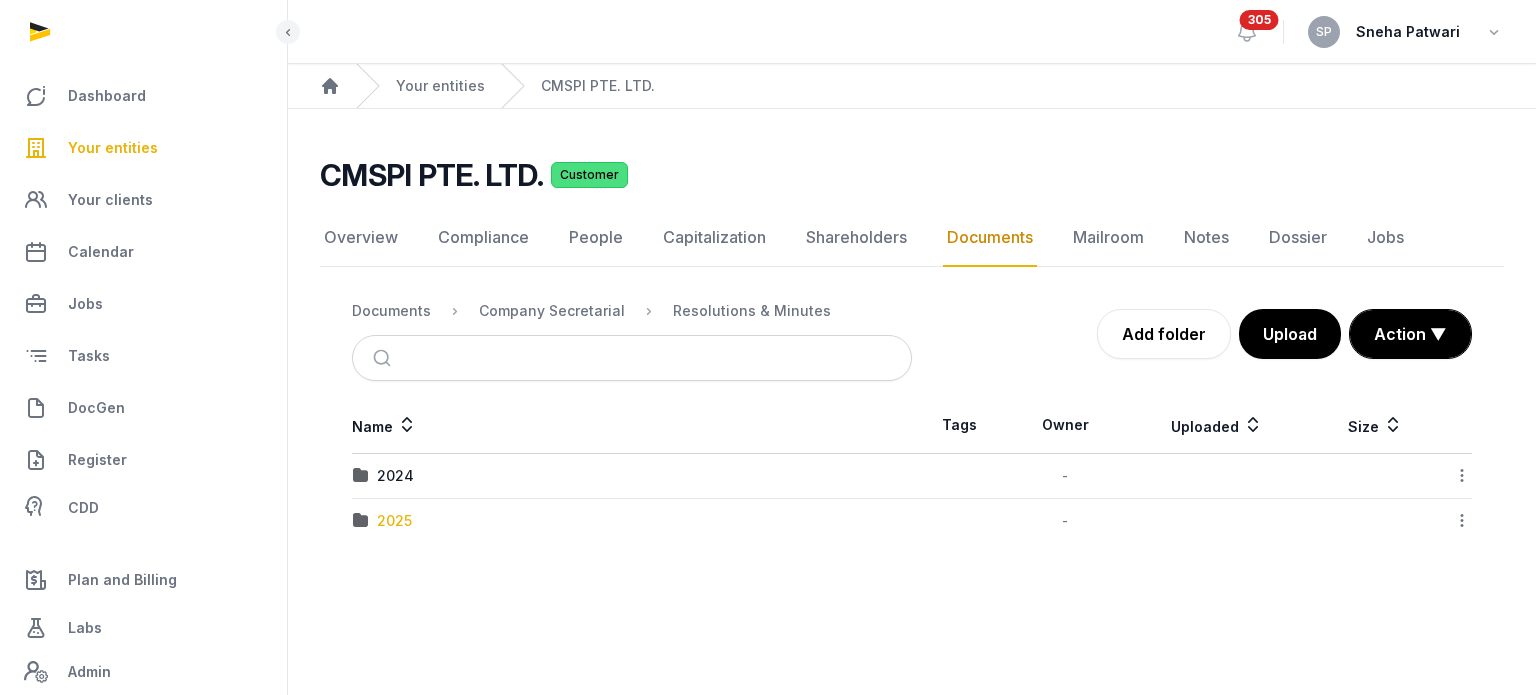 click on "2025" at bounding box center [394, 521] 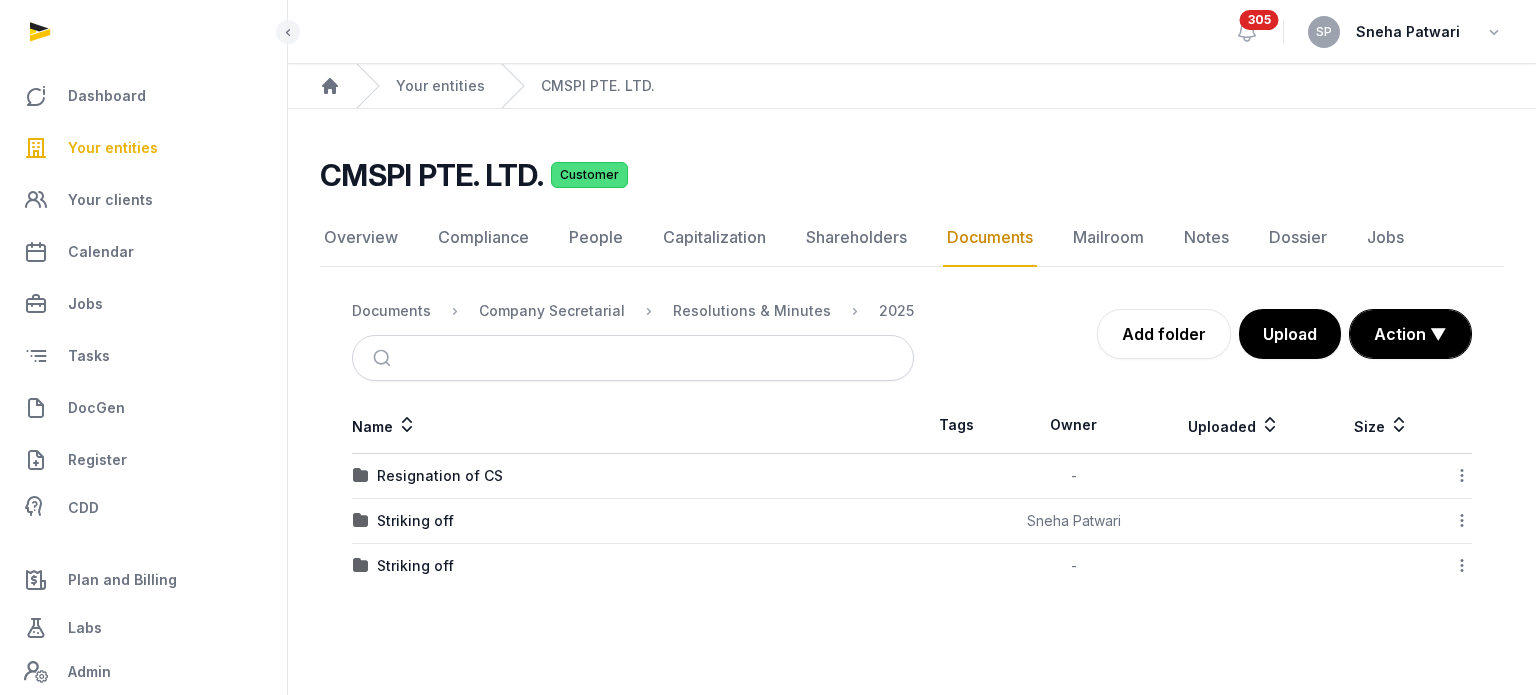 click 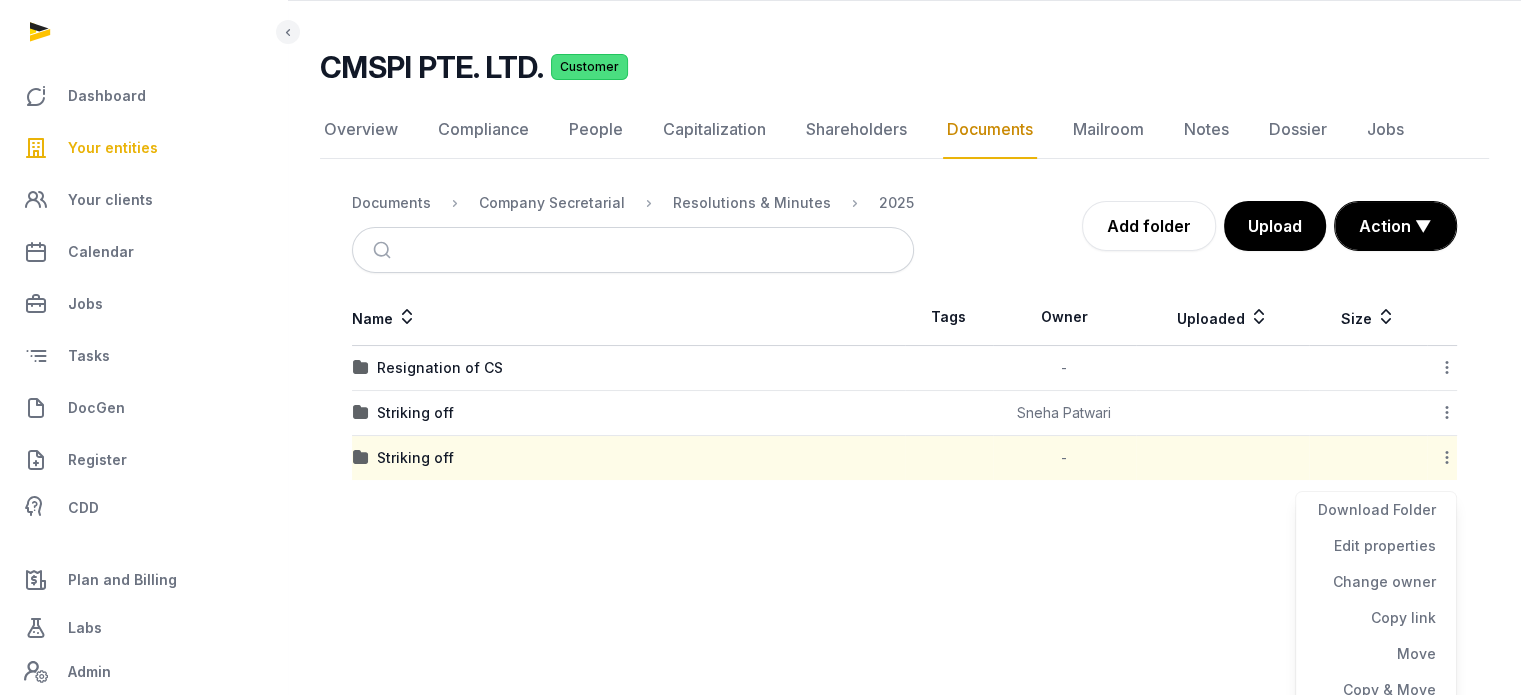 scroll, scrollTop: 155, scrollLeft: 0, axis: vertical 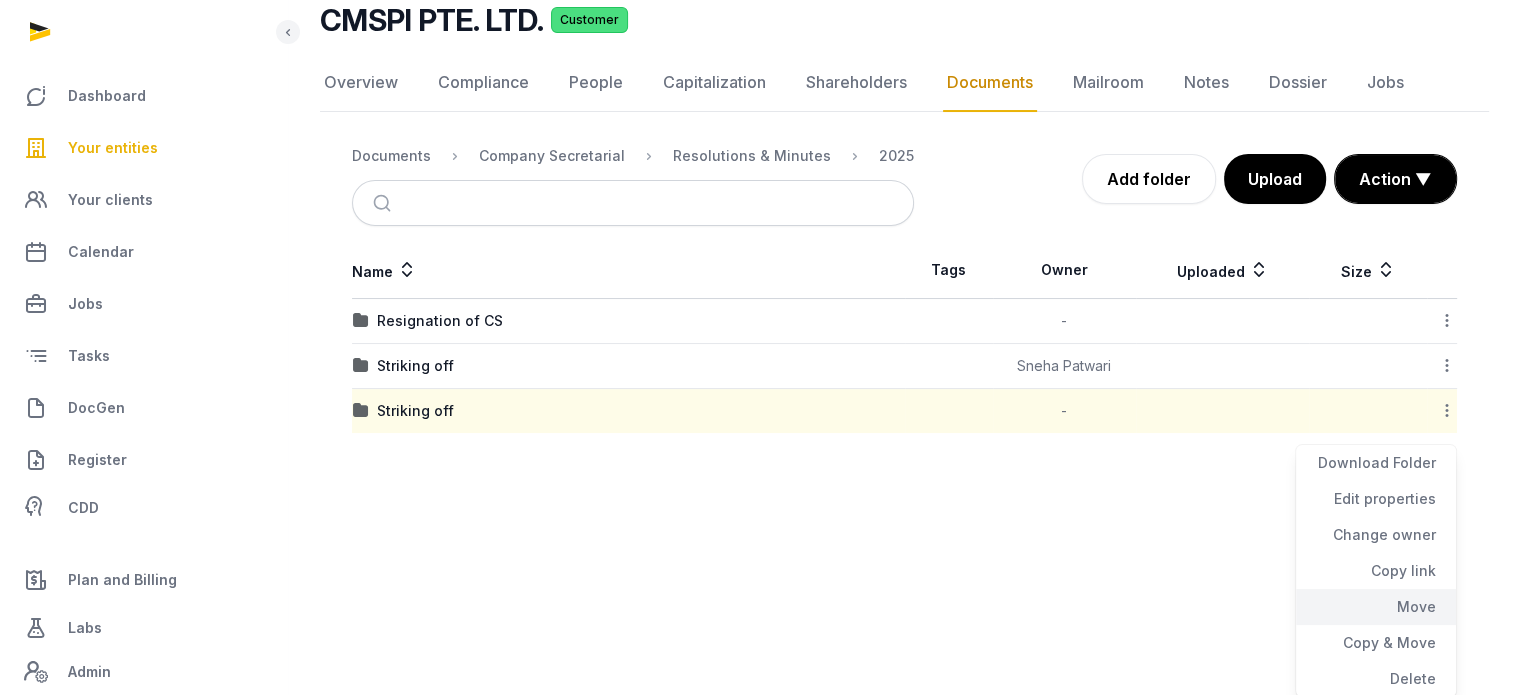 click on "Move" 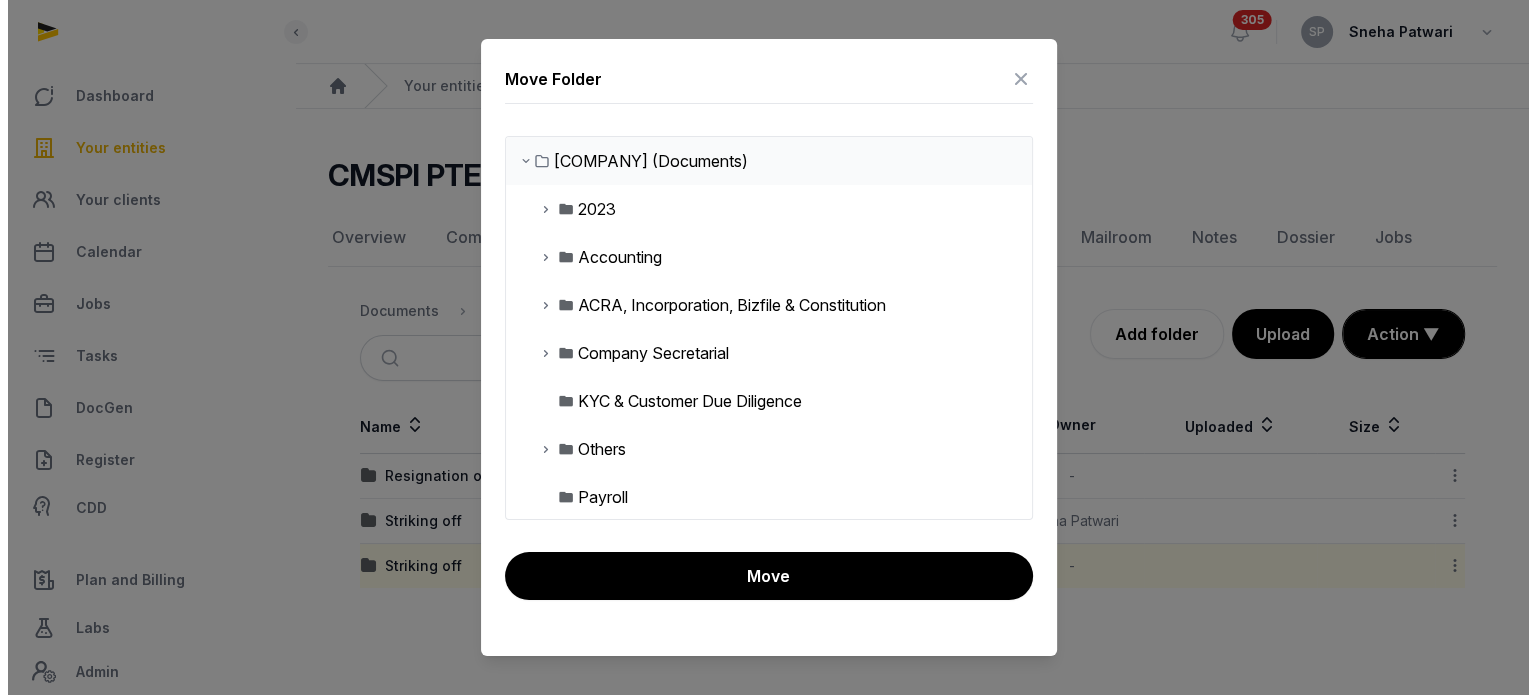 scroll, scrollTop: 0, scrollLeft: 0, axis: both 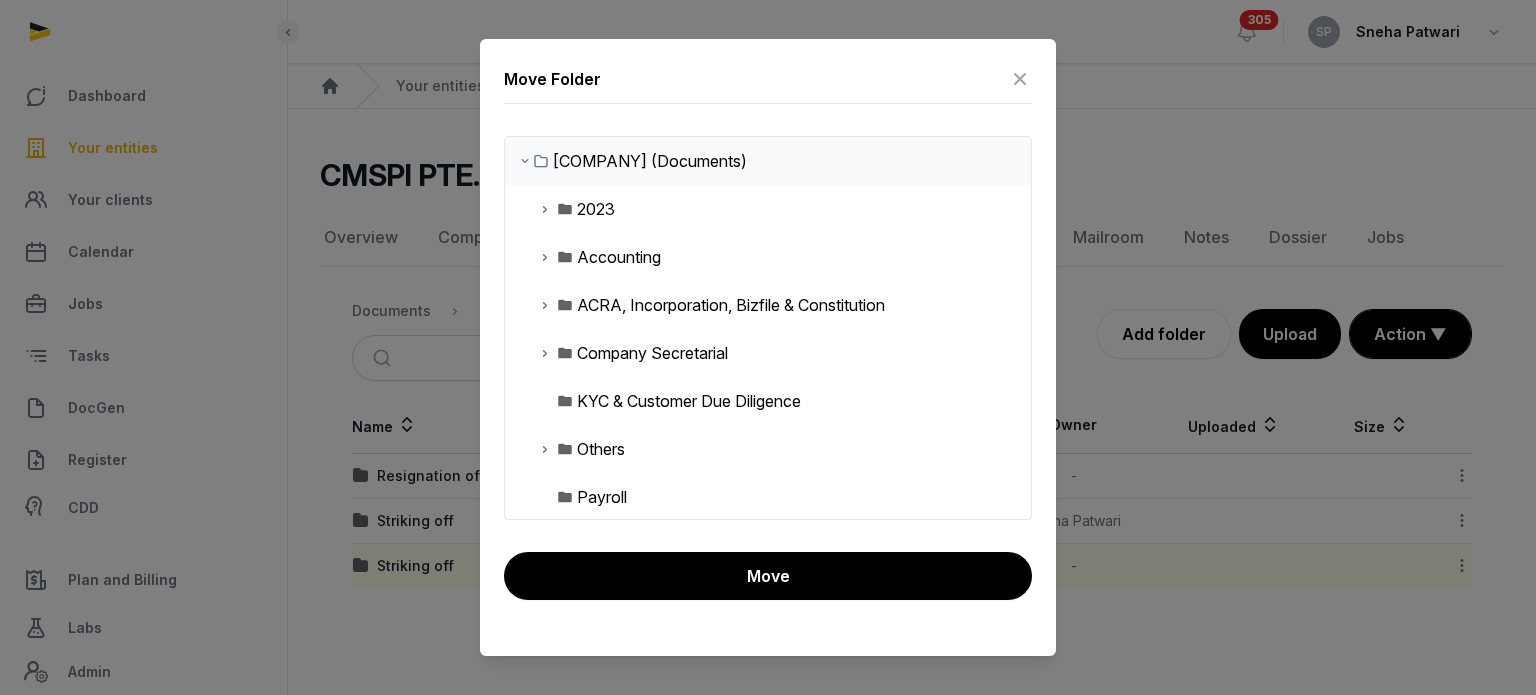 click at bounding box center (545, 353) 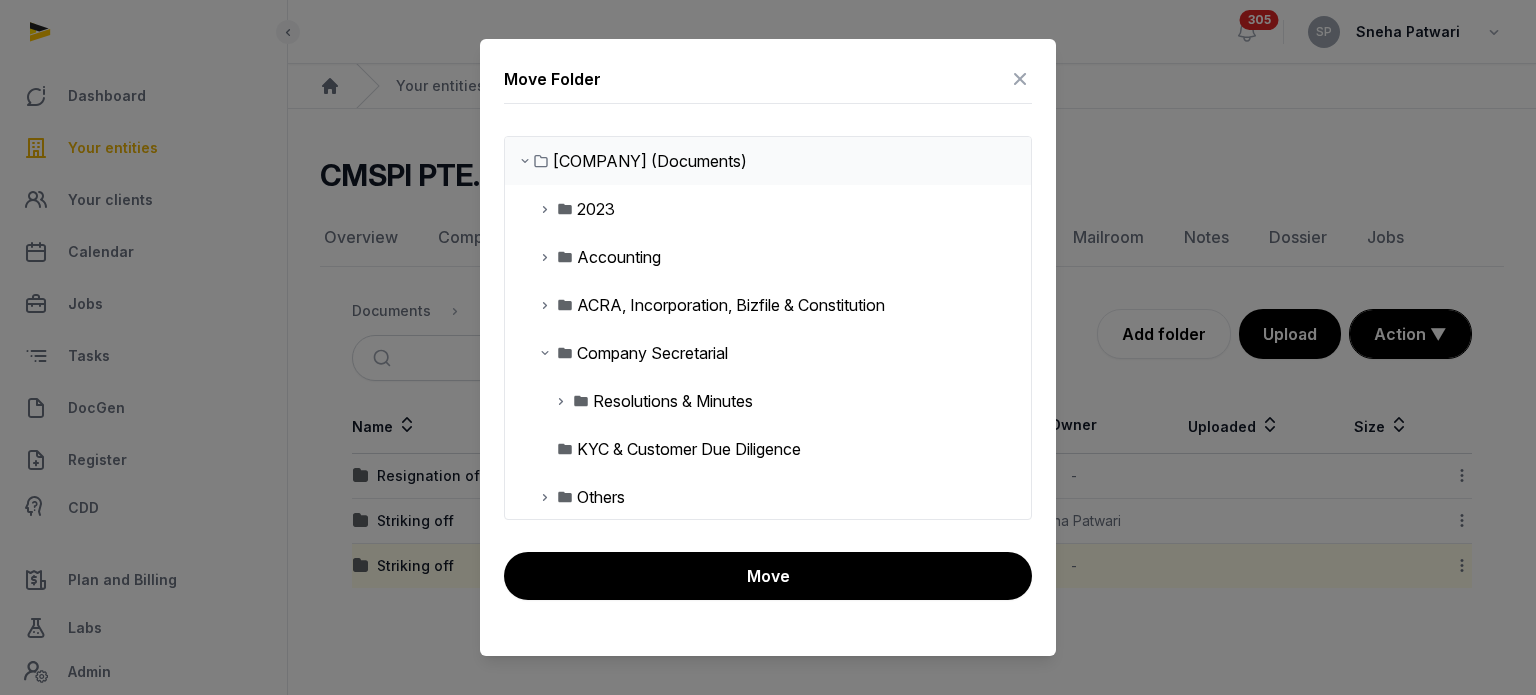 click at bounding box center [561, 401] 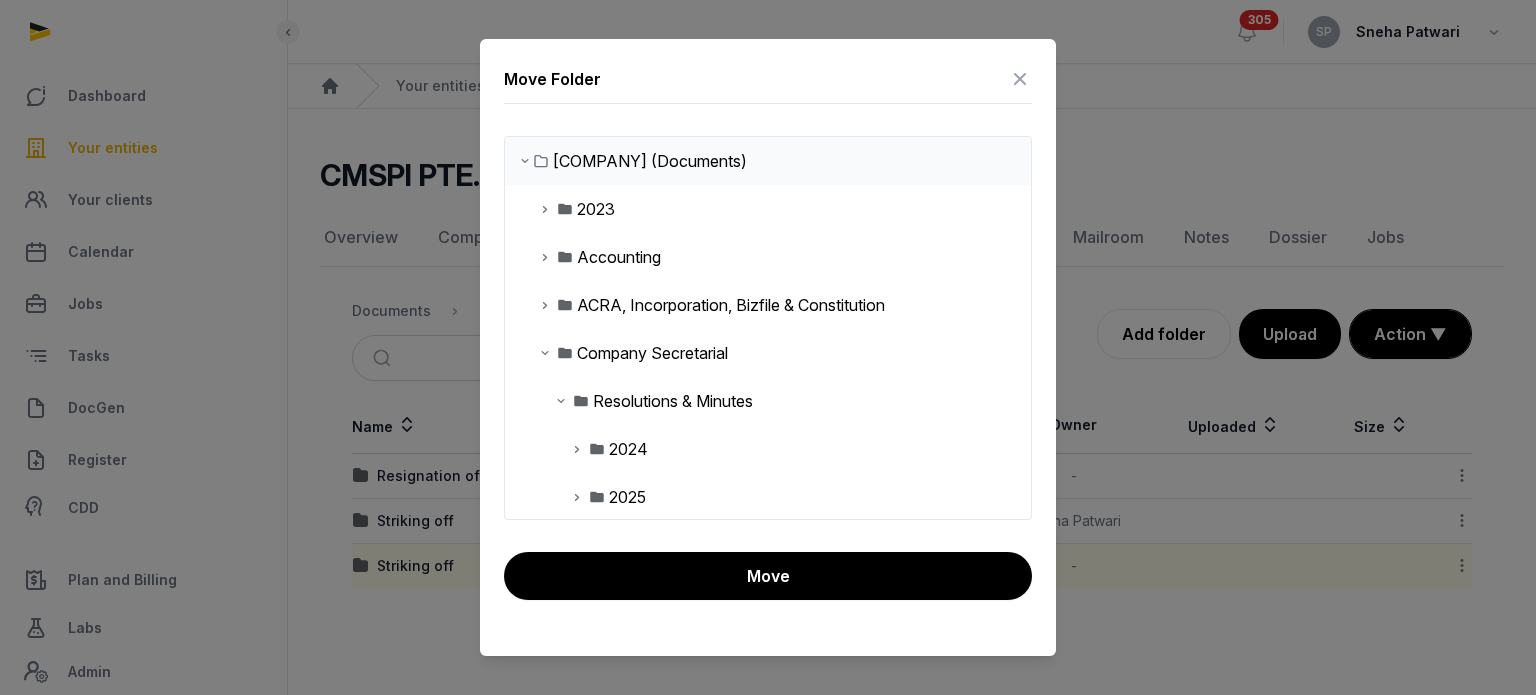 click at bounding box center [577, 497] 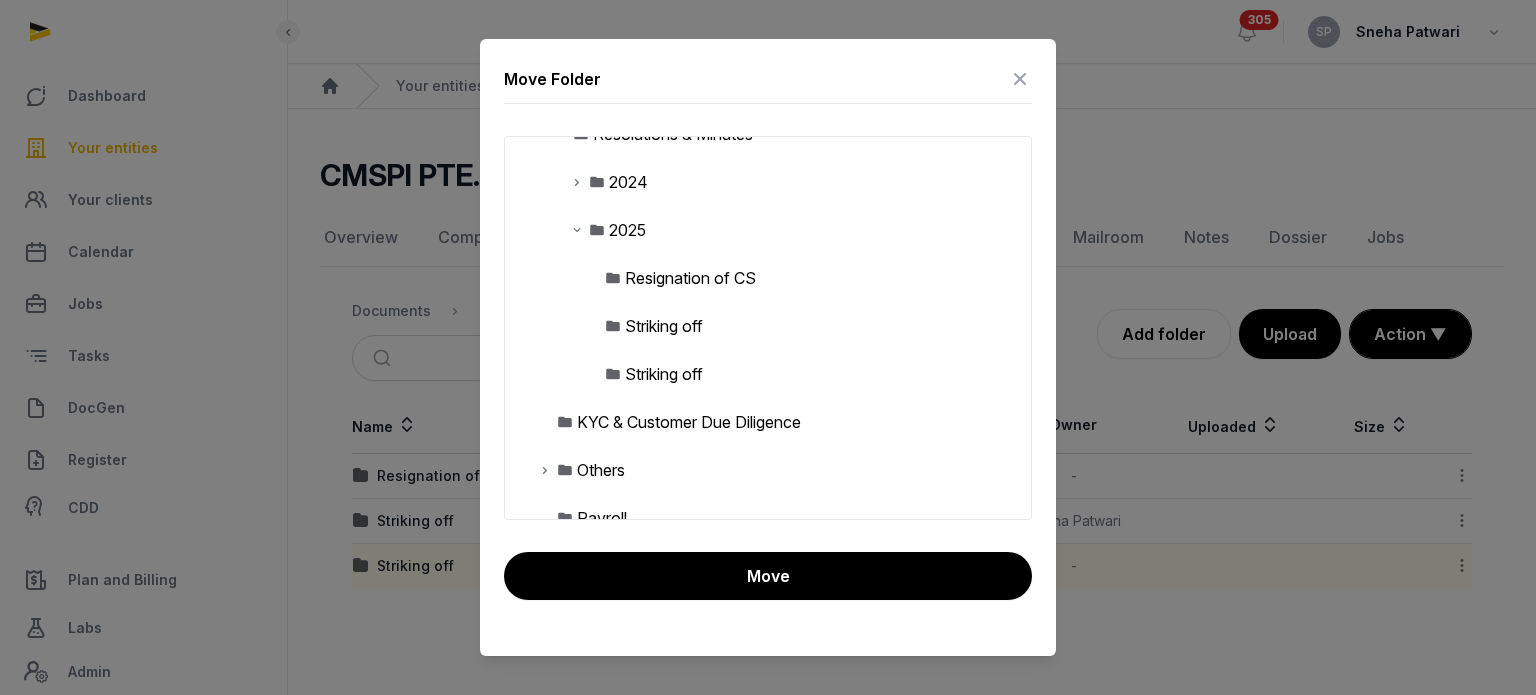 scroll, scrollTop: 272, scrollLeft: 0, axis: vertical 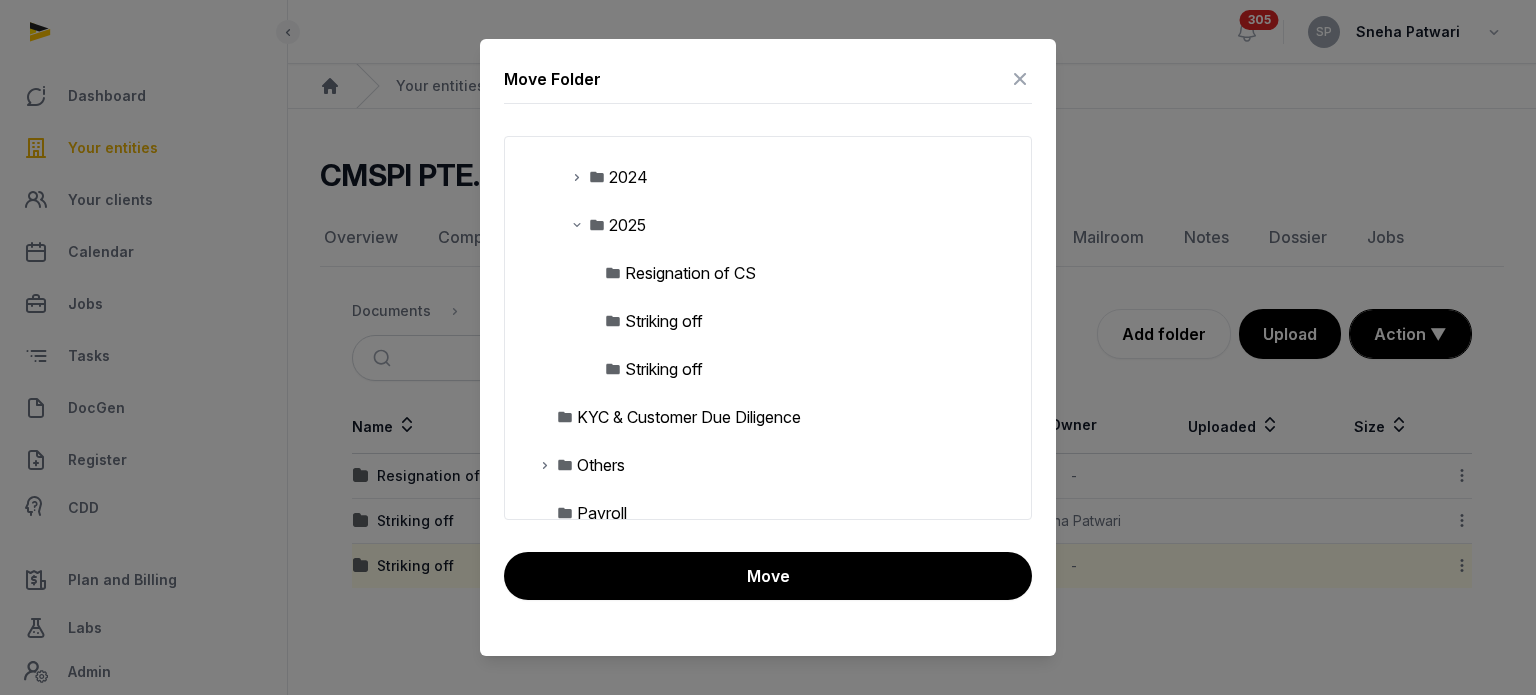 click on "Striking  off" at bounding box center (664, 321) 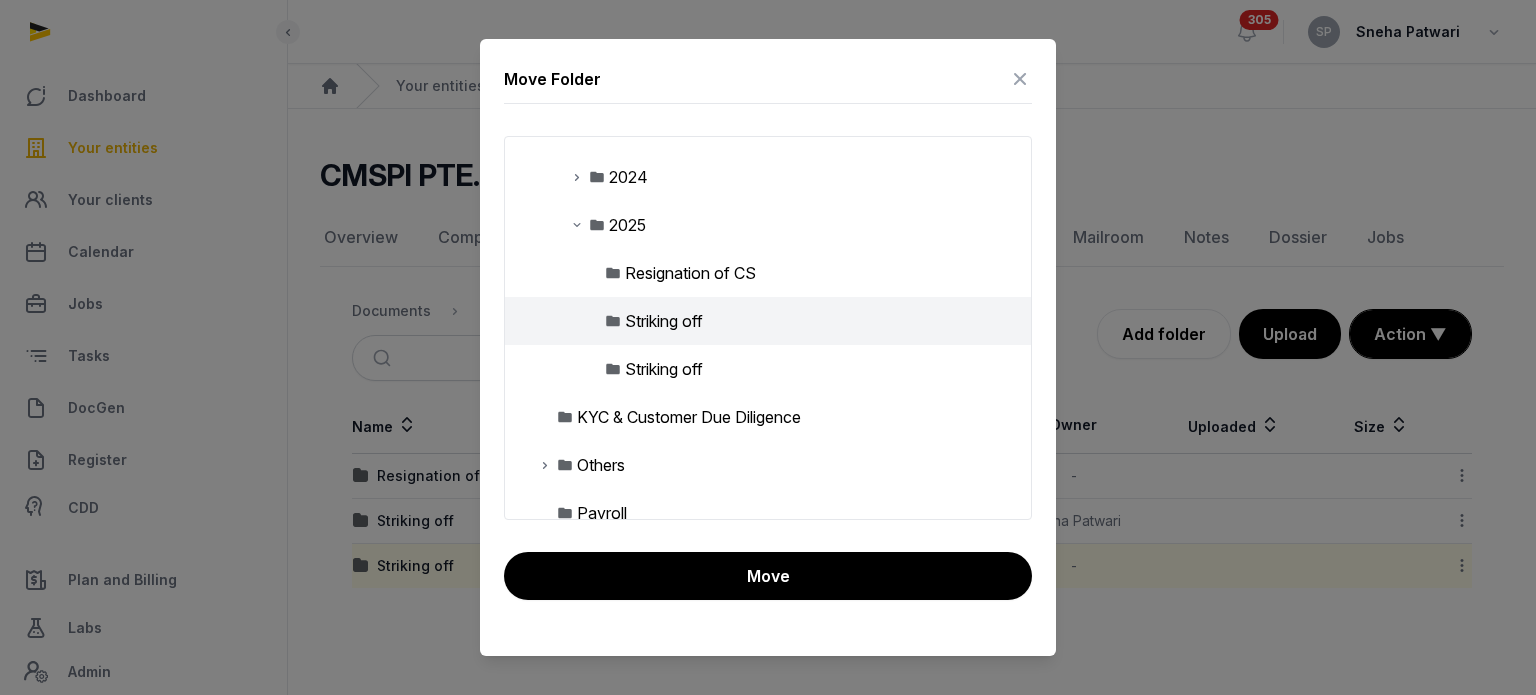 click on "Striking  off" at bounding box center (664, 321) 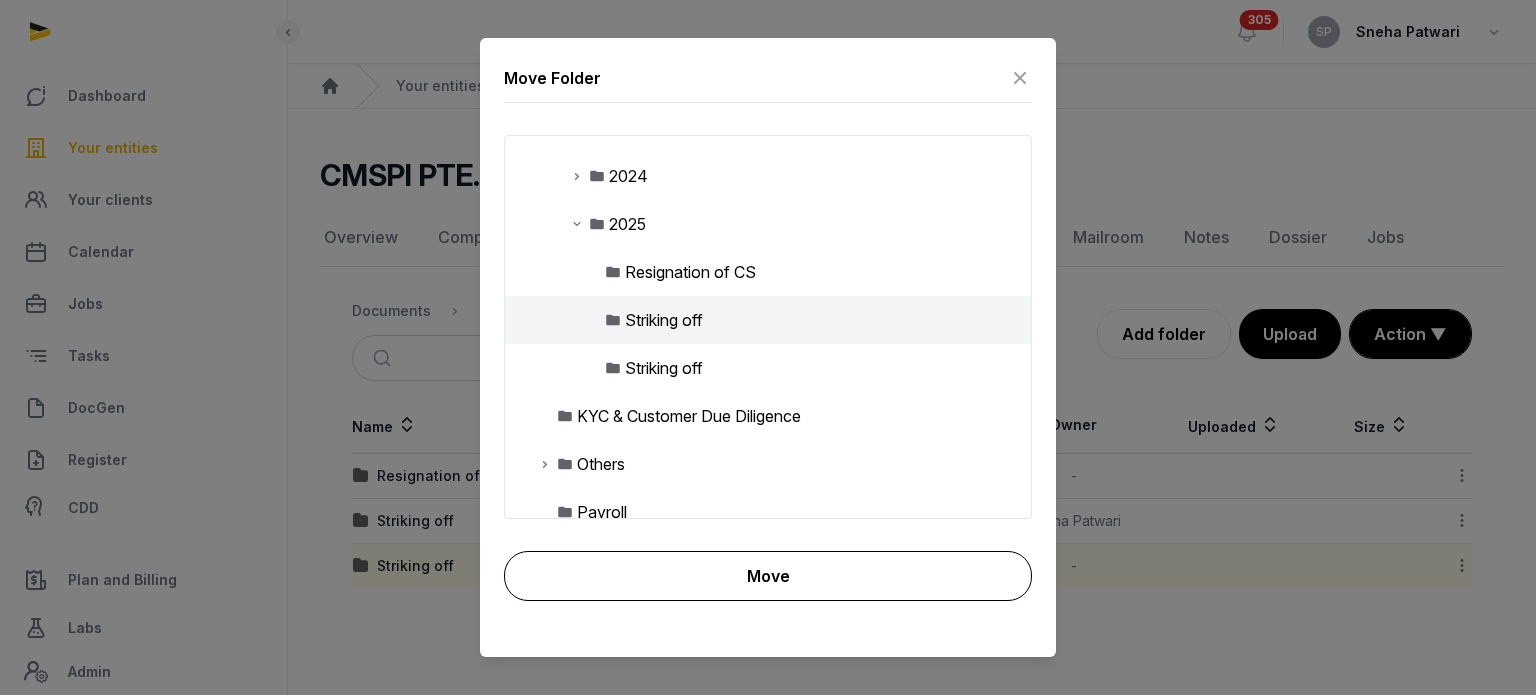 click on "Move" at bounding box center [768, 576] 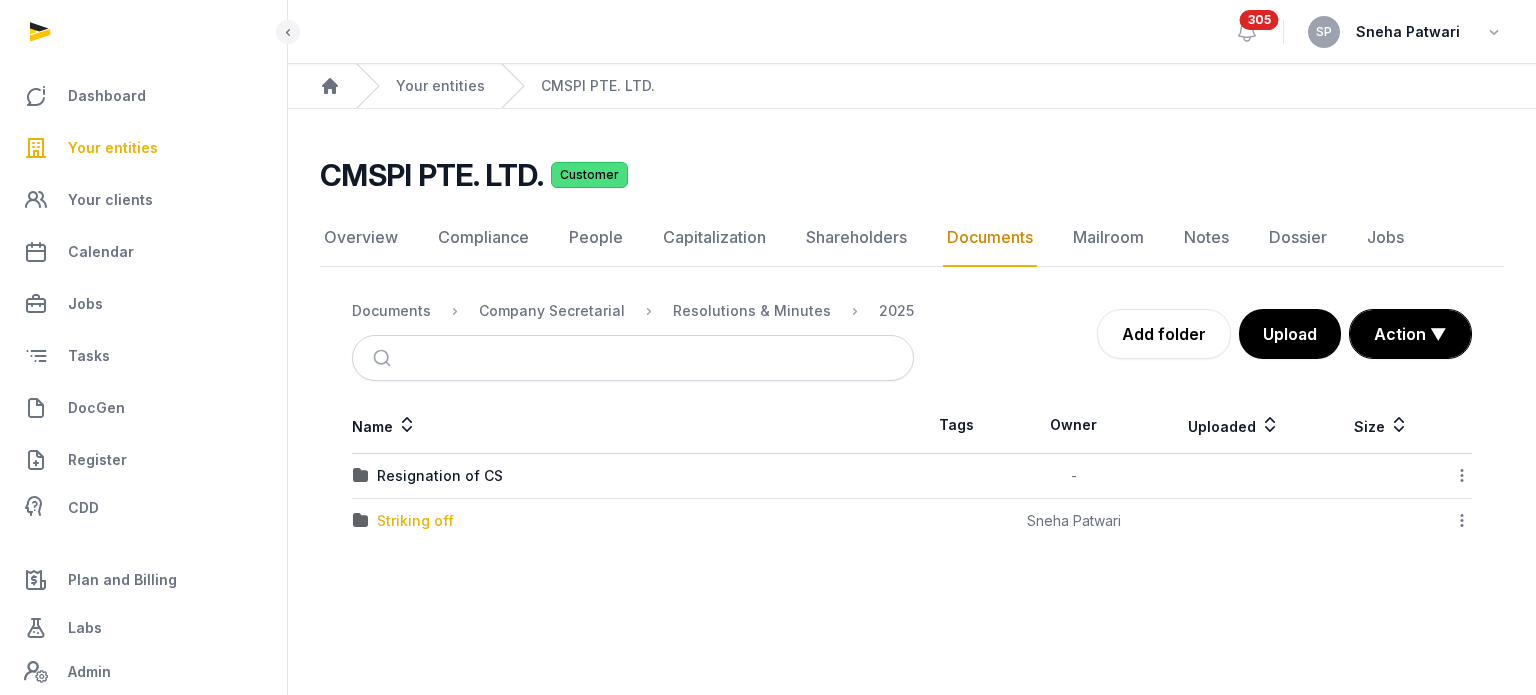 click on "Striking  off" at bounding box center [415, 521] 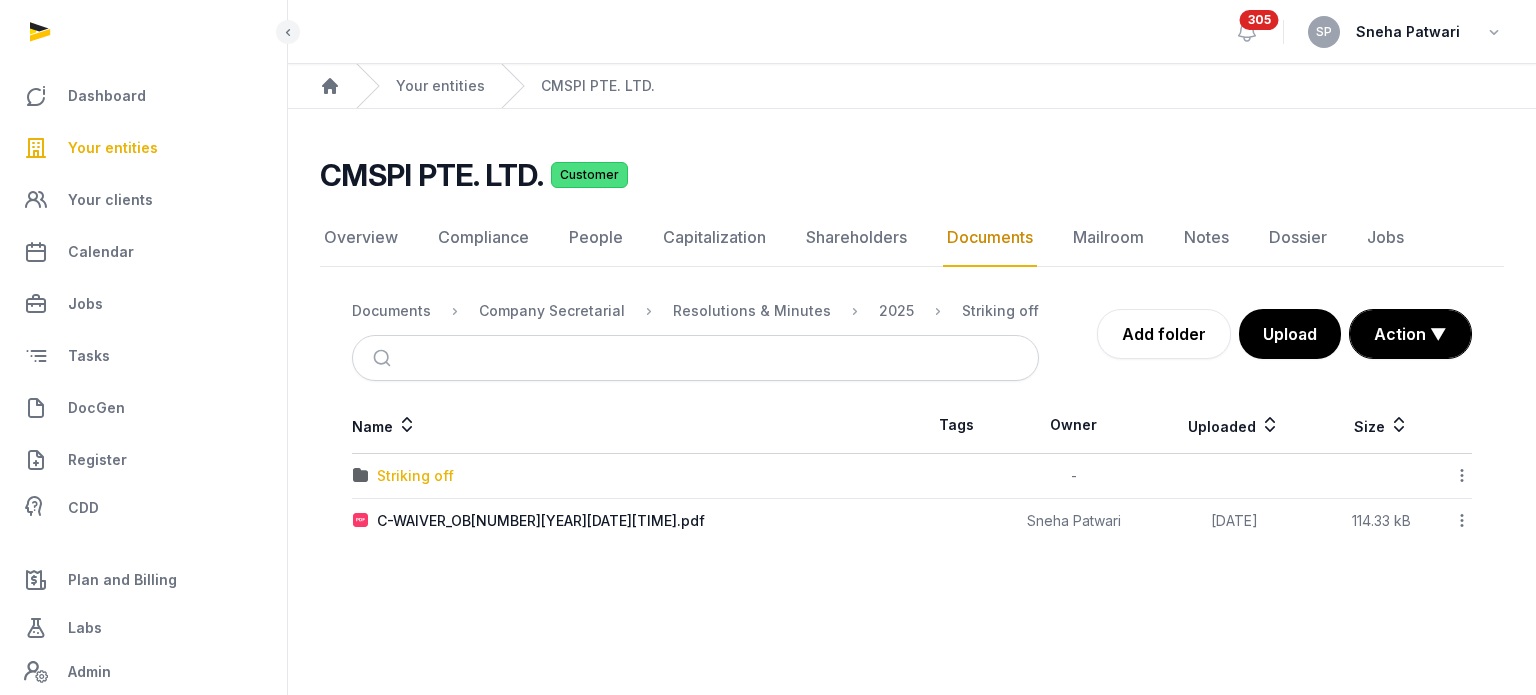 click on "Striking off" at bounding box center [415, 476] 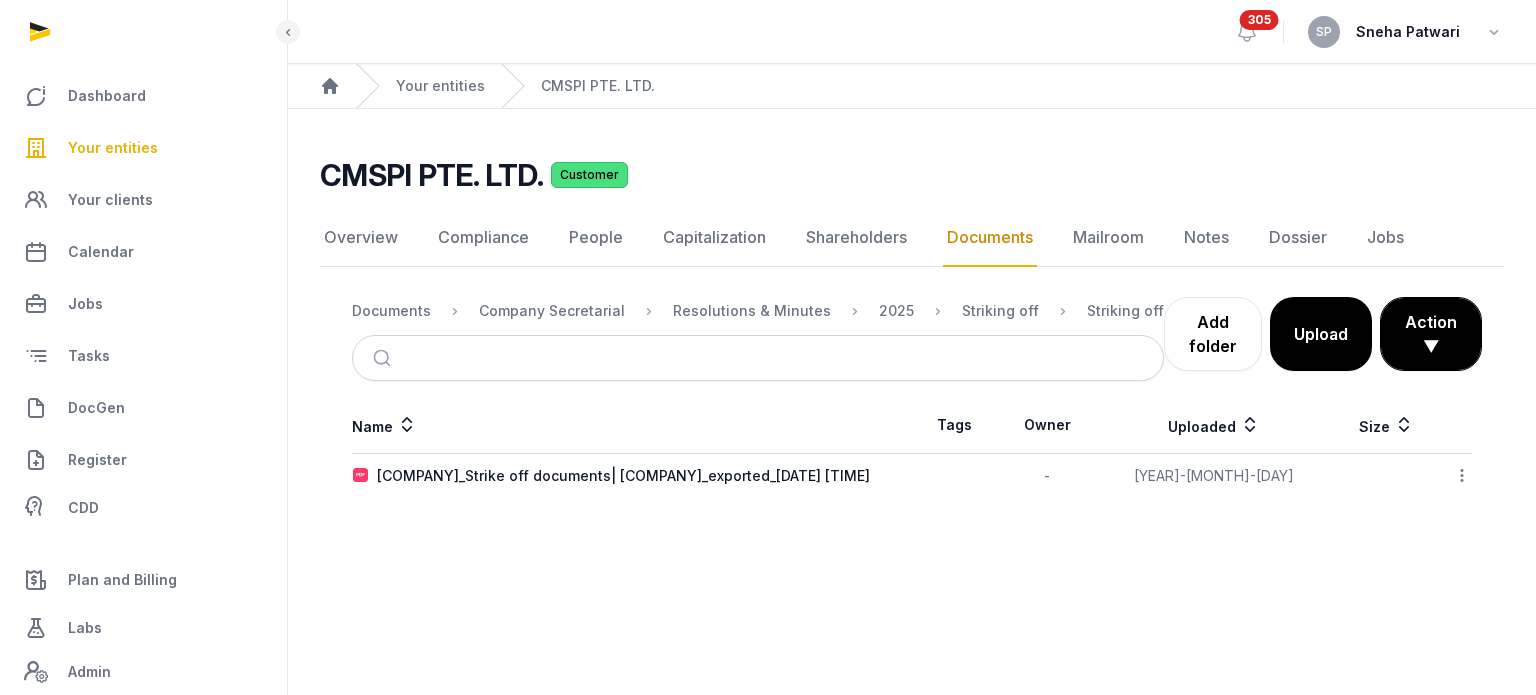 click 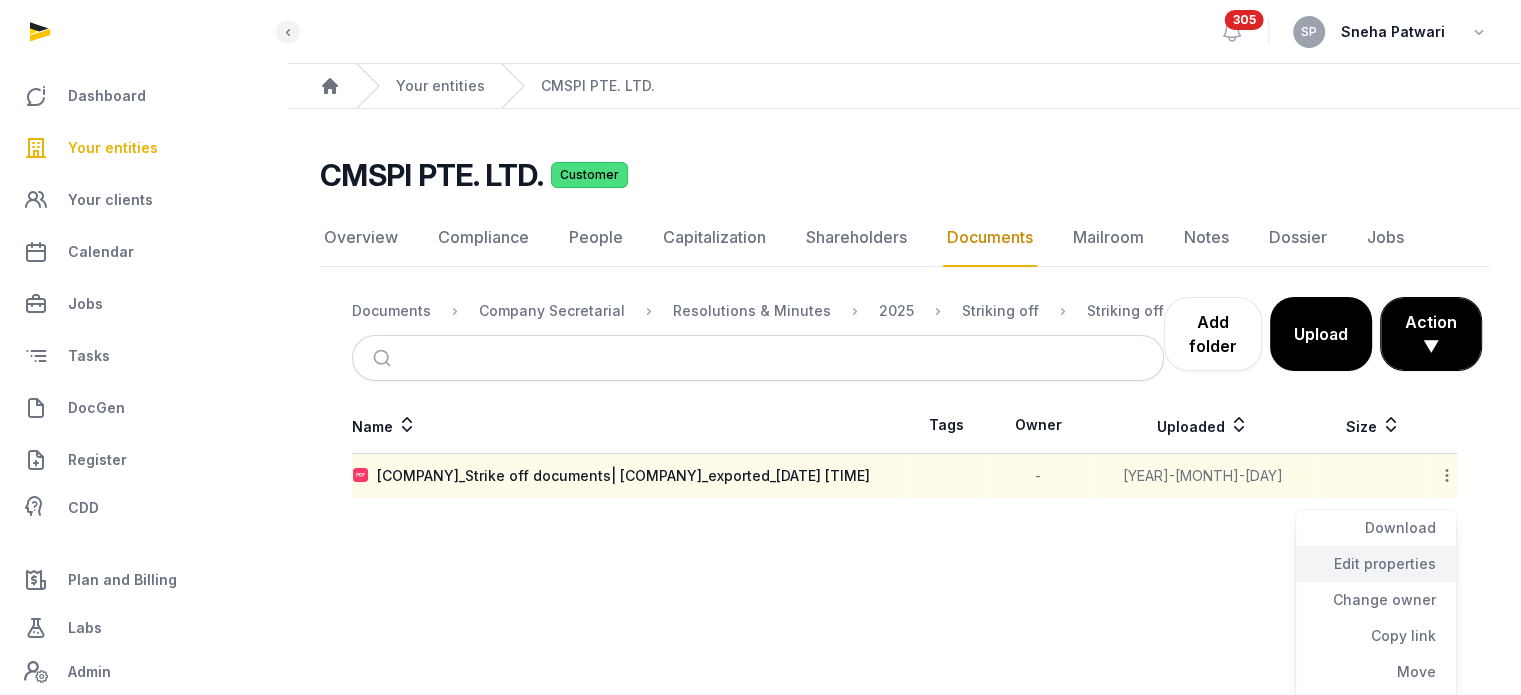 click on "Edit properties" 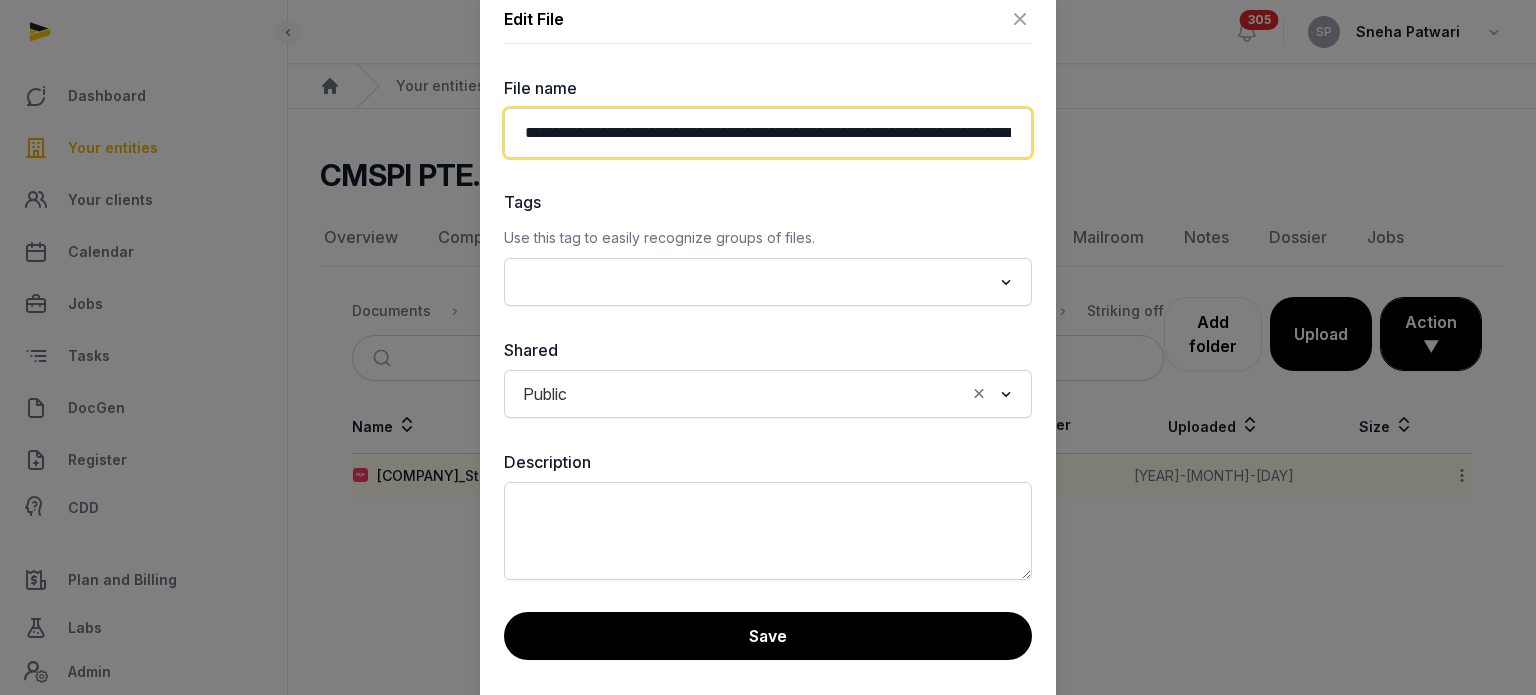 scroll, scrollTop: 0, scrollLeft: 203, axis: horizontal 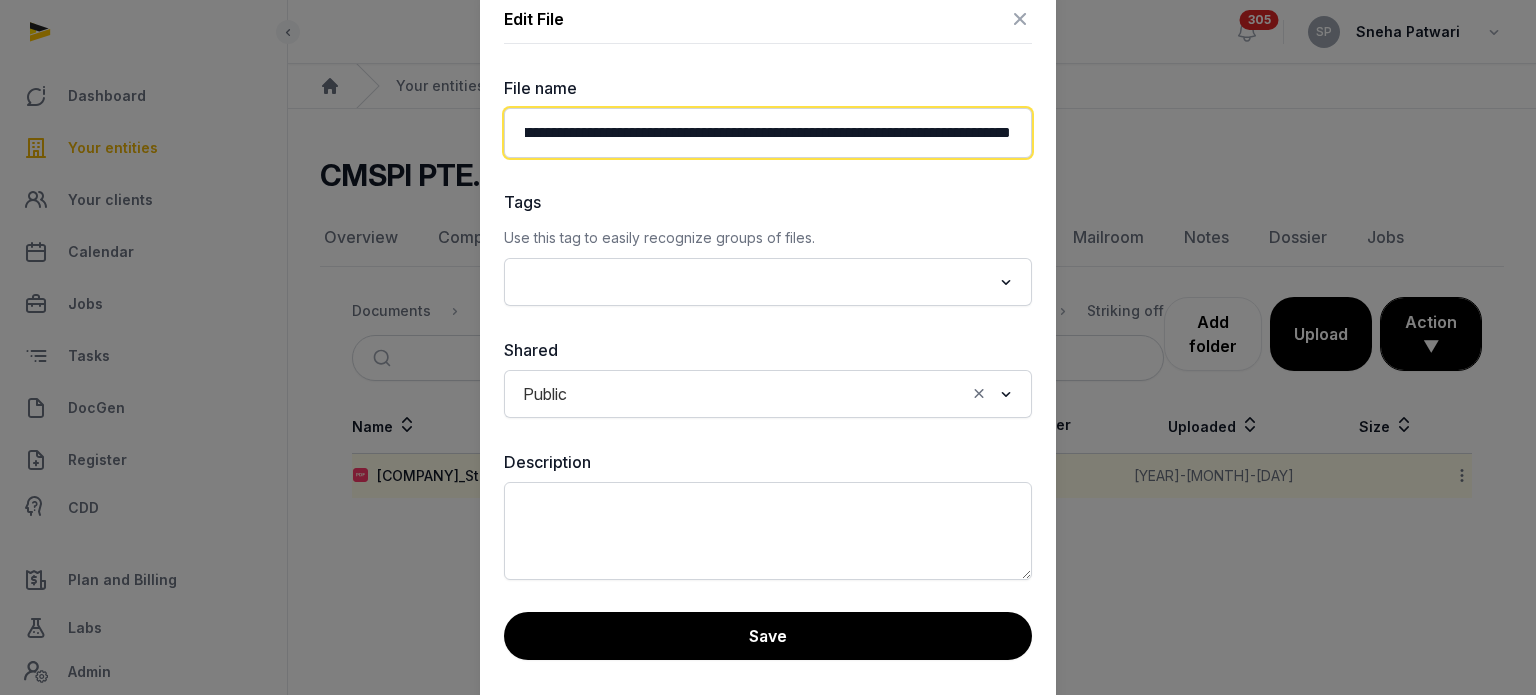 drag, startPoint x: 813, startPoint y: 130, endPoint x: 1128, endPoint y: 152, distance: 315.76733 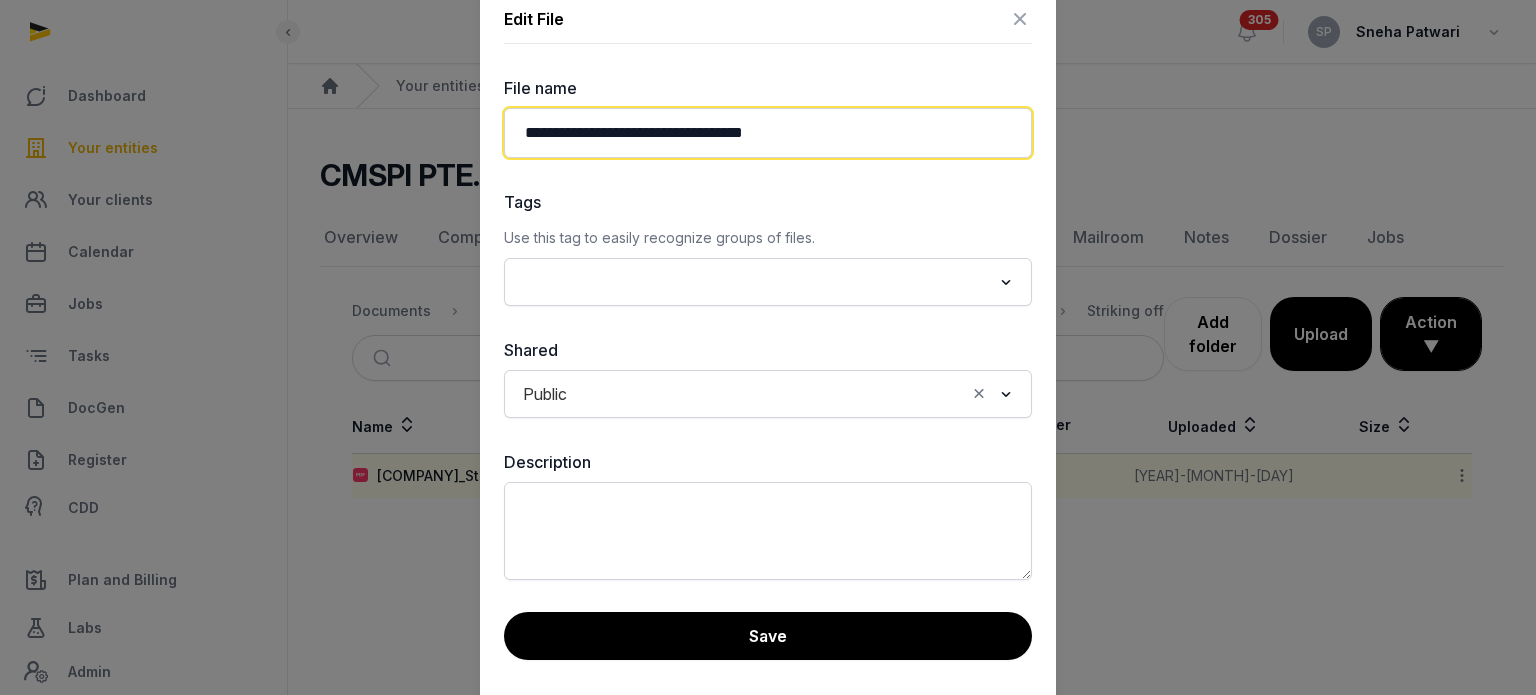 scroll, scrollTop: 0, scrollLeft: 0, axis: both 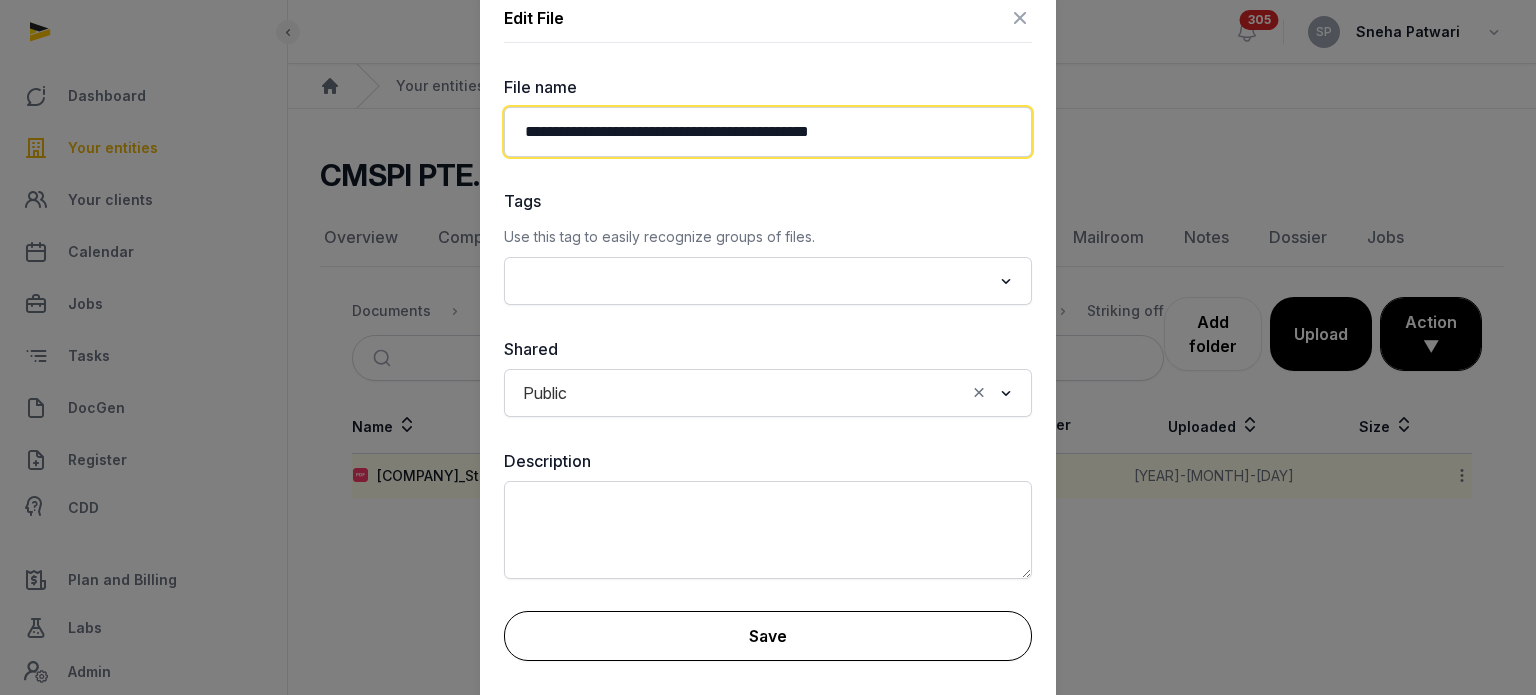 type on "**********" 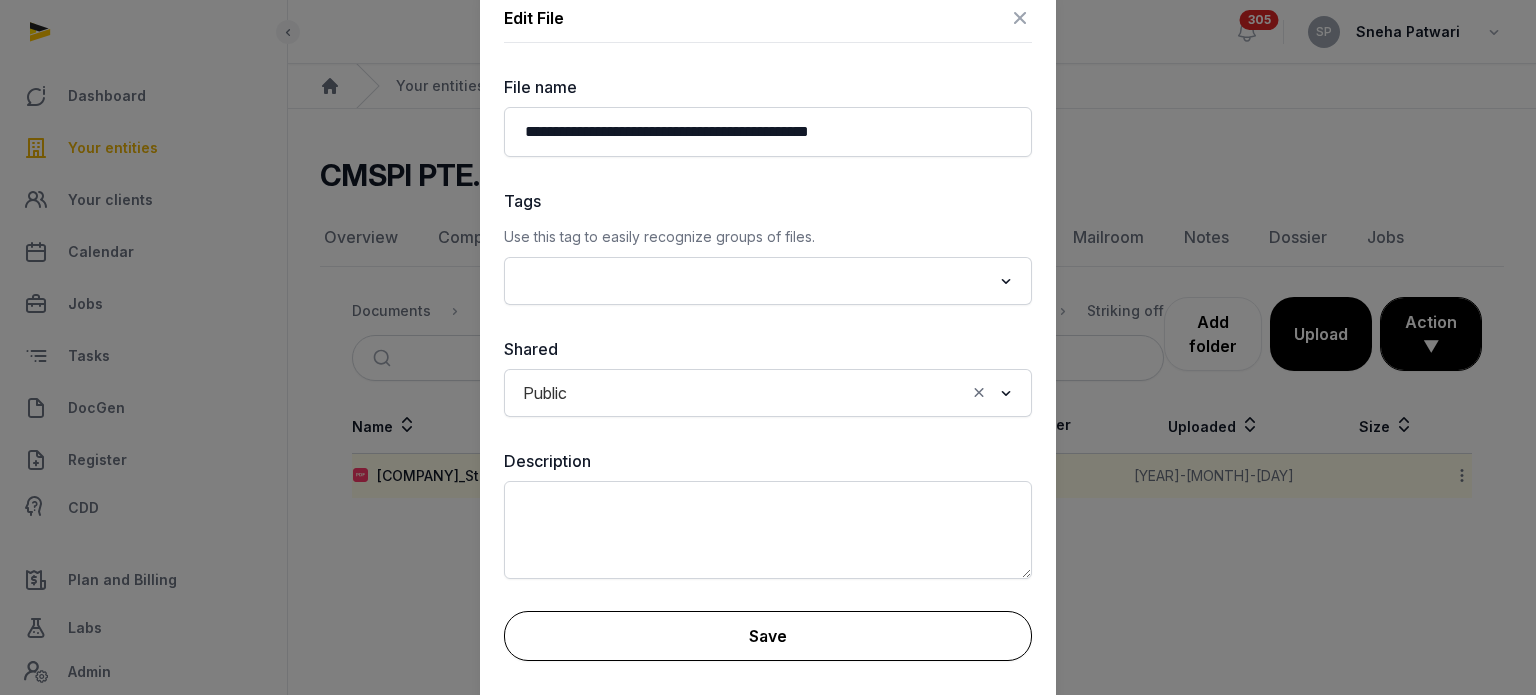 click on "Save" at bounding box center (768, 636) 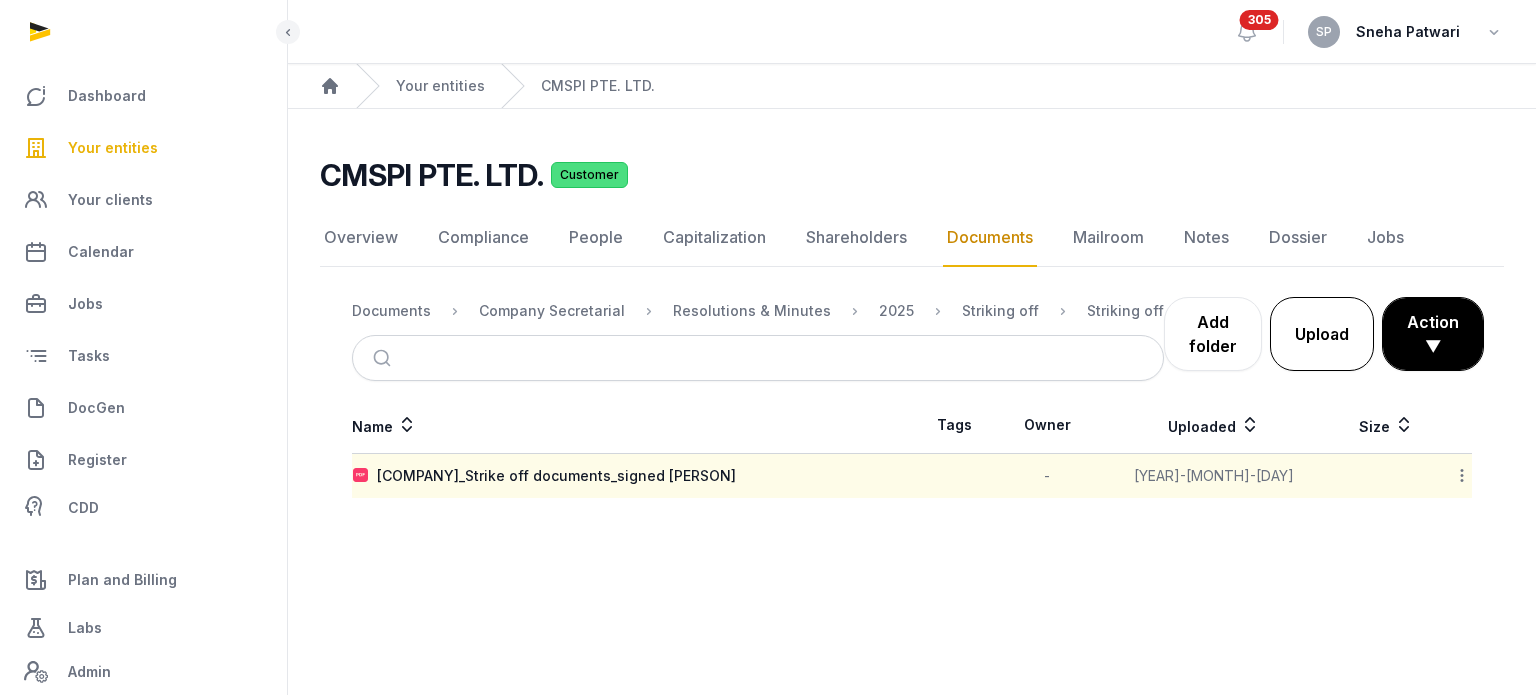 click on "Upload" at bounding box center (1322, 334) 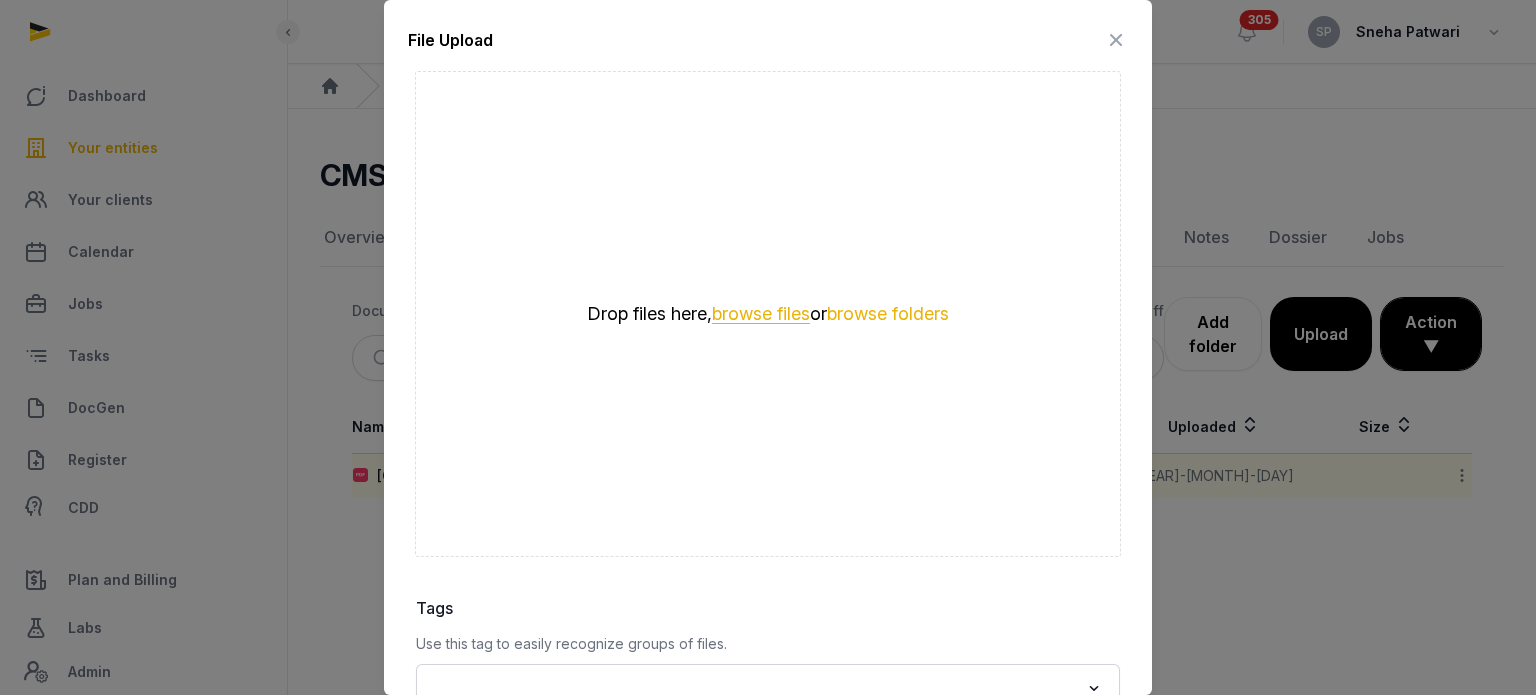 click on "browse files" at bounding box center (761, 314) 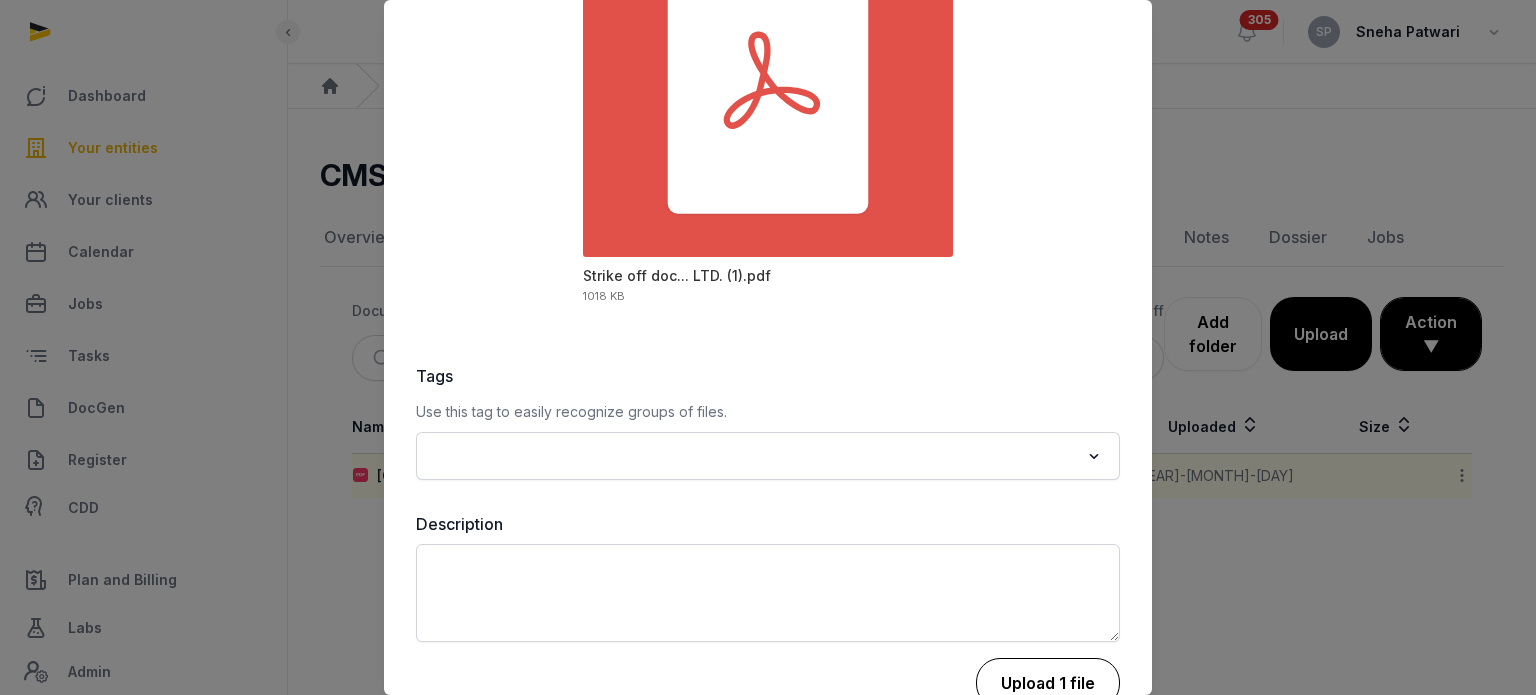 scroll, scrollTop: 273, scrollLeft: 0, axis: vertical 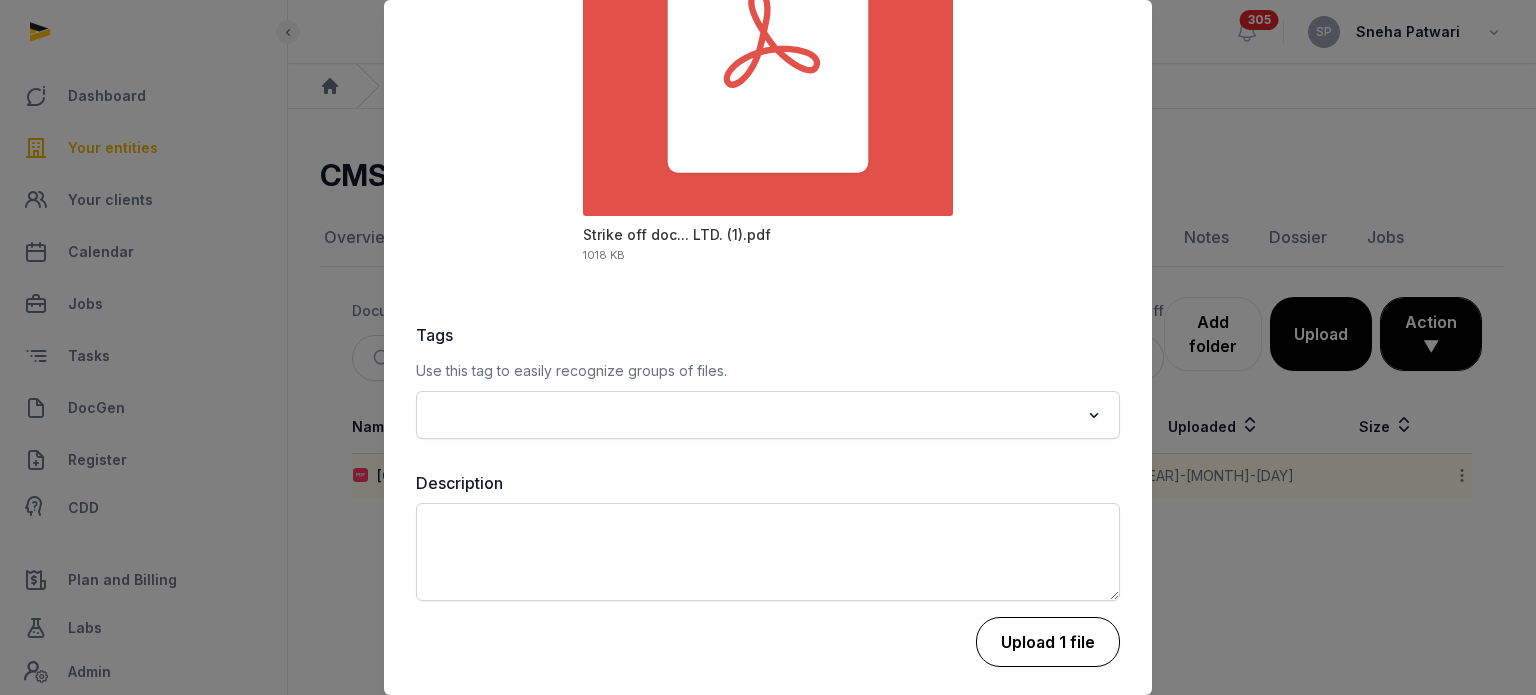 click on "Upload 1 file" at bounding box center [1048, 642] 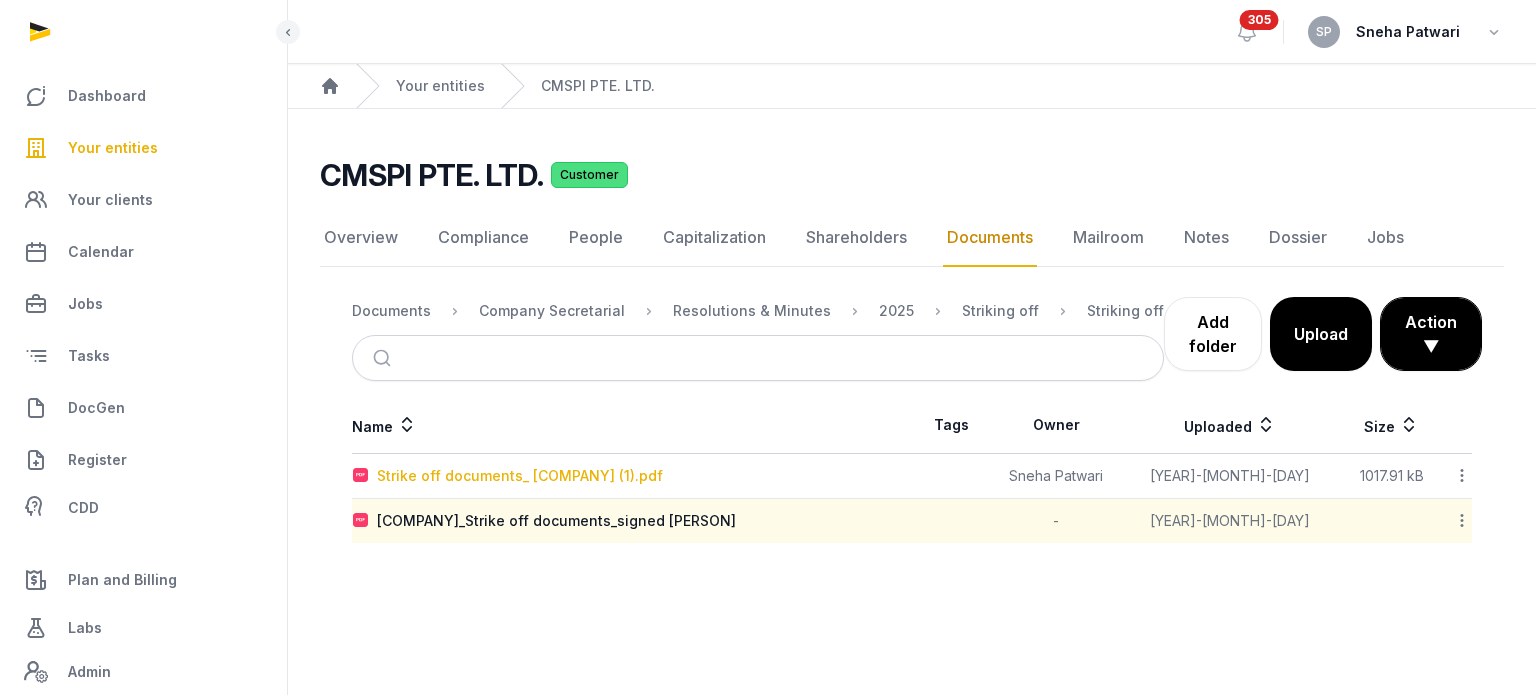 click on "[STRIKE OFF DOCUMENTS]_ [ENTITY] ([NUMBER]).pdf" at bounding box center [520, 476] 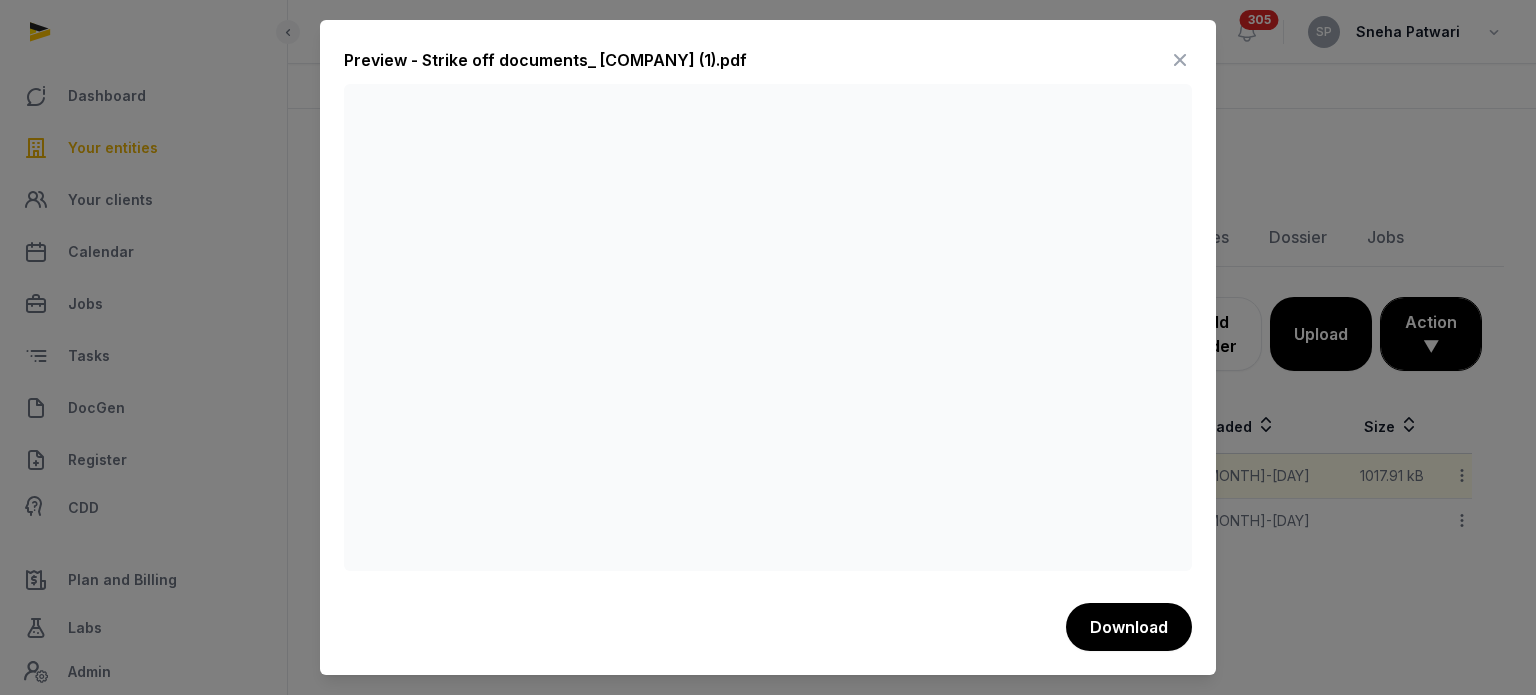click at bounding box center (1180, 60) 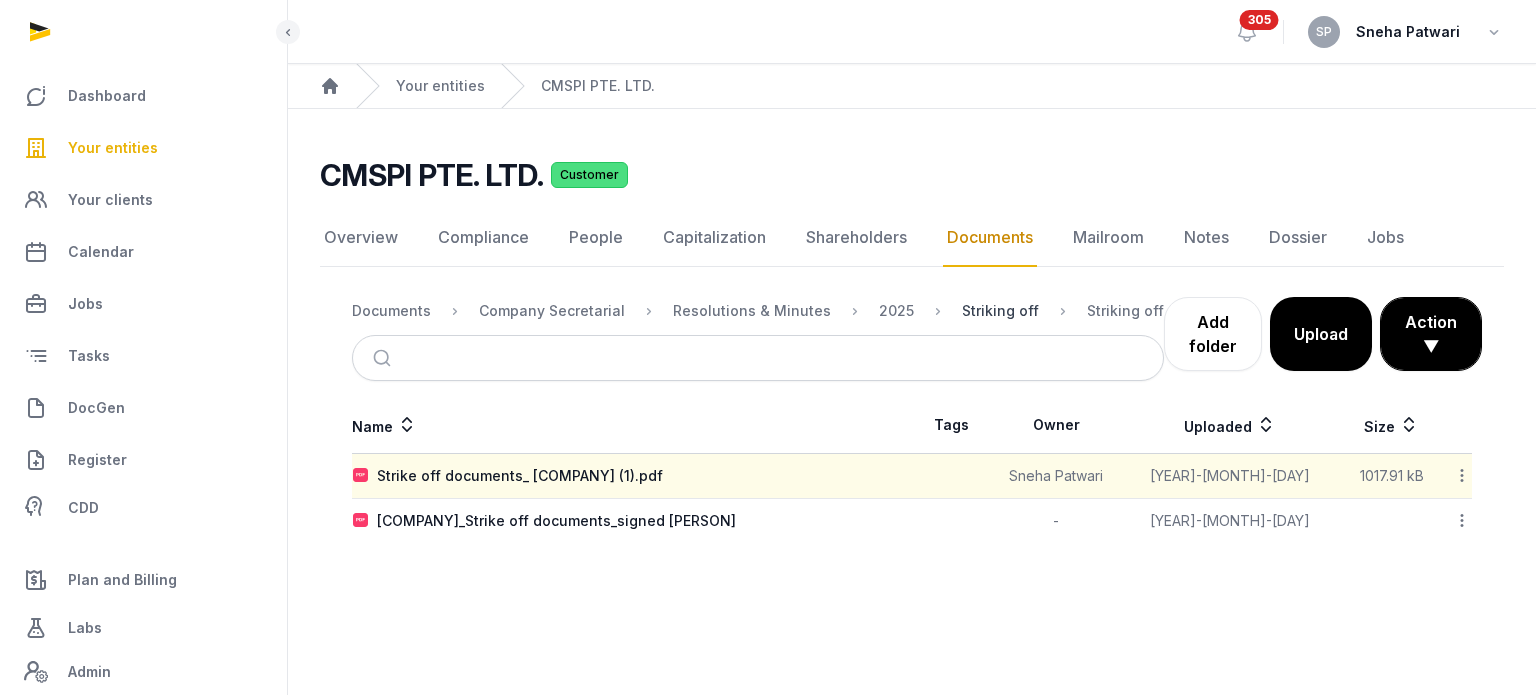 click on "Striking  off" at bounding box center [1000, 311] 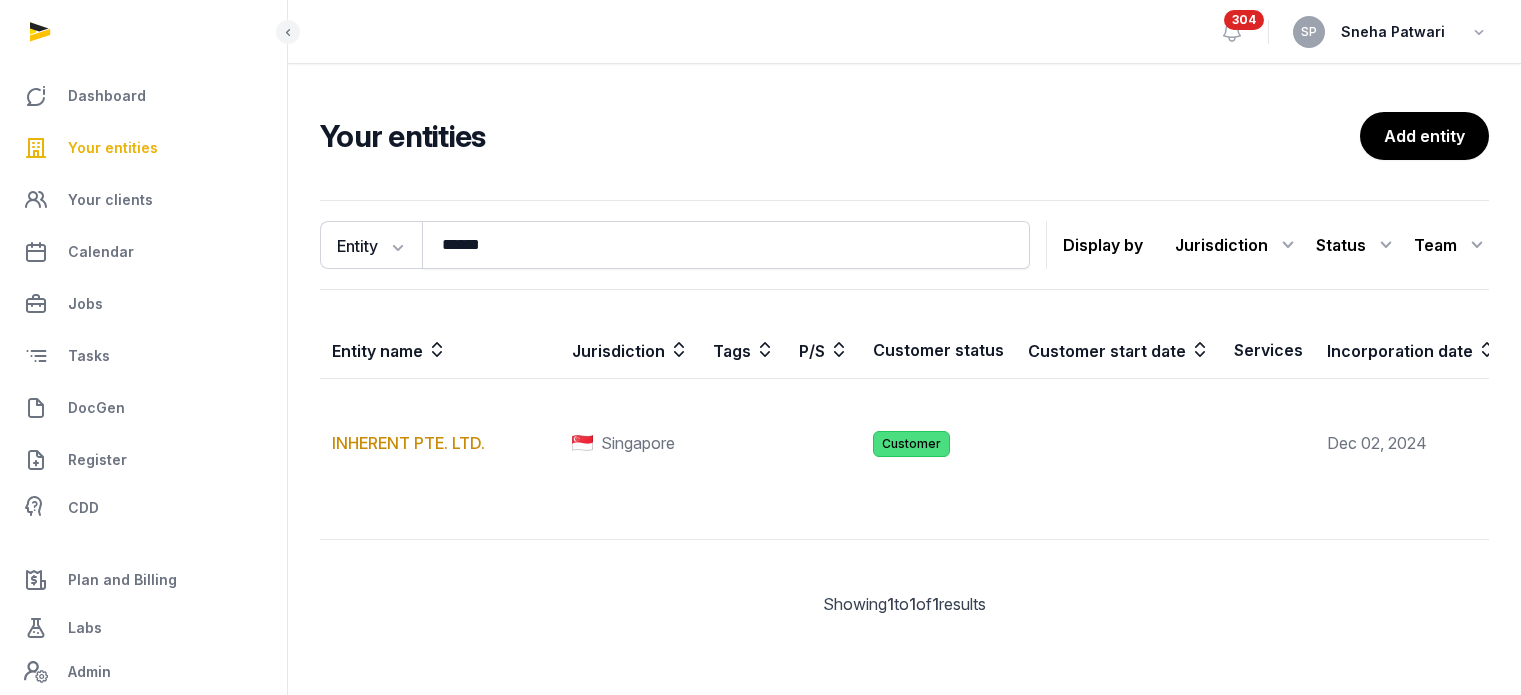scroll, scrollTop: 0, scrollLeft: 0, axis: both 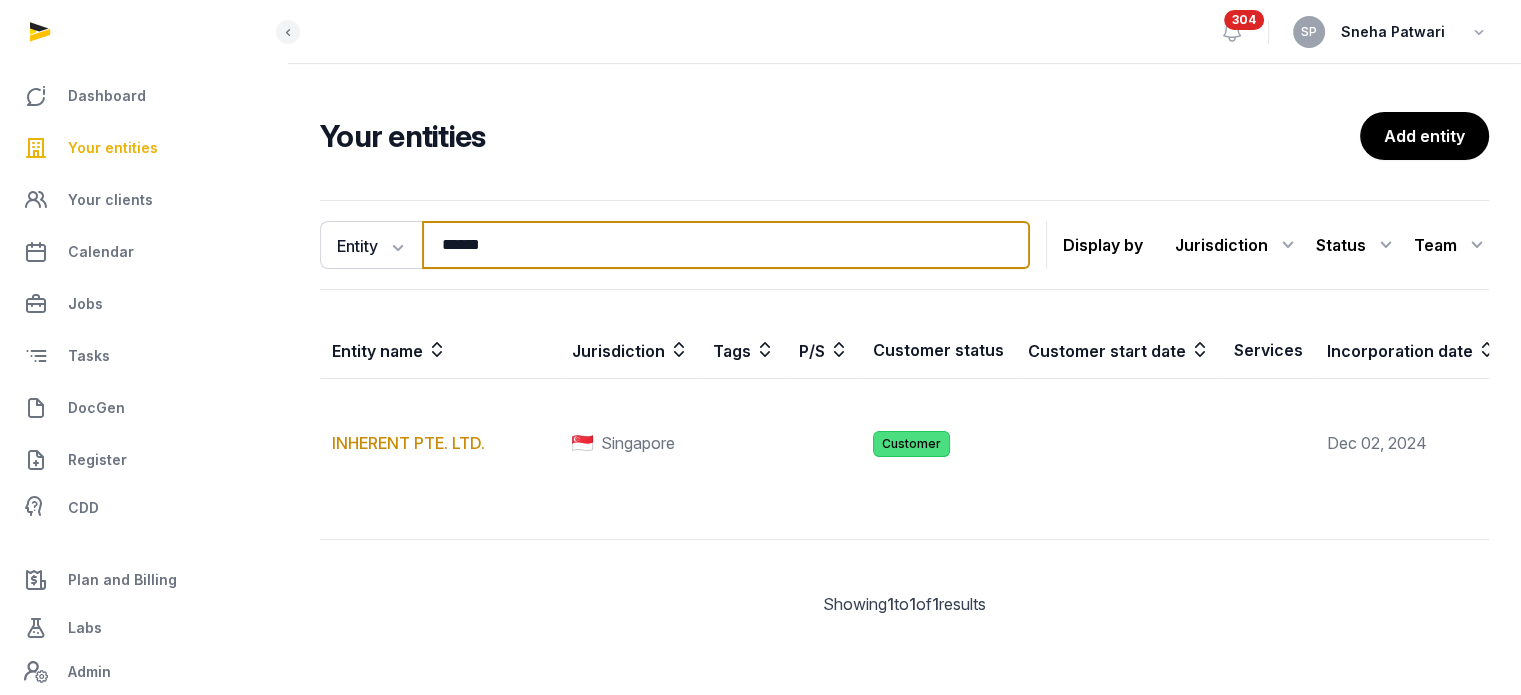 click on "******" at bounding box center [726, 245] 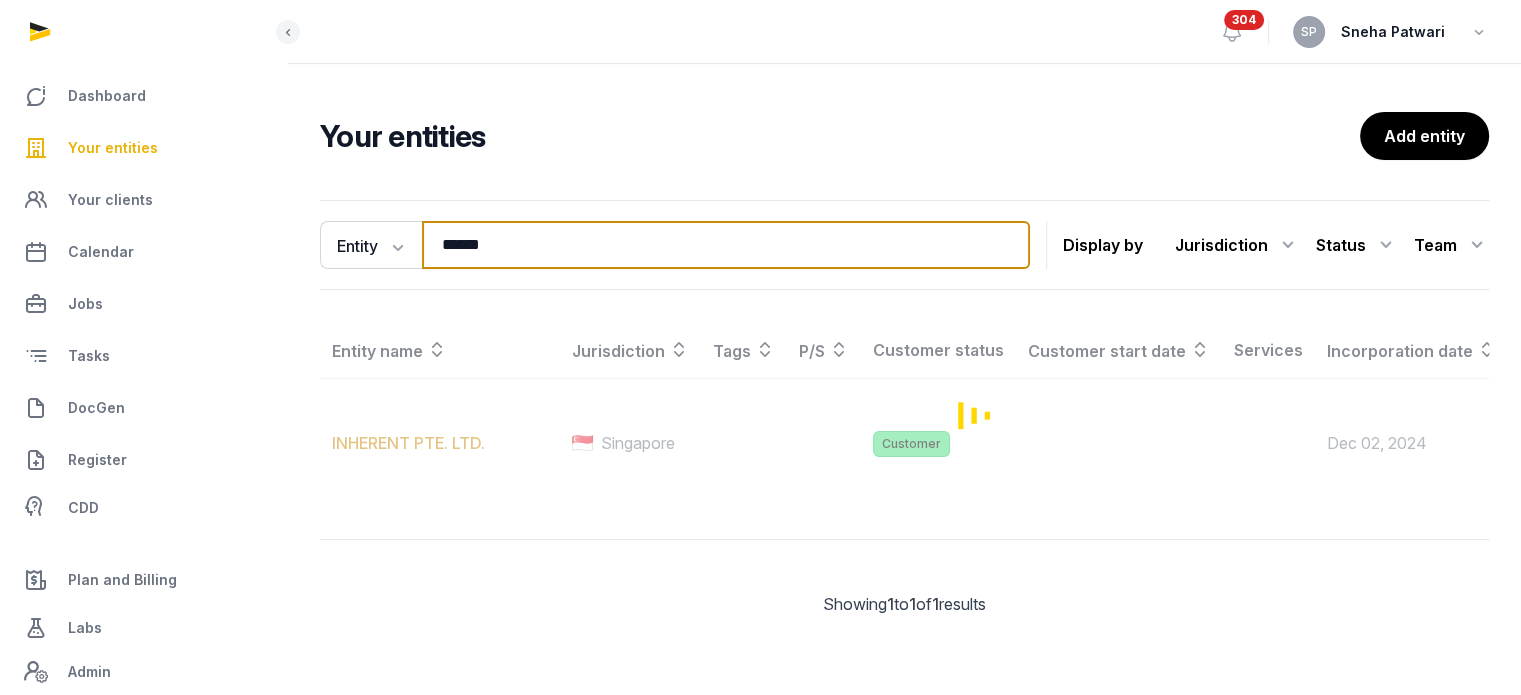 type on "******" 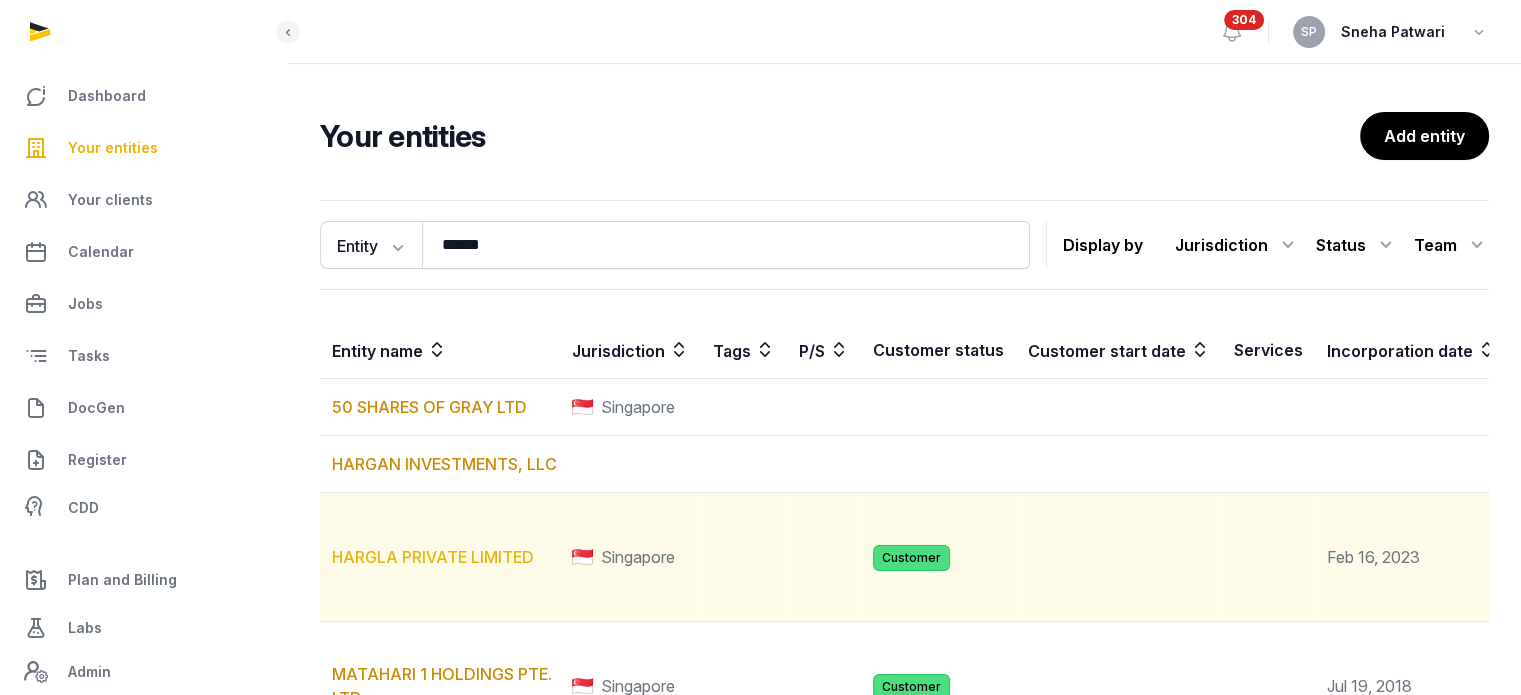 click on "HARGLA PRIVATE LIMITED" at bounding box center (433, 557) 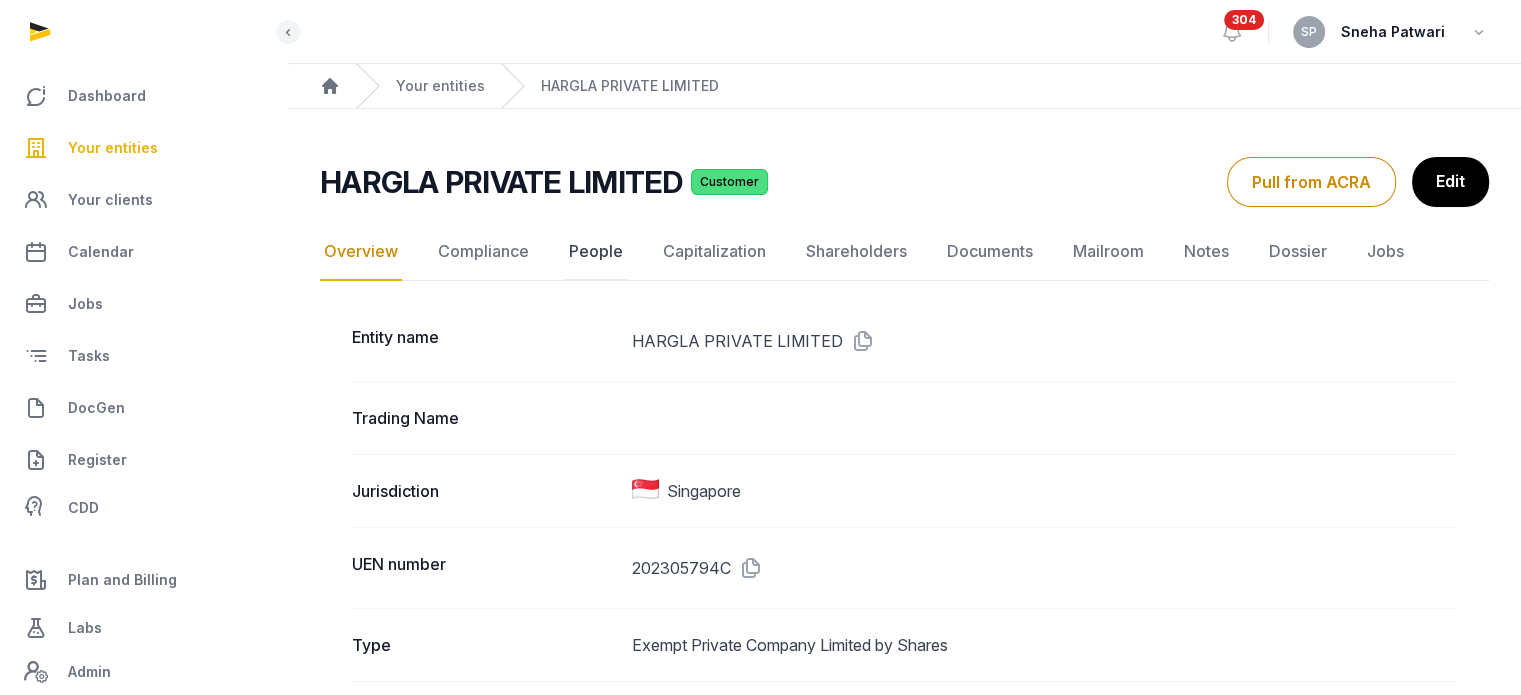 click on "People" 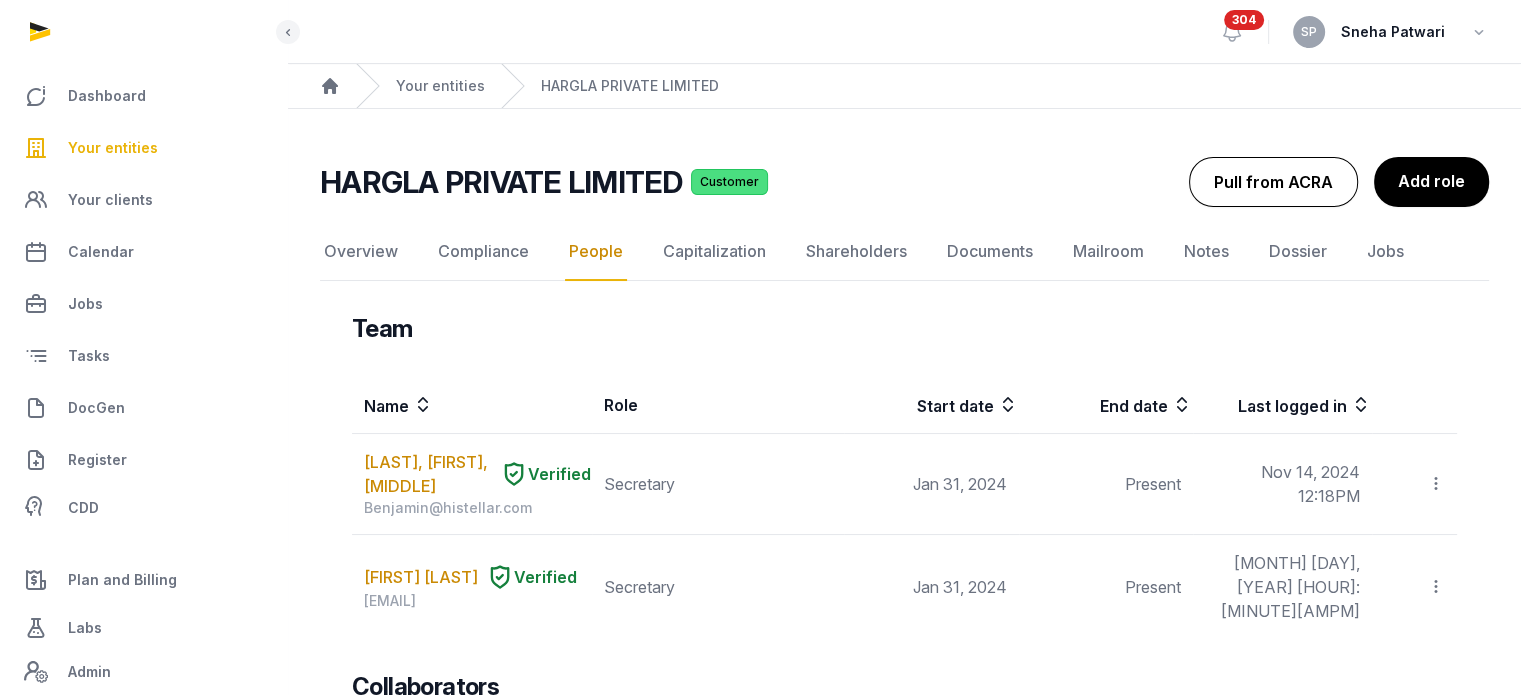 click on "Pull from ACRA" at bounding box center (1273, 182) 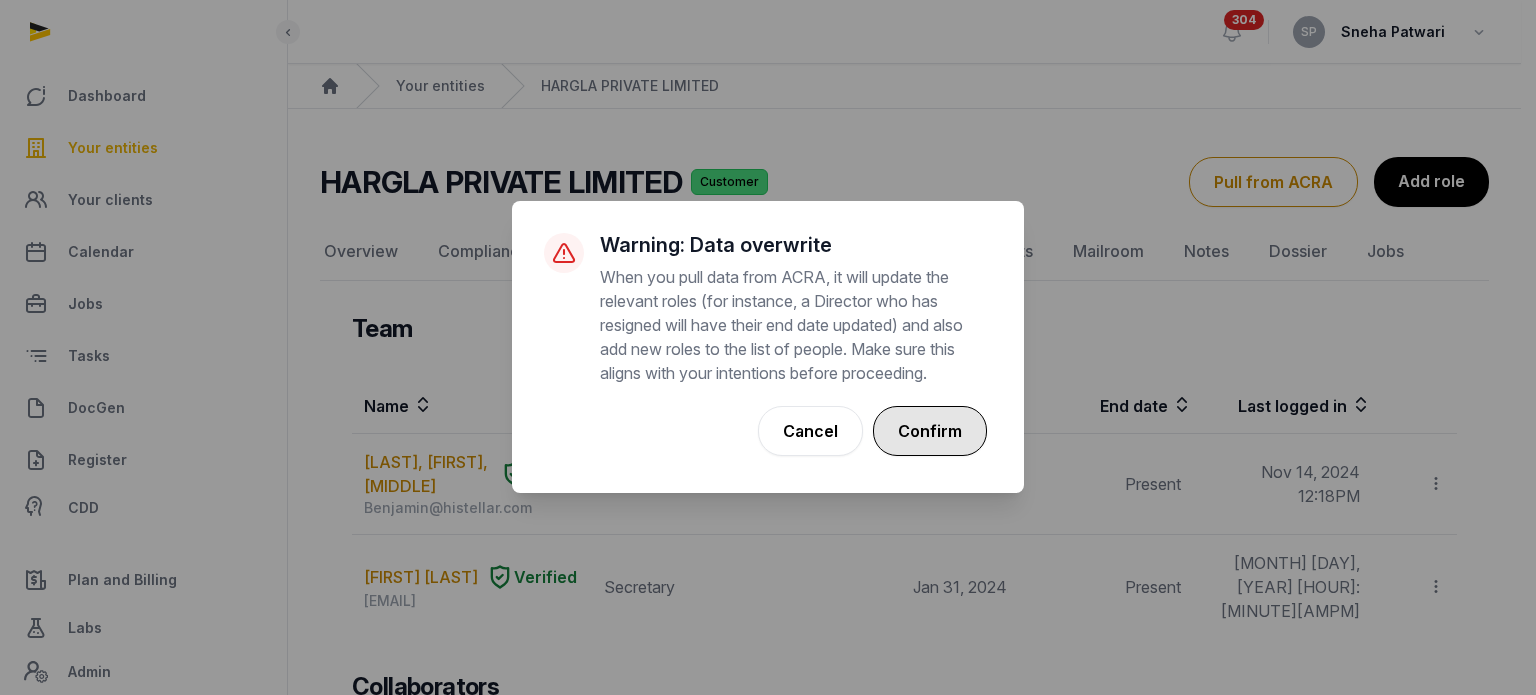 click on "Confirm" at bounding box center (930, 431) 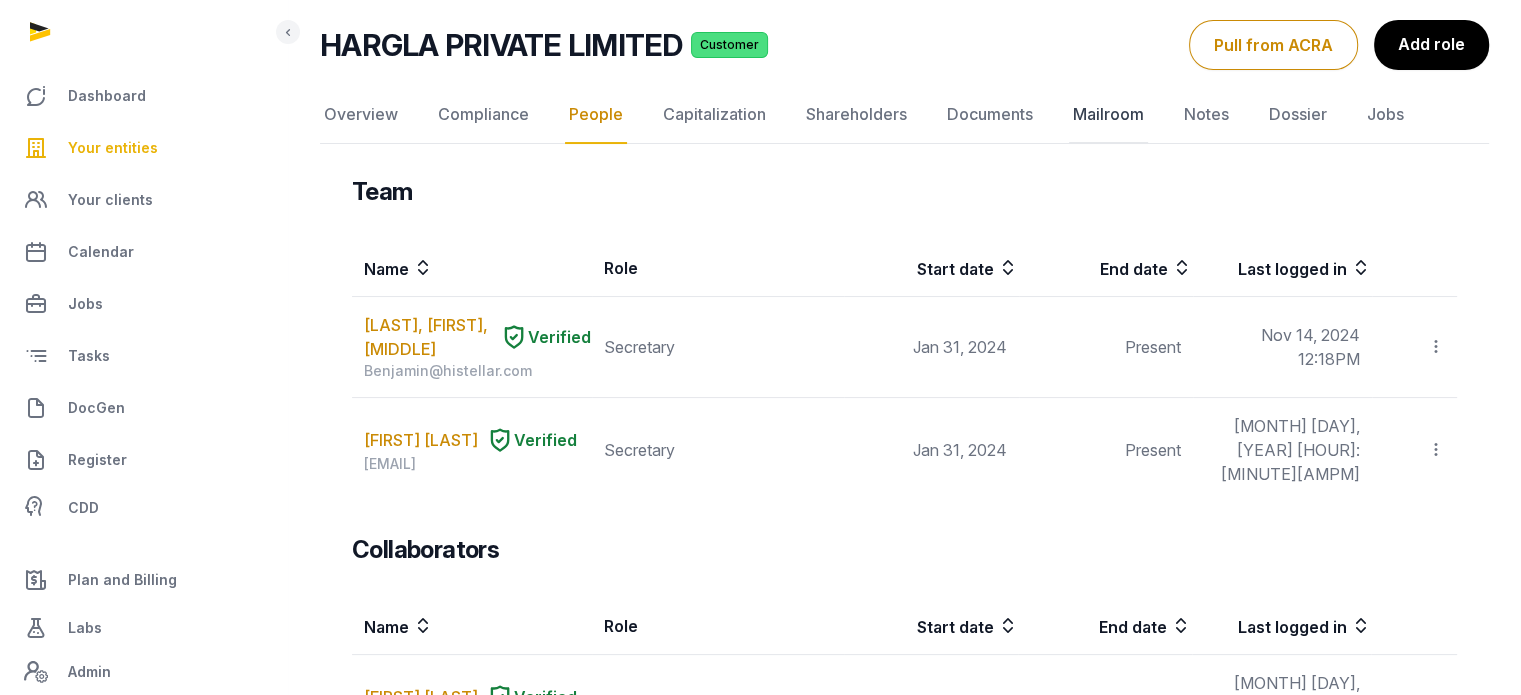 scroll, scrollTop: 212, scrollLeft: 0, axis: vertical 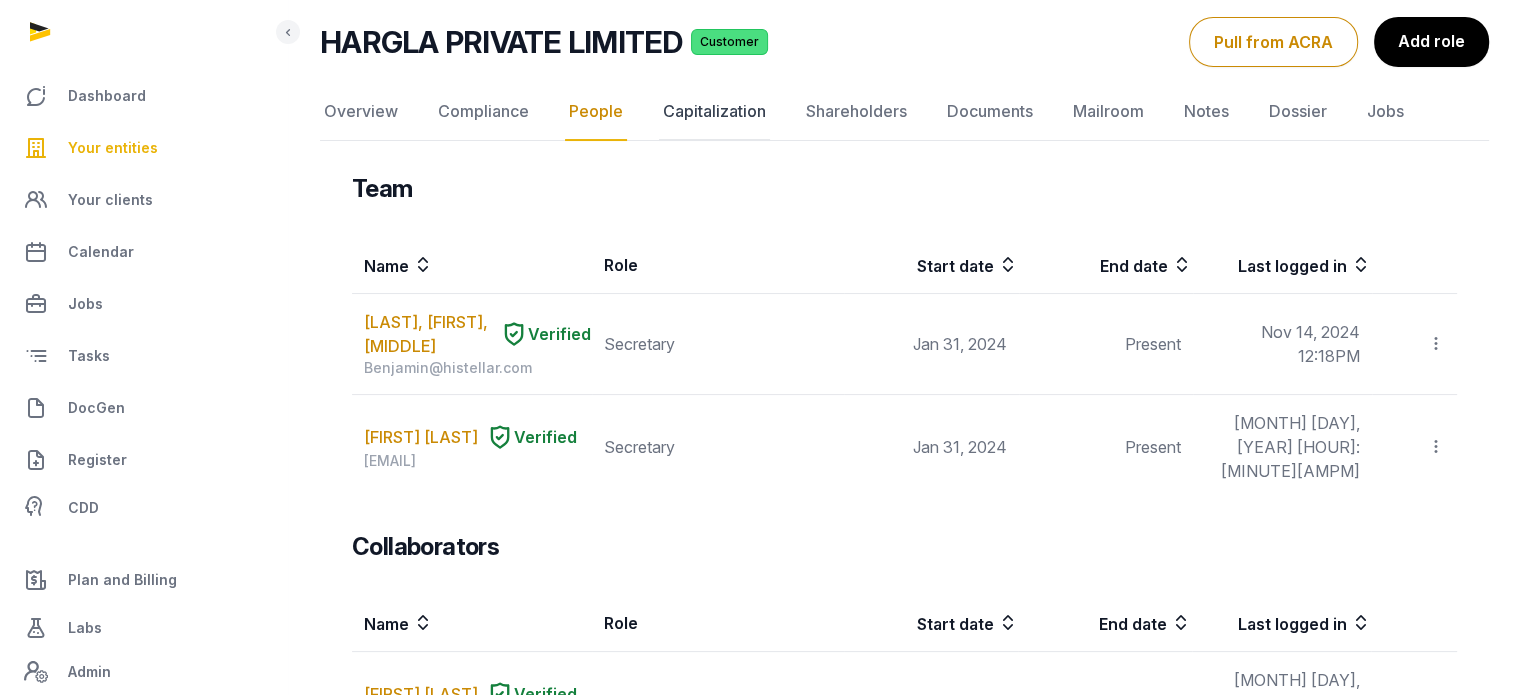 click on "Capitalization" 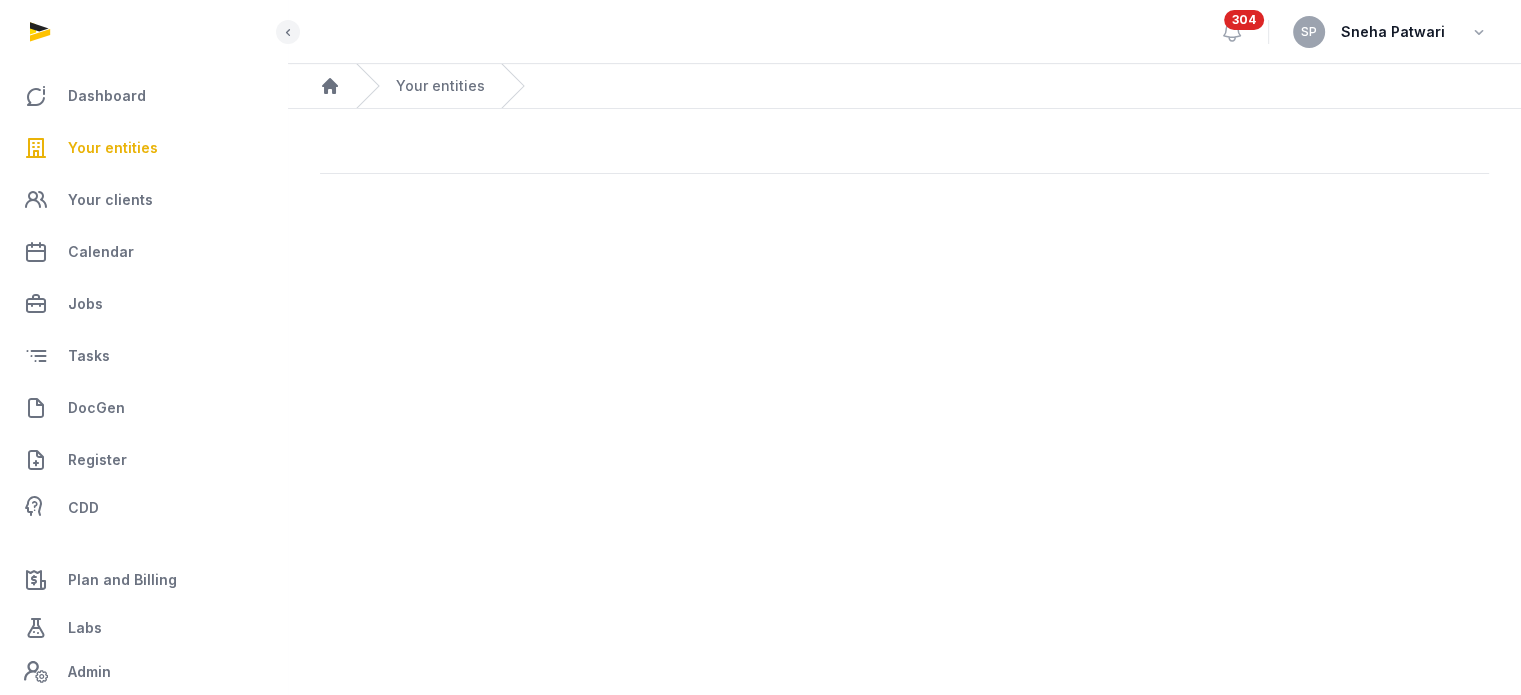 scroll, scrollTop: 0, scrollLeft: 0, axis: both 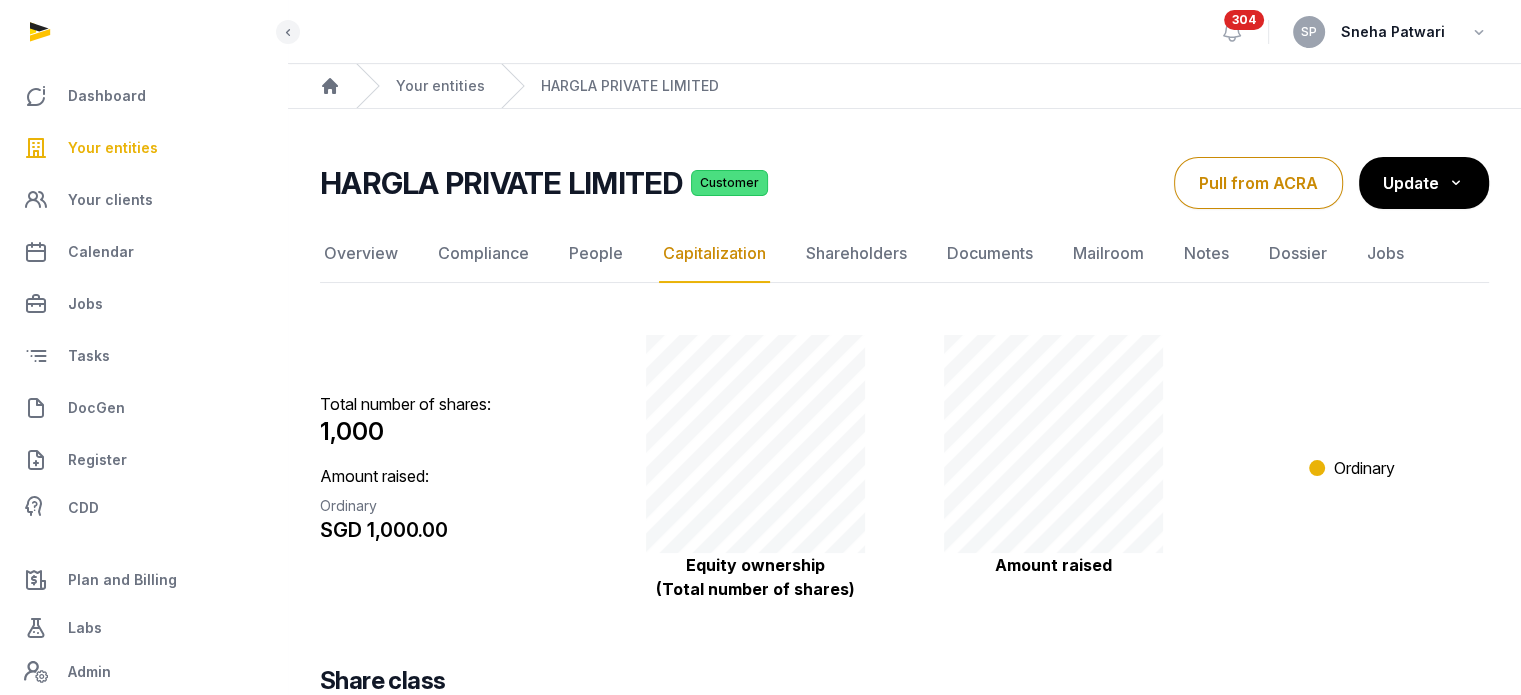 click on "HARGLA PRIVATE LIMITED Customer Capitalization Overview Compliance People Capitalization Shareholders Documents Mailroom Notes Dossier Jobs Pull from ACRA Update Import  Export  Overview  Compliance  People  Capitalization  Shareholders  Documents  Mailroom  Notes  Dossier  Jobs  Total number of shares: 1,000 Amount raised: Ordinary  SGD 1,000.00 Equity ownership (Total number of shares) Amount raised  Ordinary  Share class Share type  Currency  Share allotted  Issued share capital  Paid-up share capital  Price per share  Ordinary (100.00%) SGD 1,000 SGD 1,000.00 SGD 1,000.00 SGD 1.00000000 Total 1,000 SGD 1,000.00 SGD 1,000.00 Please note that the capitalization and shareholder data presented may not be current. For any discrepancies or concerns, please contact Stellar." at bounding box center [904, 558] 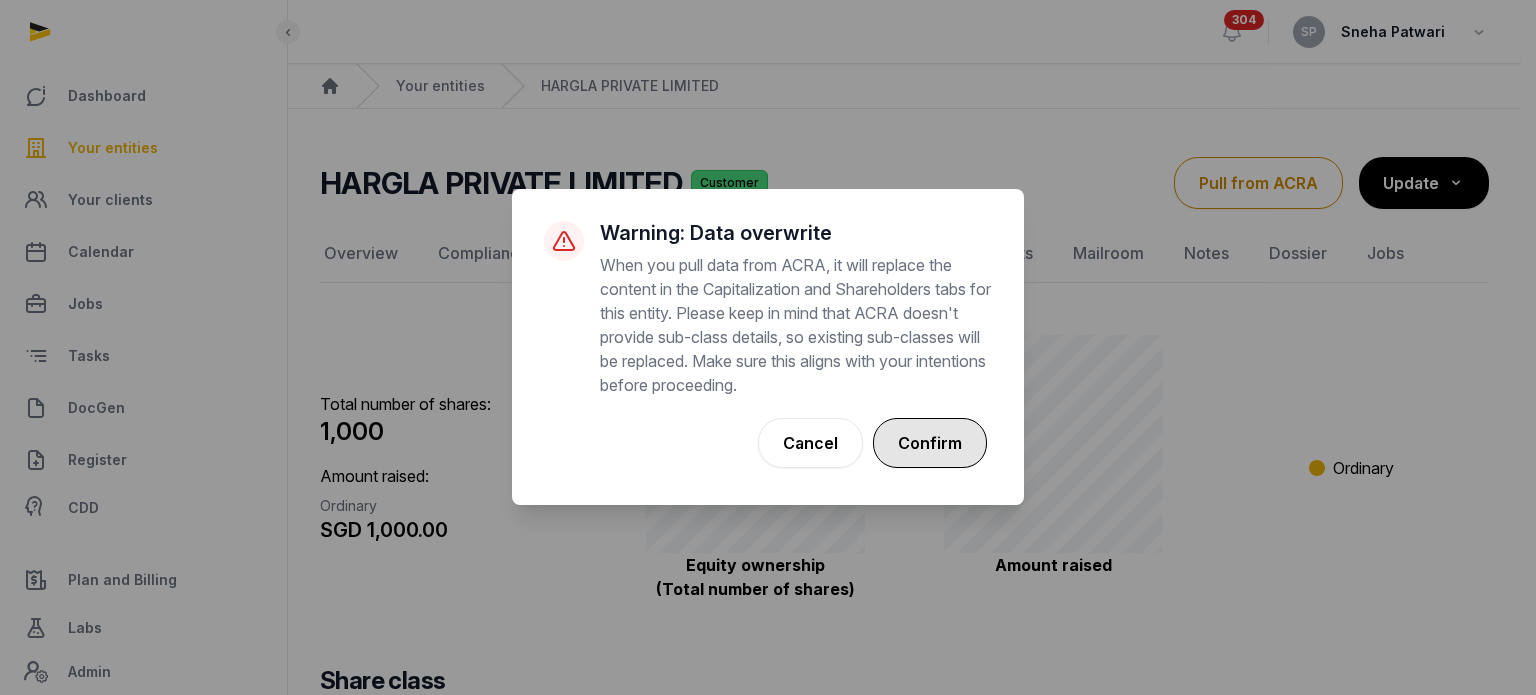 click on "Confirm" at bounding box center (930, 443) 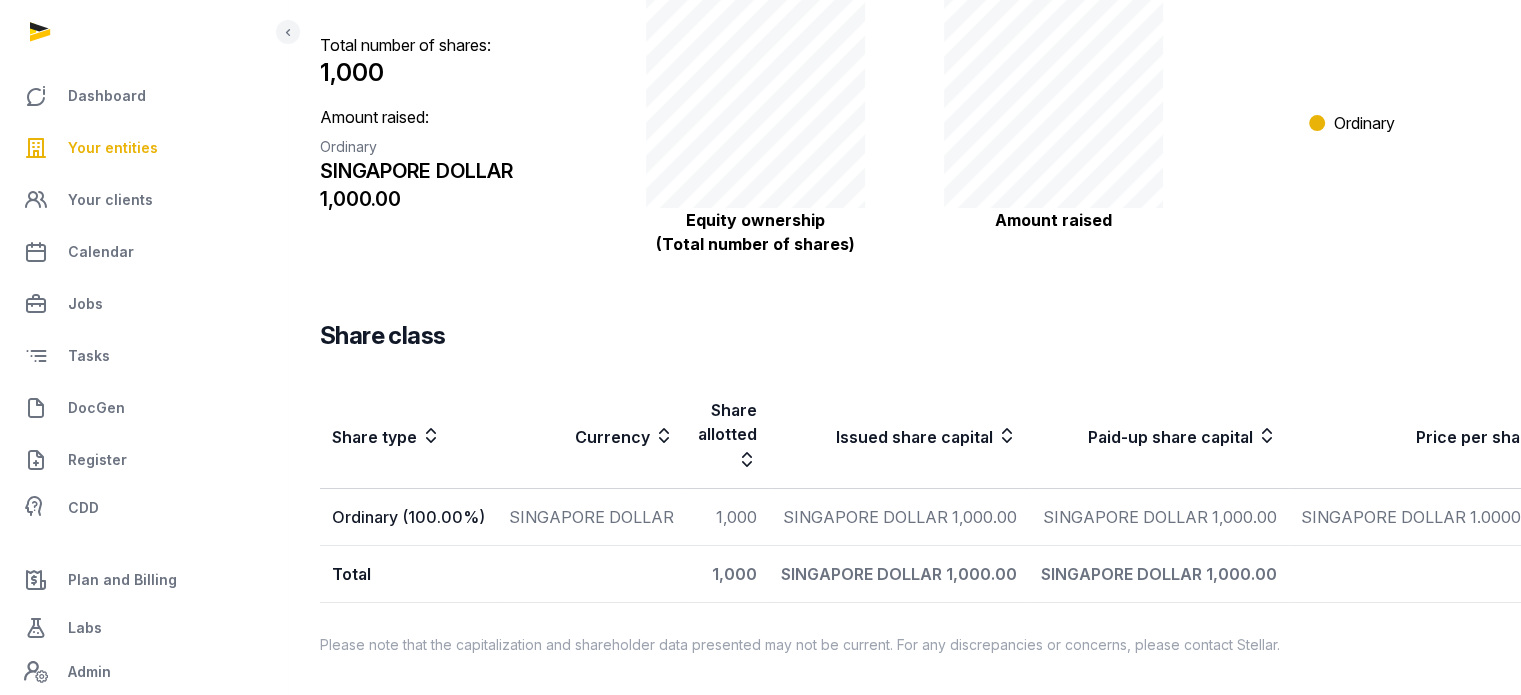 scroll, scrollTop: 0, scrollLeft: 0, axis: both 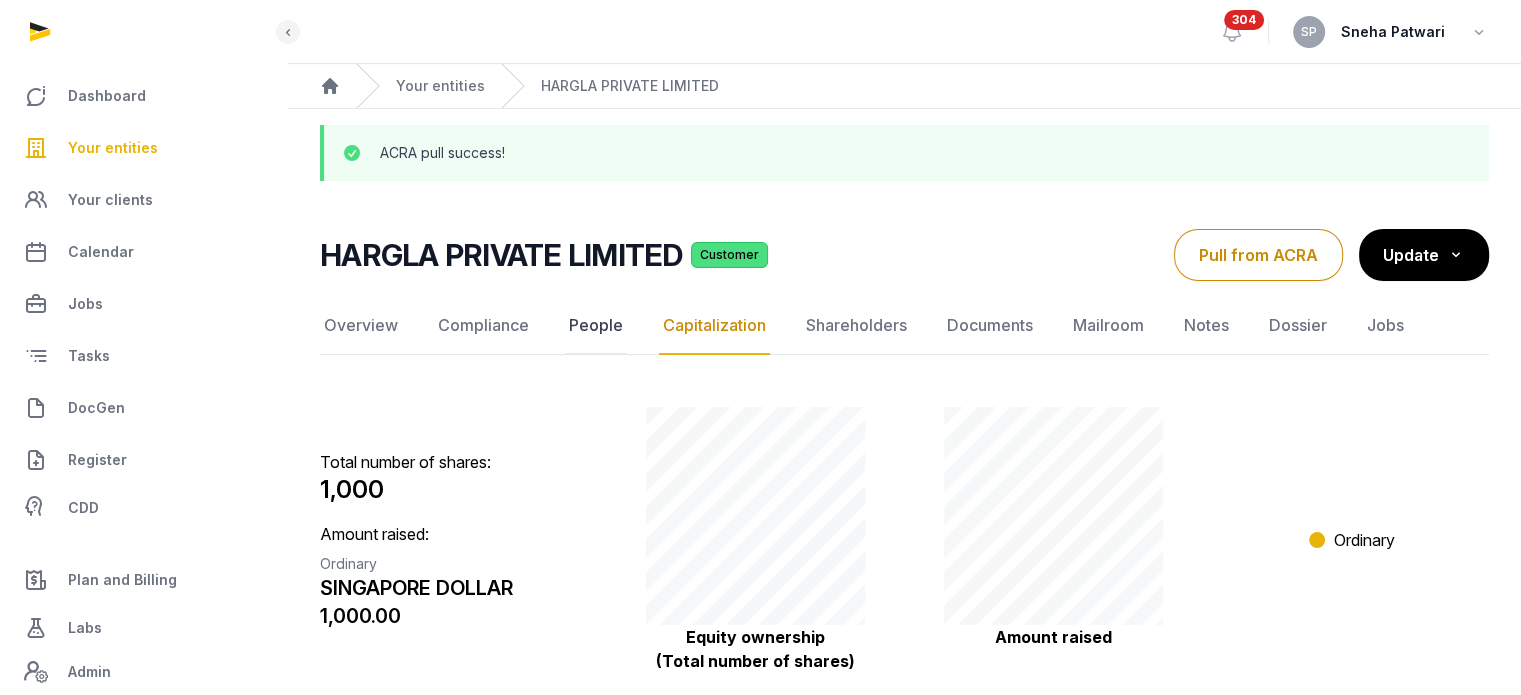 click on "People" 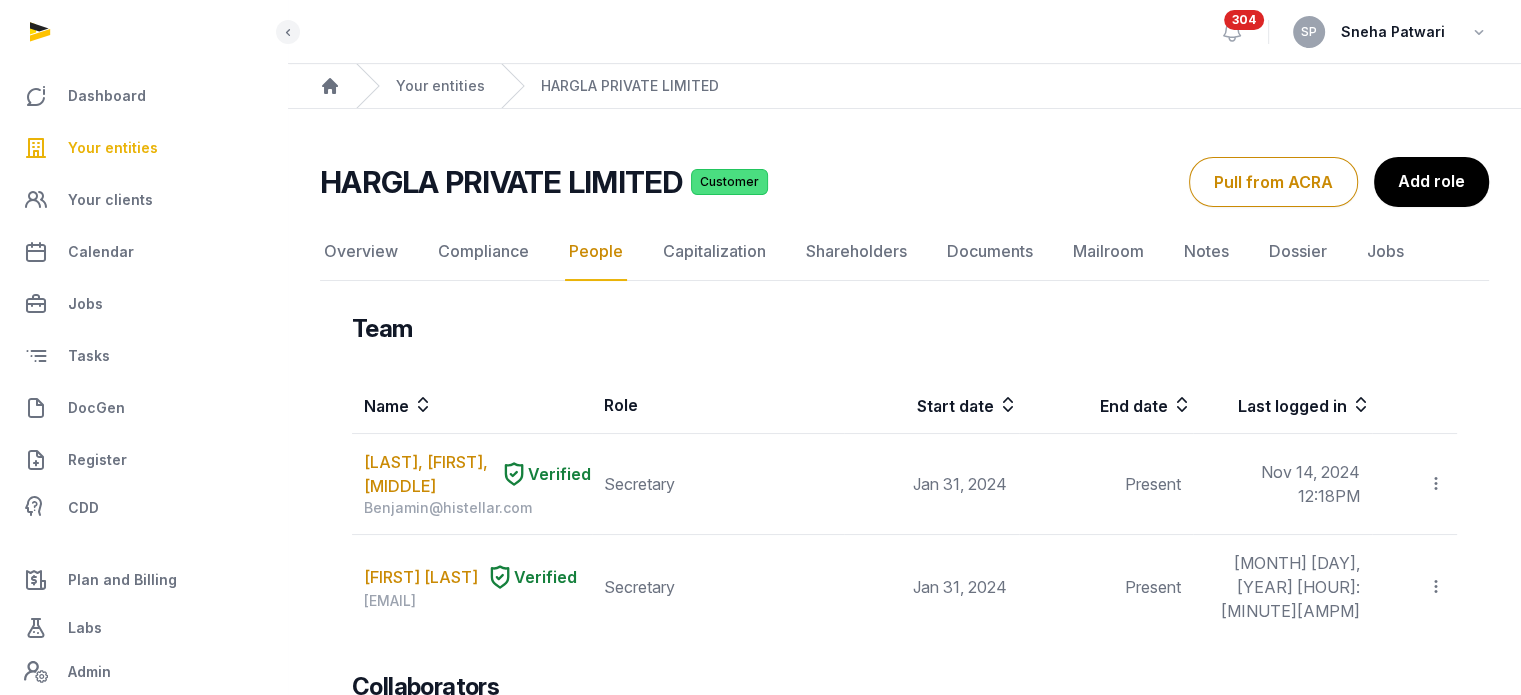 scroll, scrollTop: 608, scrollLeft: 0, axis: vertical 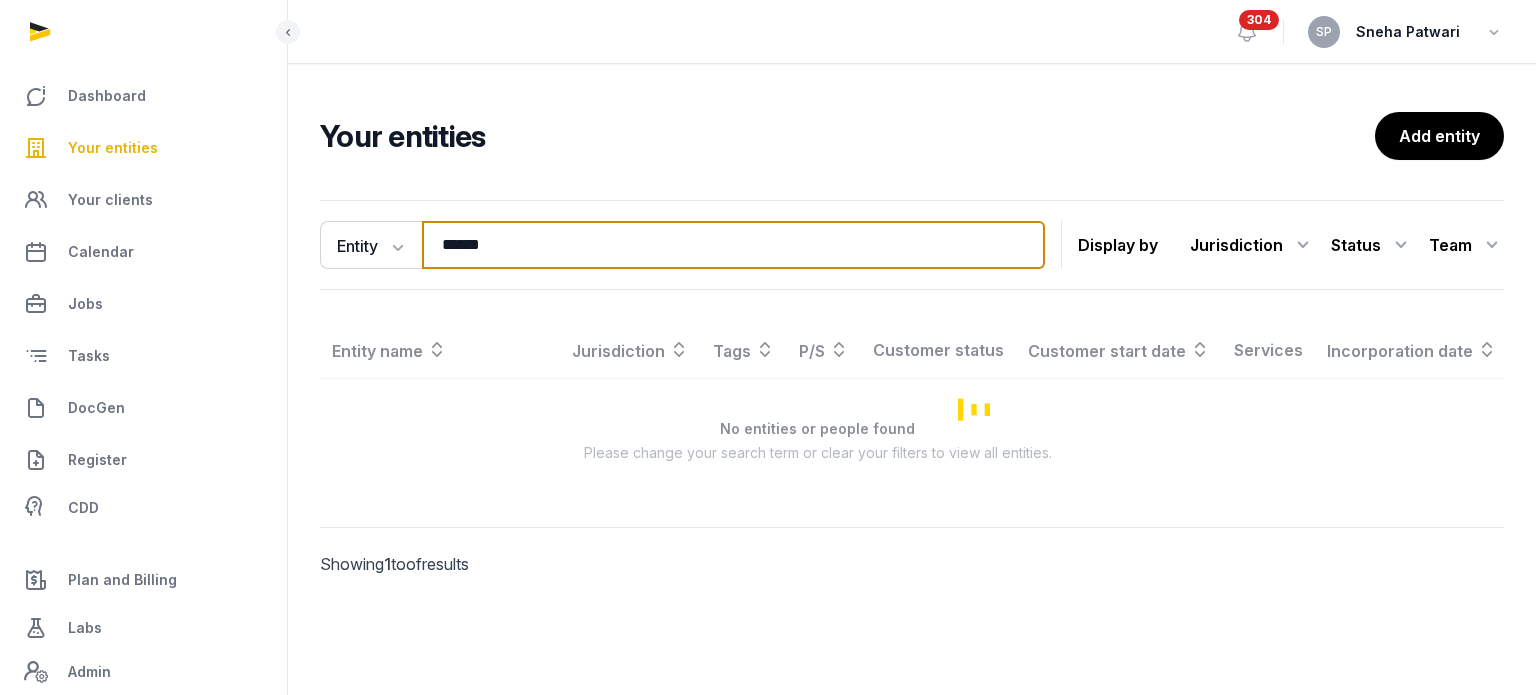 click on "******" at bounding box center [733, 245] 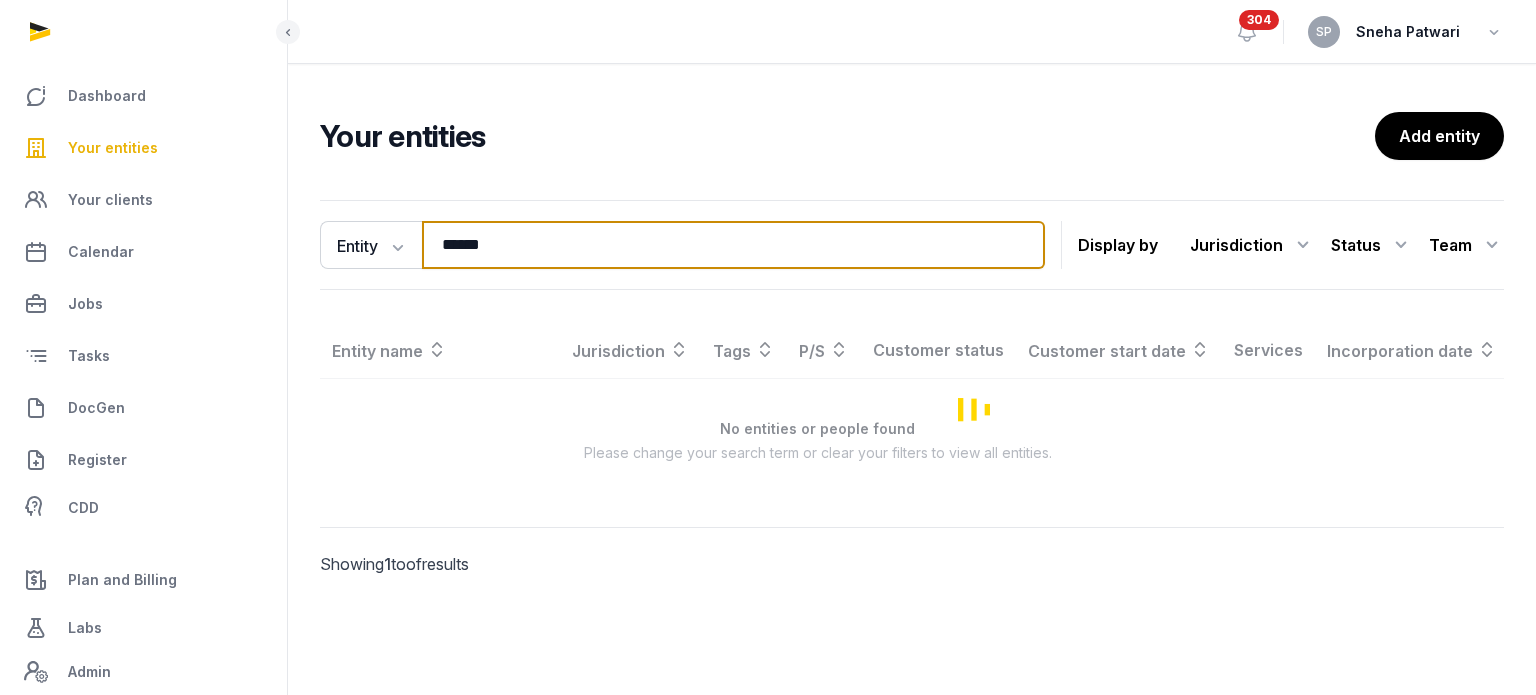 click on "******" at bounding box center (733, 245) 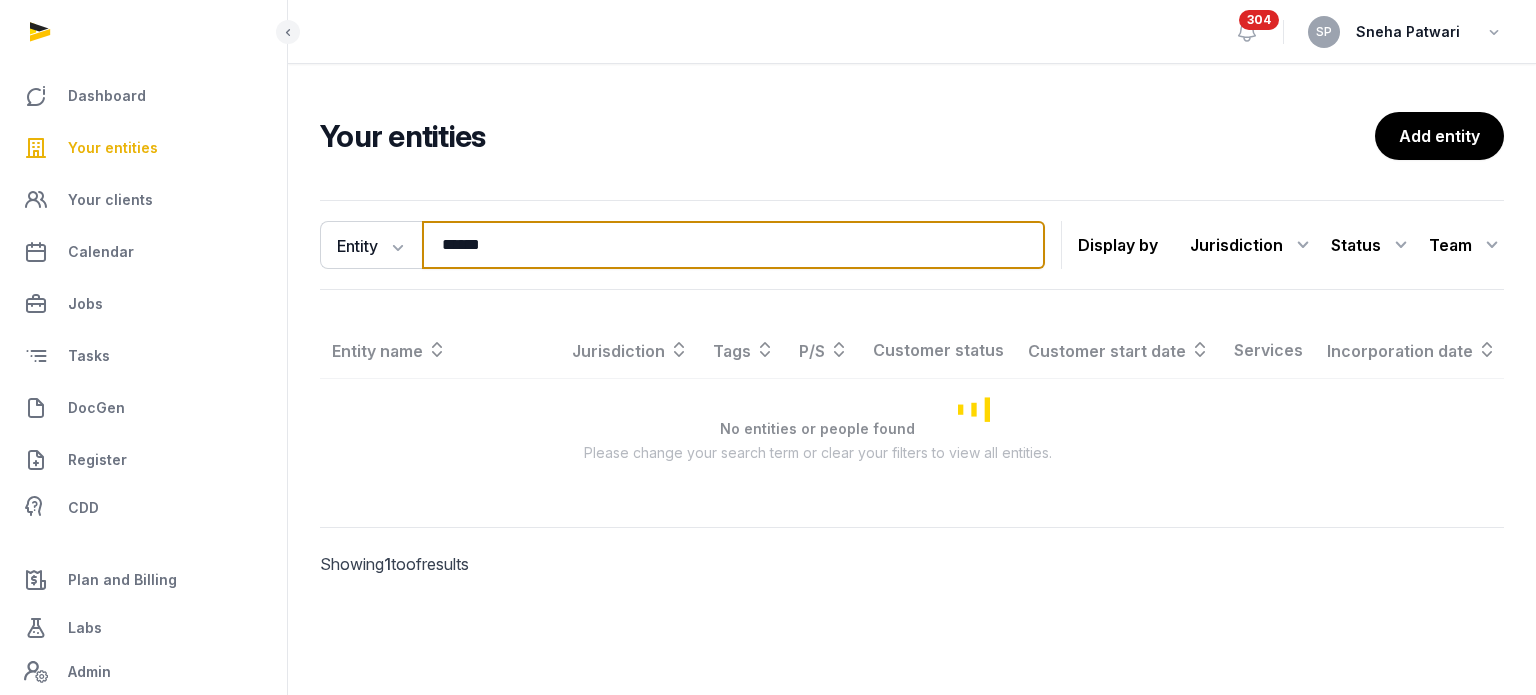 click on "******" at bounding box center [733, 245] 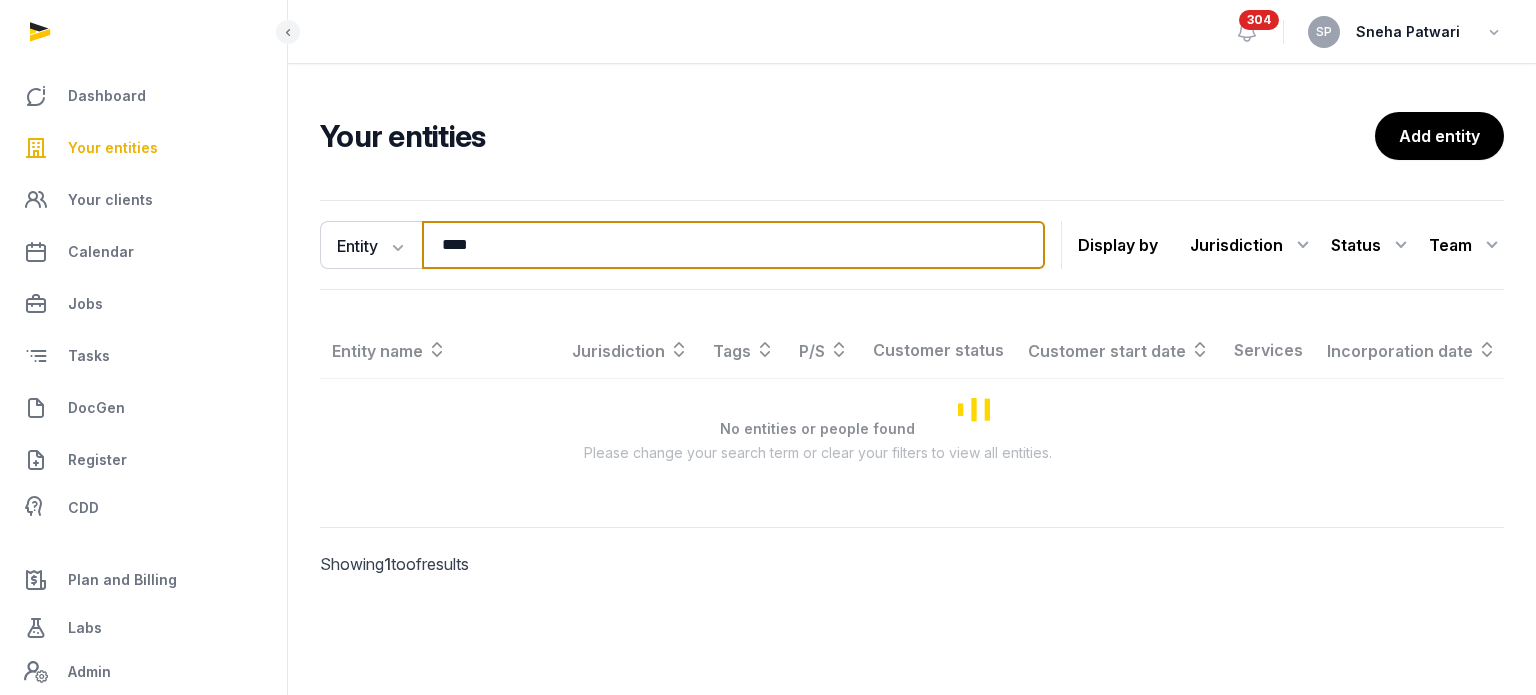 type on "****" 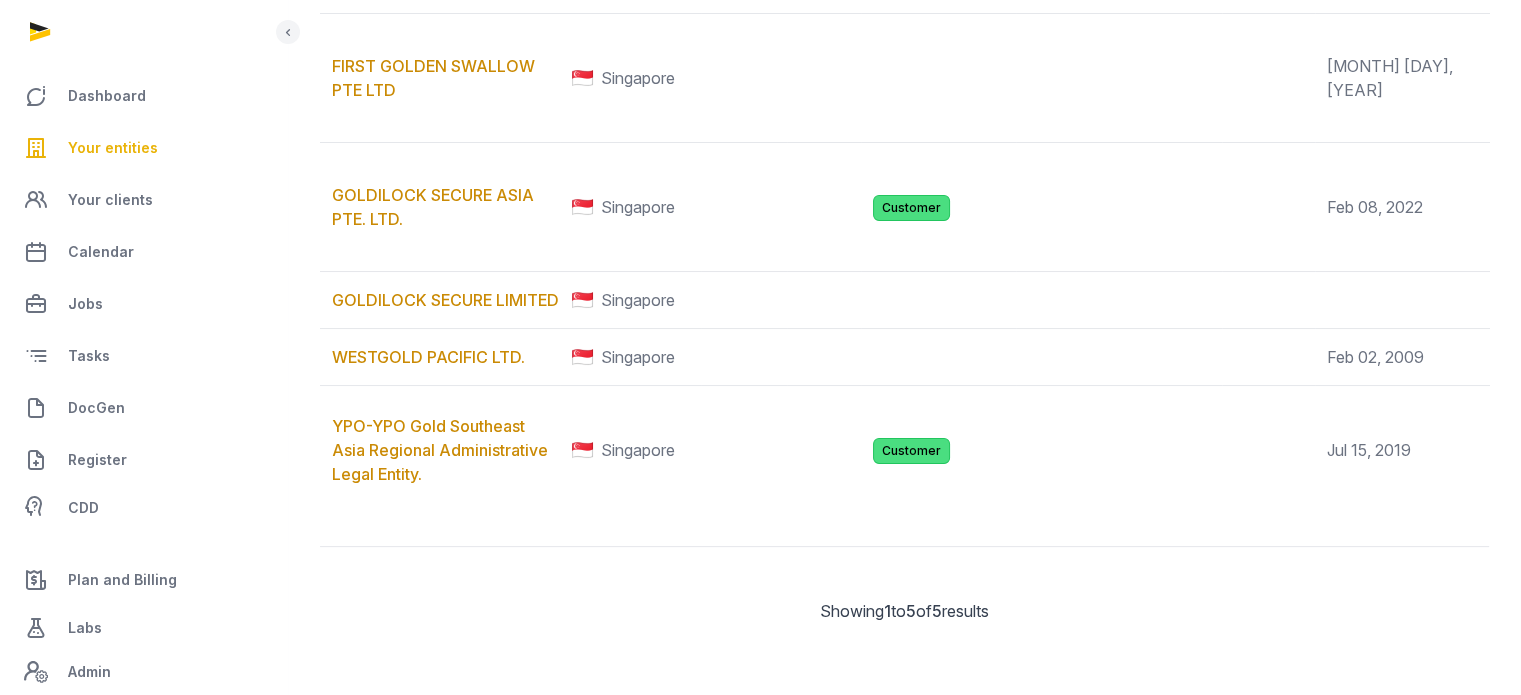 scroll, scrollTop: 470, scrollLeft: 0, axis: vertical 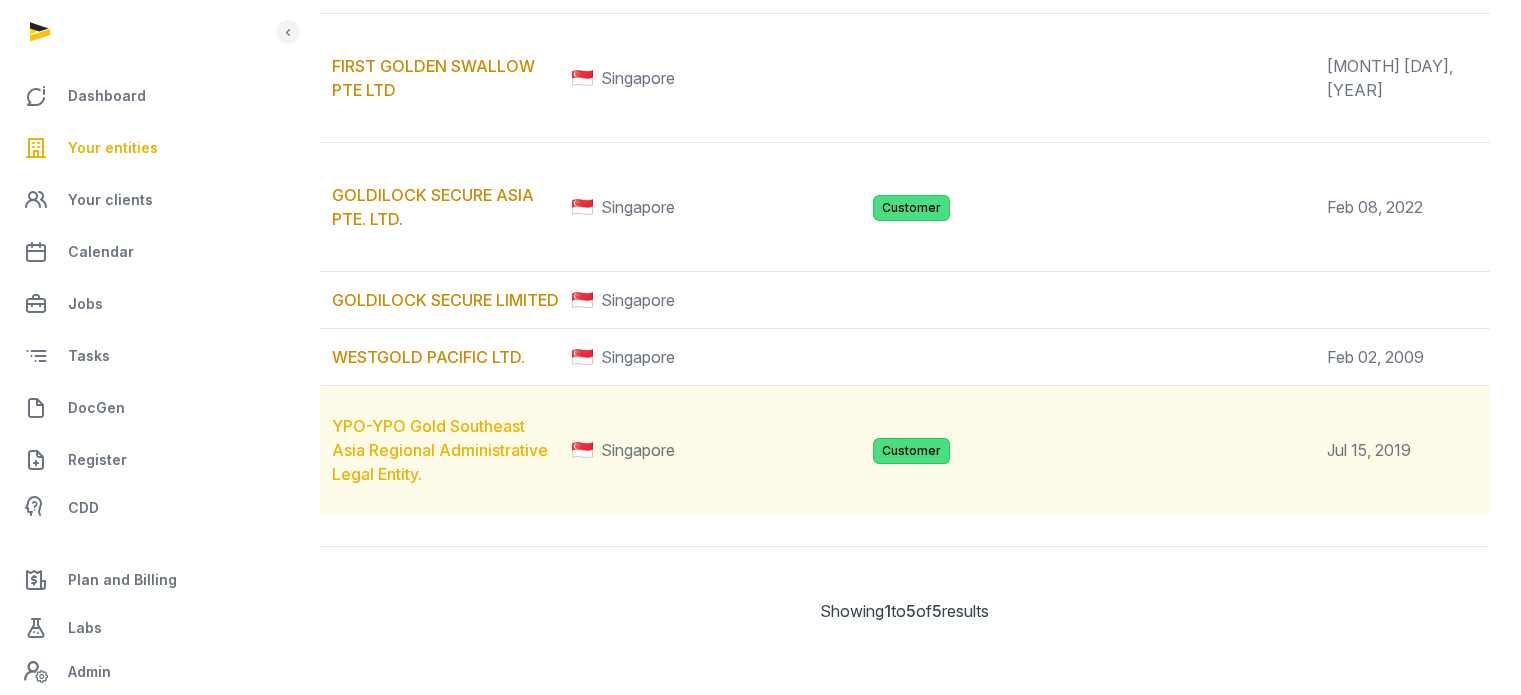click on "YPO-YPO Gold Southeast Asia Regional Administrative Legal Entity." at bounding box center (440, 450) 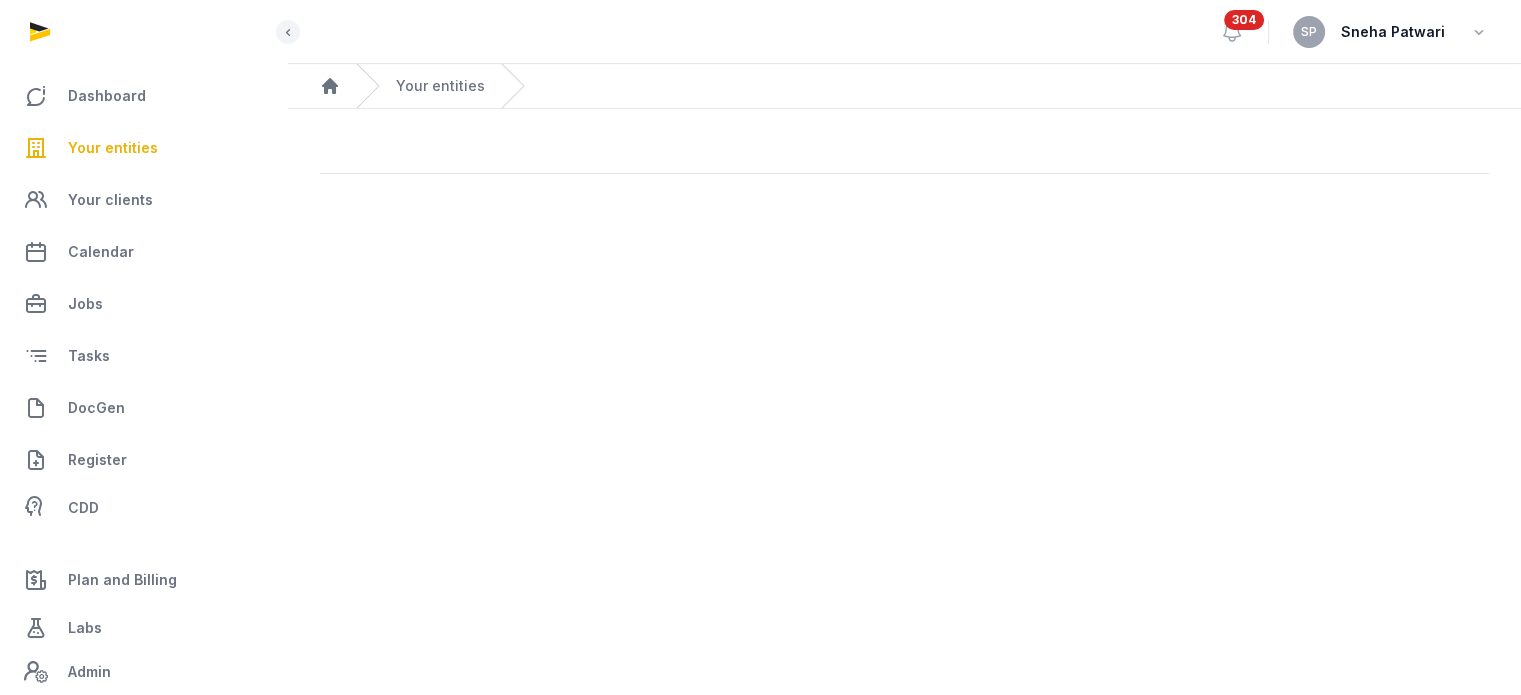 scroll, scrollTop: 0, scrollLeft: 0, axis: both 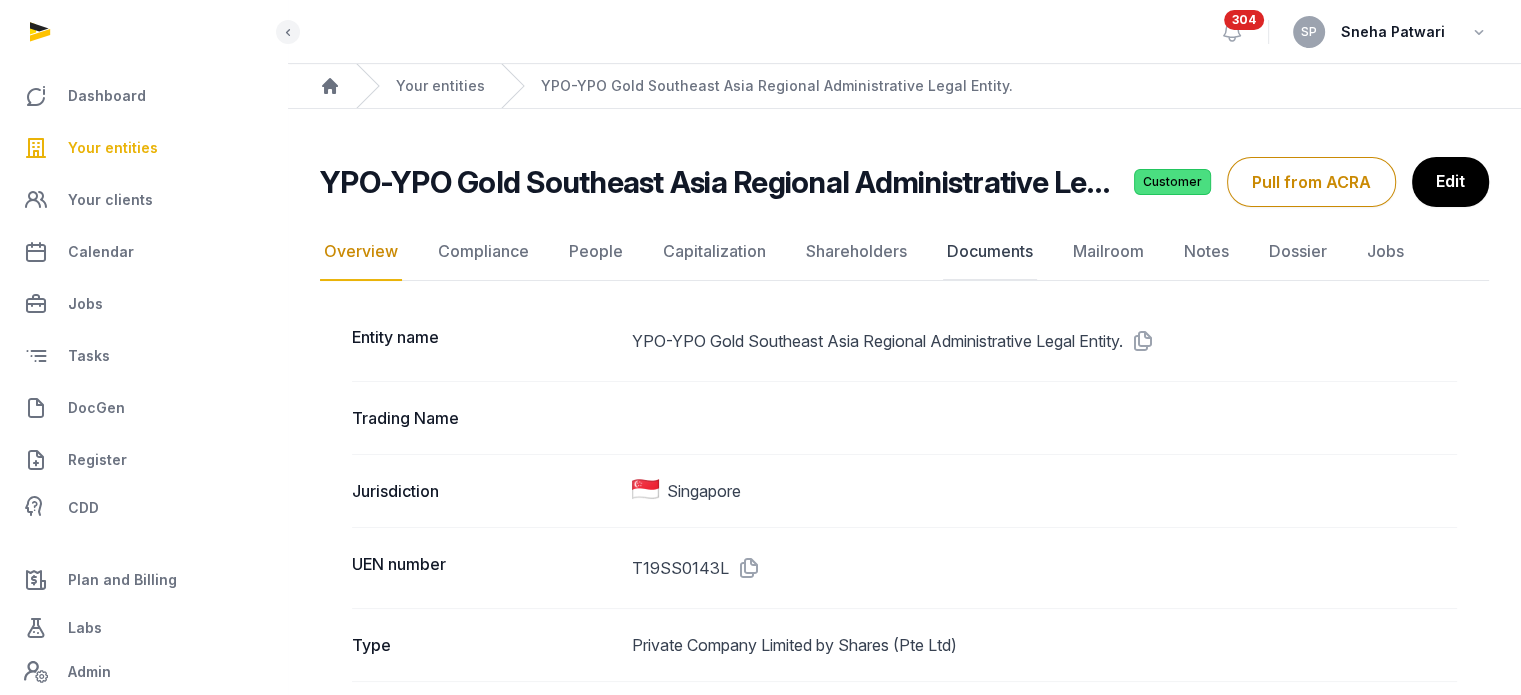 click on "Documents" 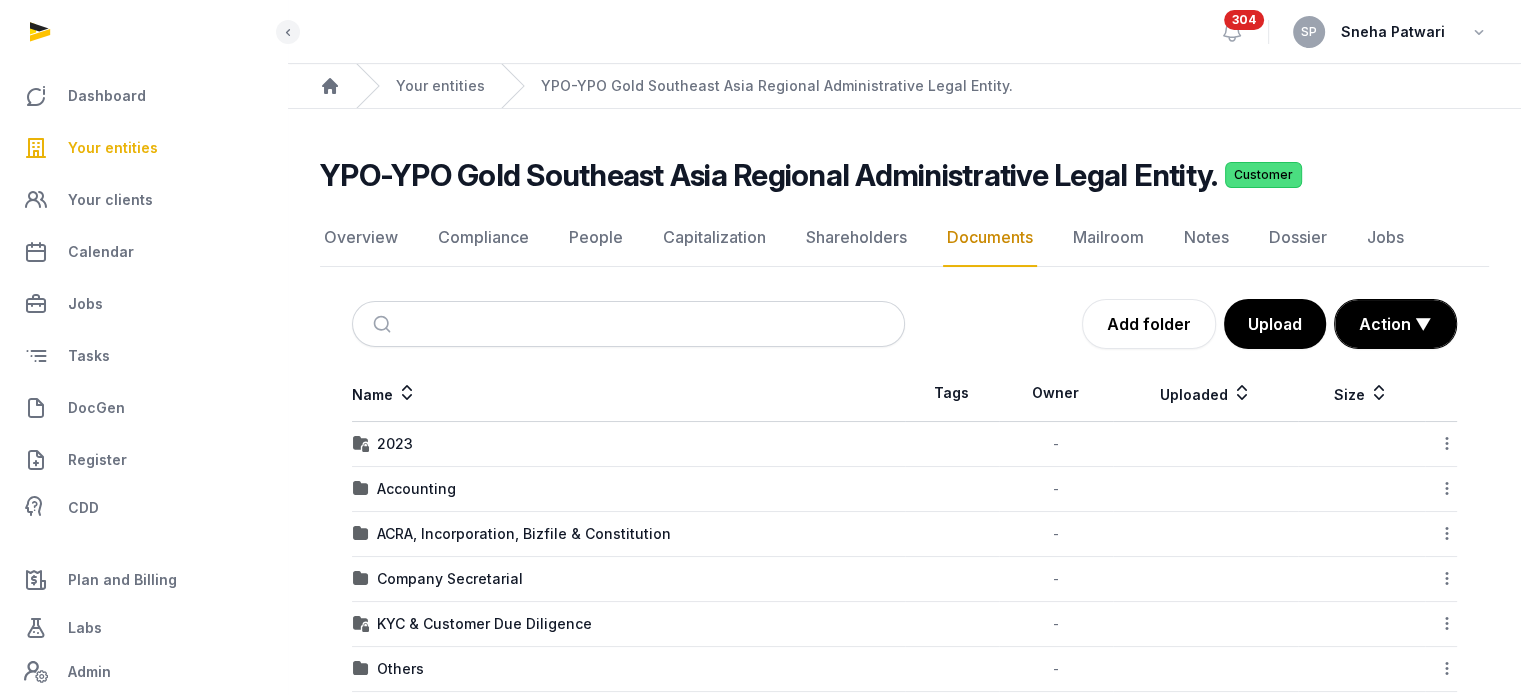 click on "Company Secretarial" at bounding box center (628, 579) 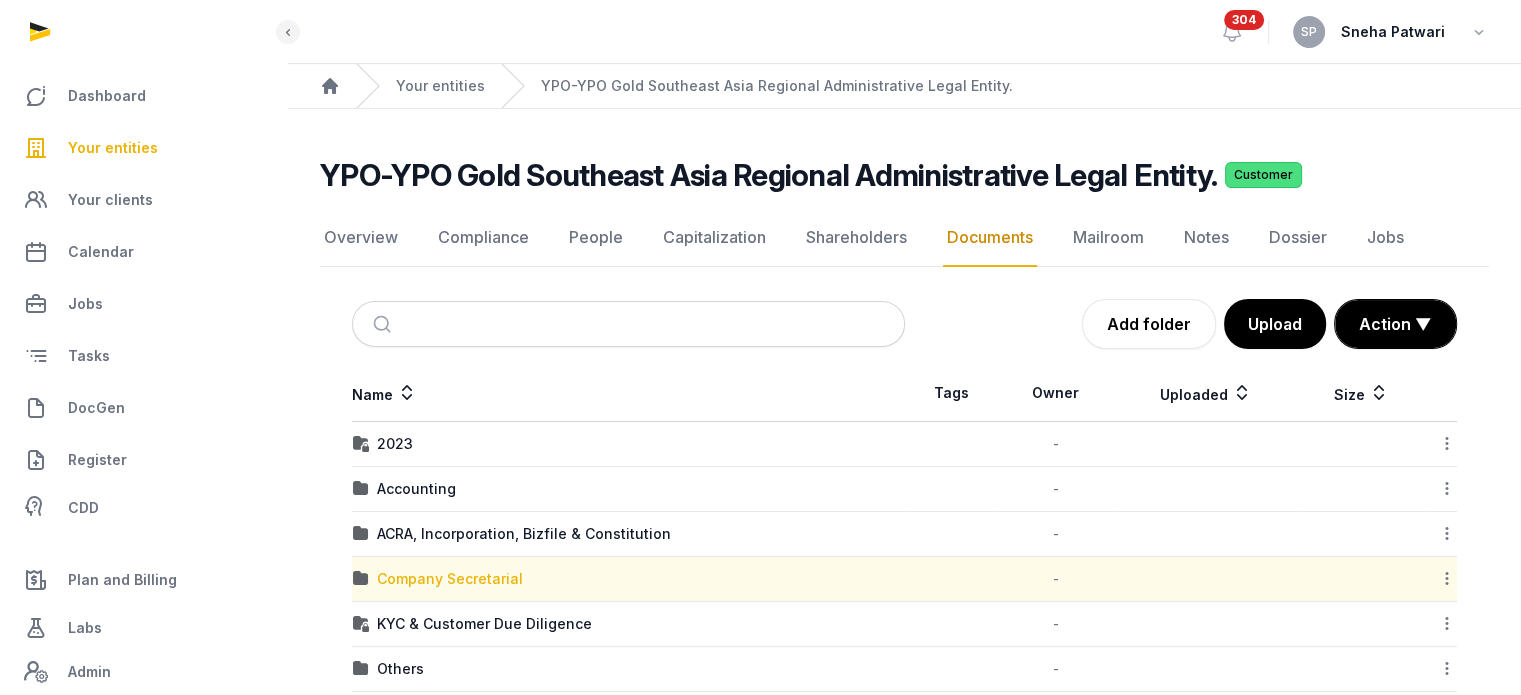 click on "Company Secretarial" at bounding box center (450, 579) 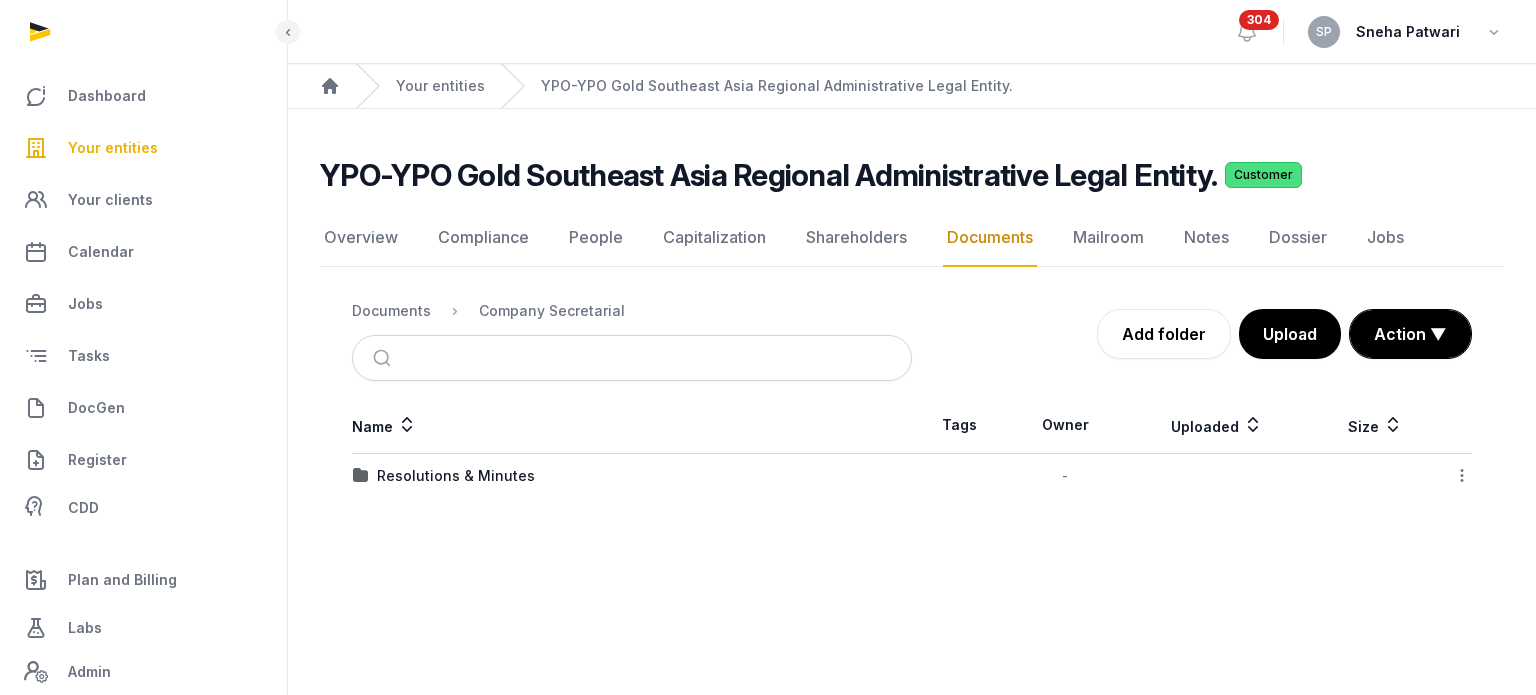 click on "Open sidebar 304 SP Sneha Patwari Home Your entities YPO-YPO Gold Southeast Asia Regional Administrative Legal Entity. YPO-YPO Gold Southeast Asia Regional Administrative Legal Entity. Customer Documents Overview Compliance People Capitalization Shareholders Documents Mailroom Notes Dossier Jobs Overview  Compliance  People  Capitalization  Shareholders  Documents  Mailroom  Notes  Dossier  Jobs   Documents  Company Secretarial
Add folder   Upload   Action ▼  Start select  Move   Delete   Name  Tags Owner  Uploaded   Size  Resolutions & Minutes -  Download Folder   Edit properties   Change owner   Copy link   Move   Copy & Move   Delete" at bounding box center [768, 347] 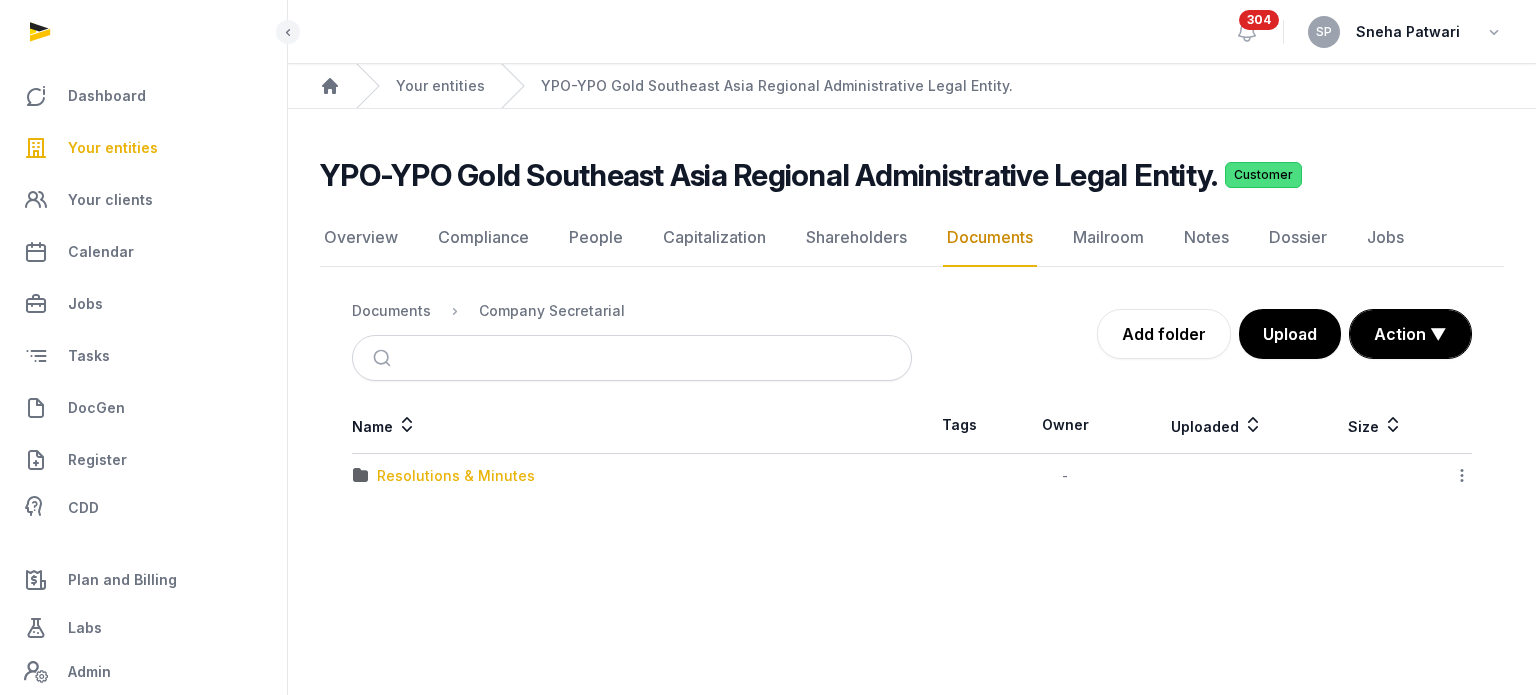 click on "Resolutions & Minutes" at bounding box center [456, 476] 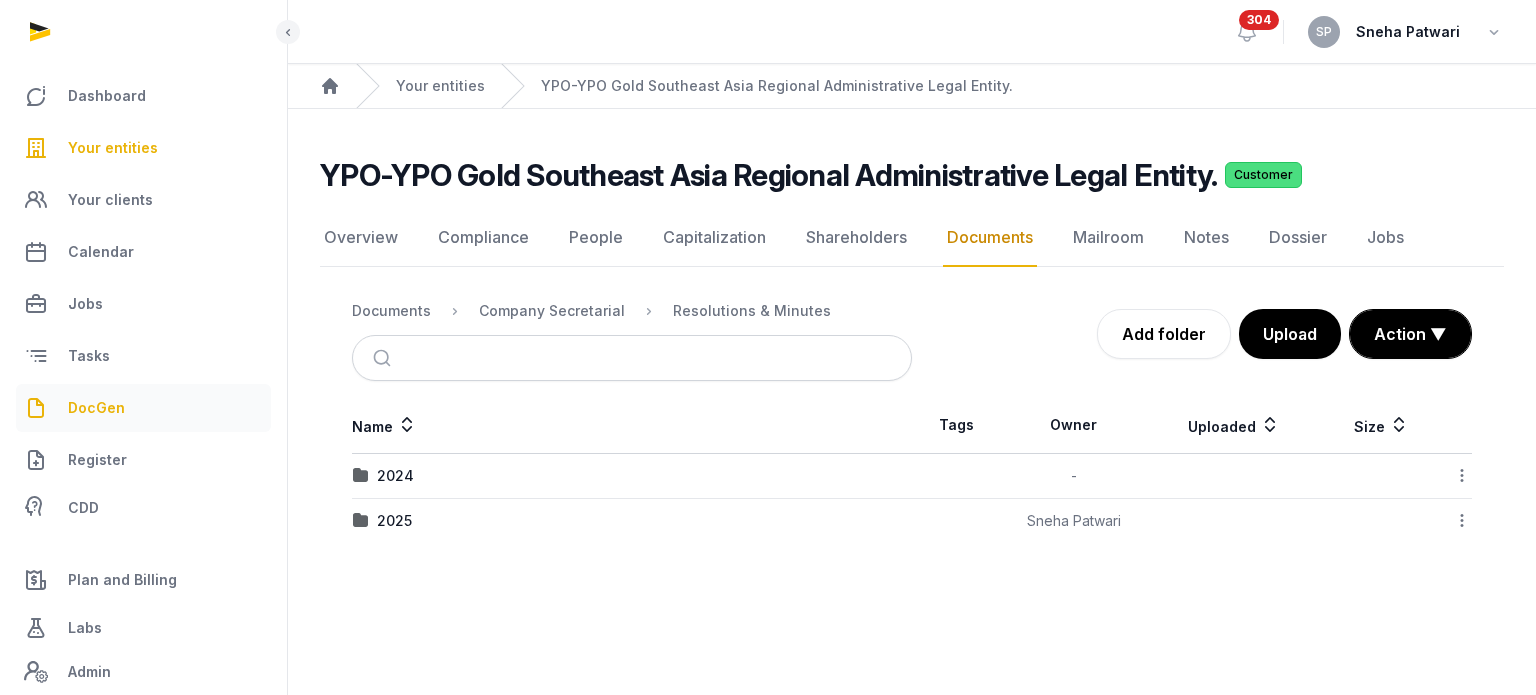 click on "DocGen" at bounding box center (96, 408) 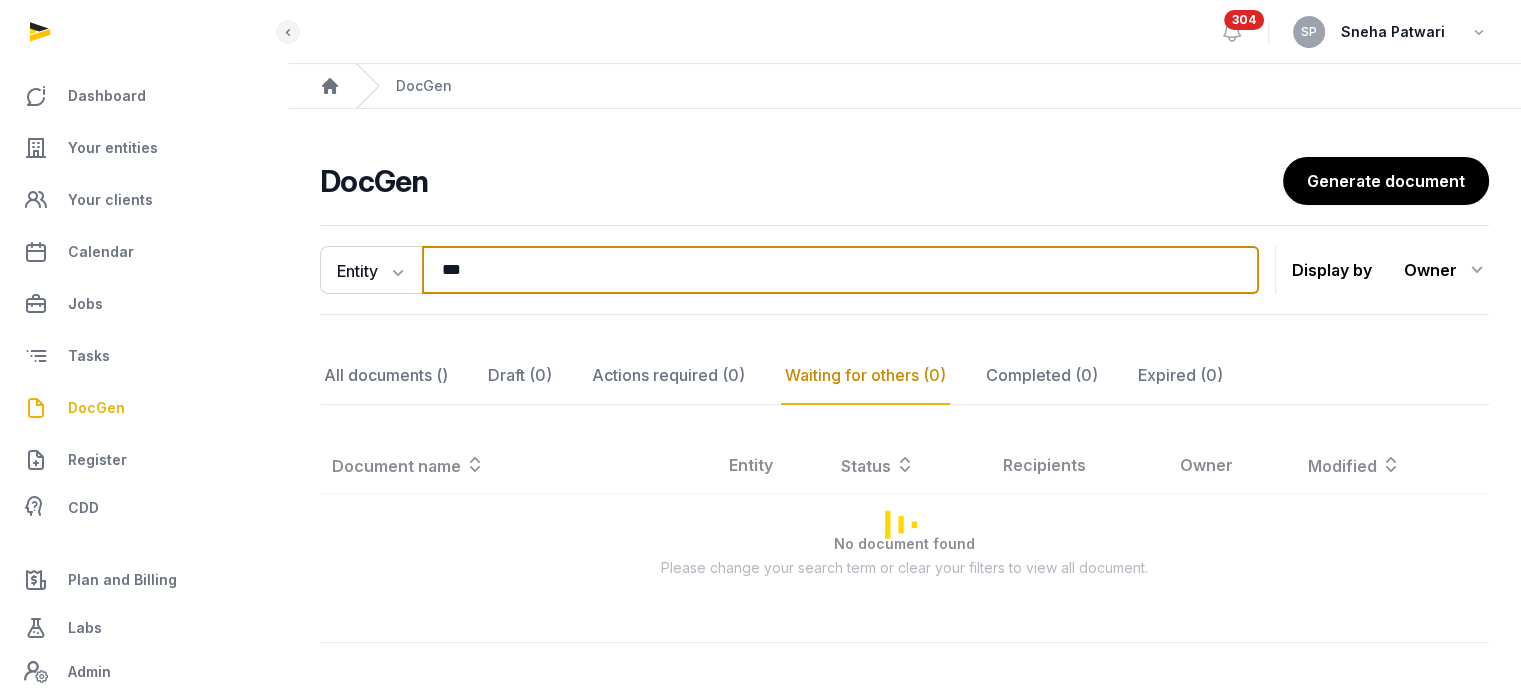 click on "***" at bounding box center [840, 270] 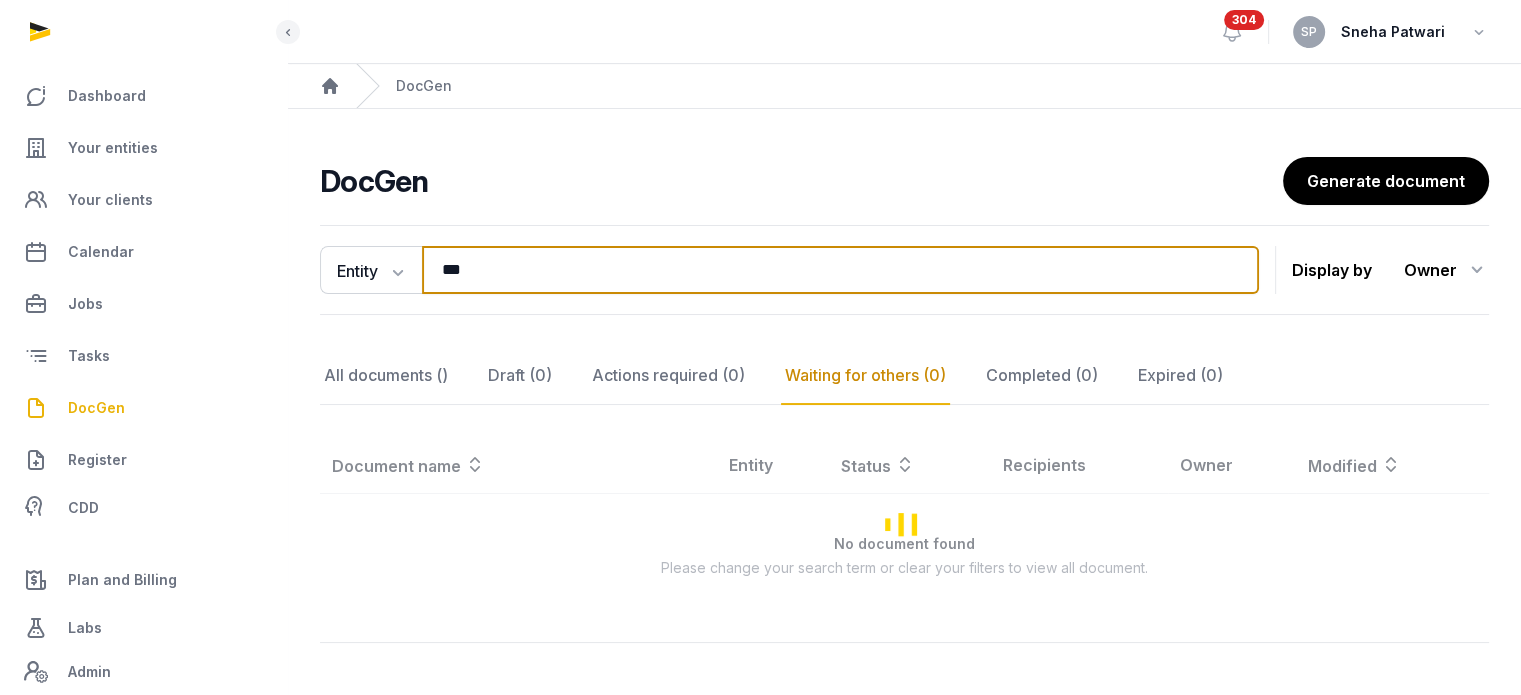 click on "***" at bounding box center (840, 270) 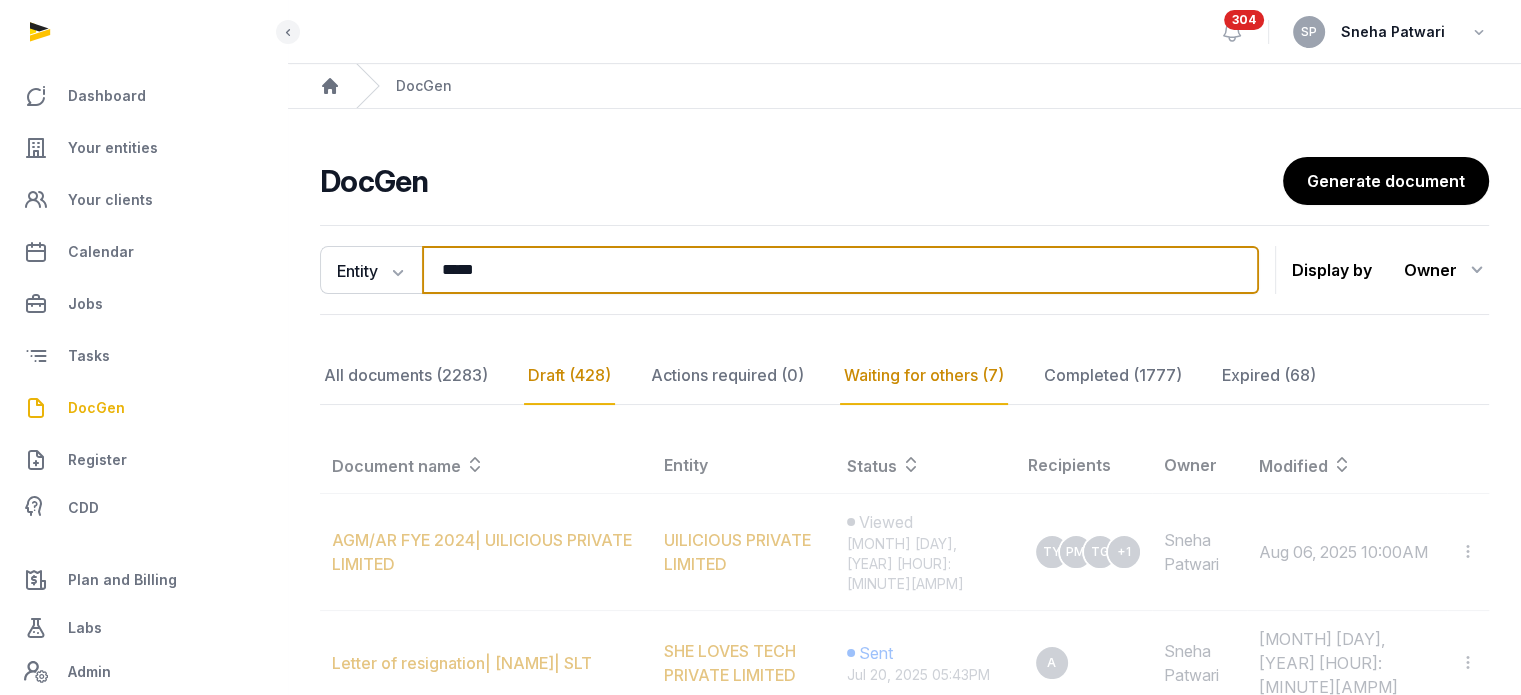 type on "*****" 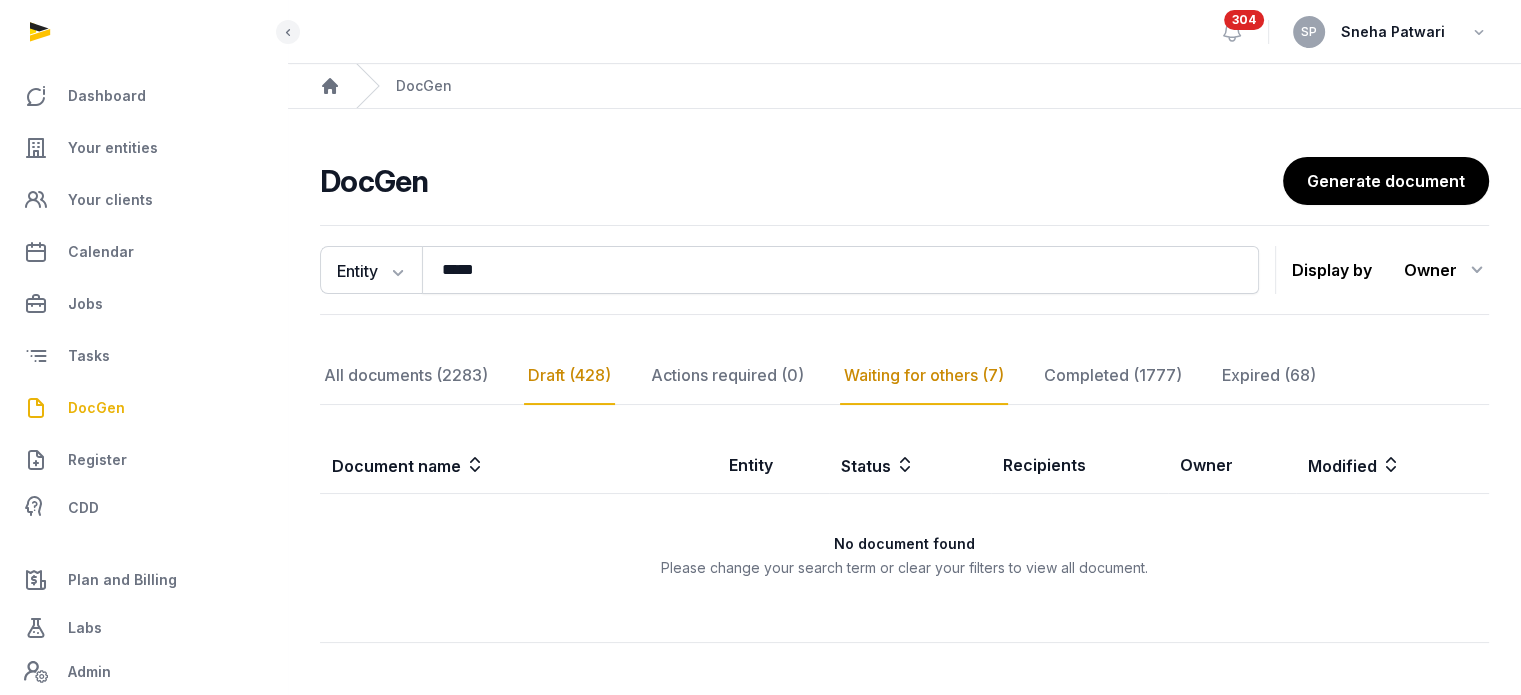click on "Draft (428)" 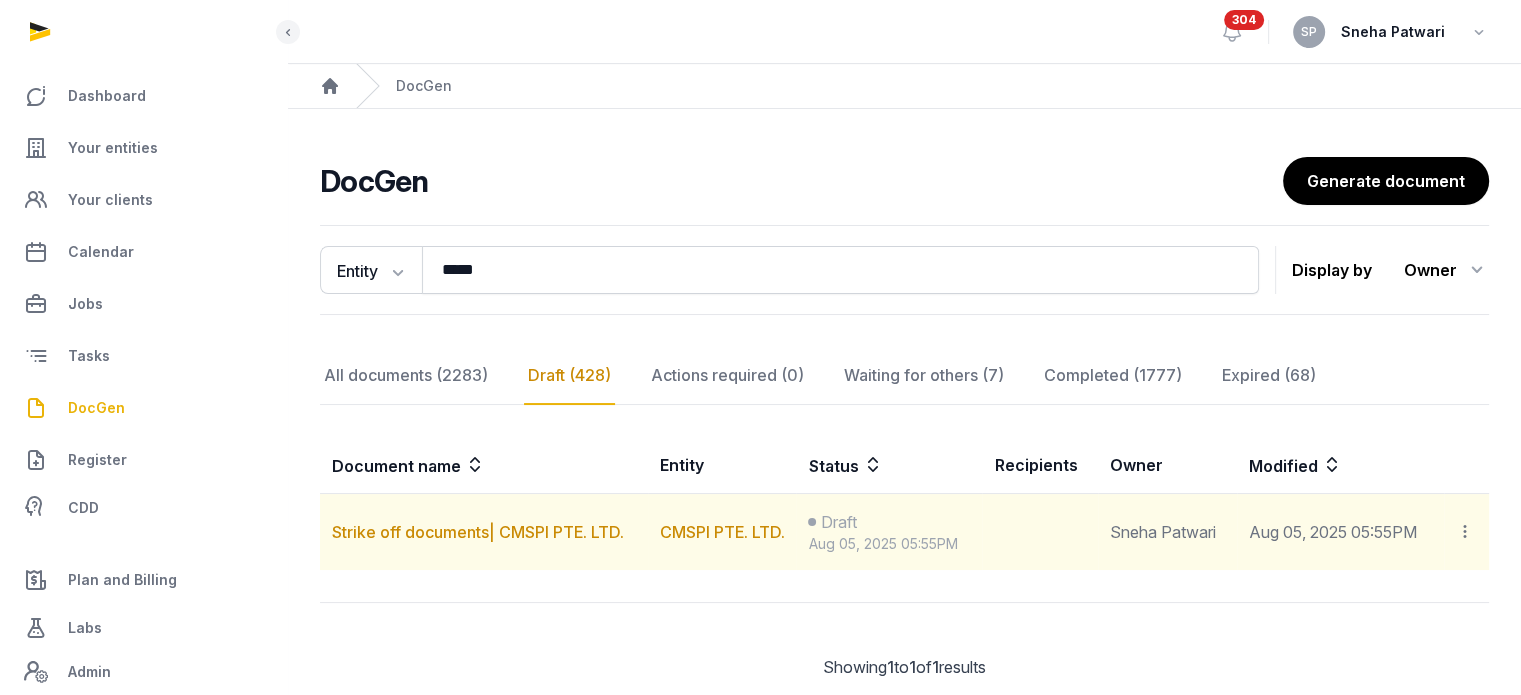 click on "Strike off documents| CMSPI PTE. LTD." at bounding box center (484, 532) 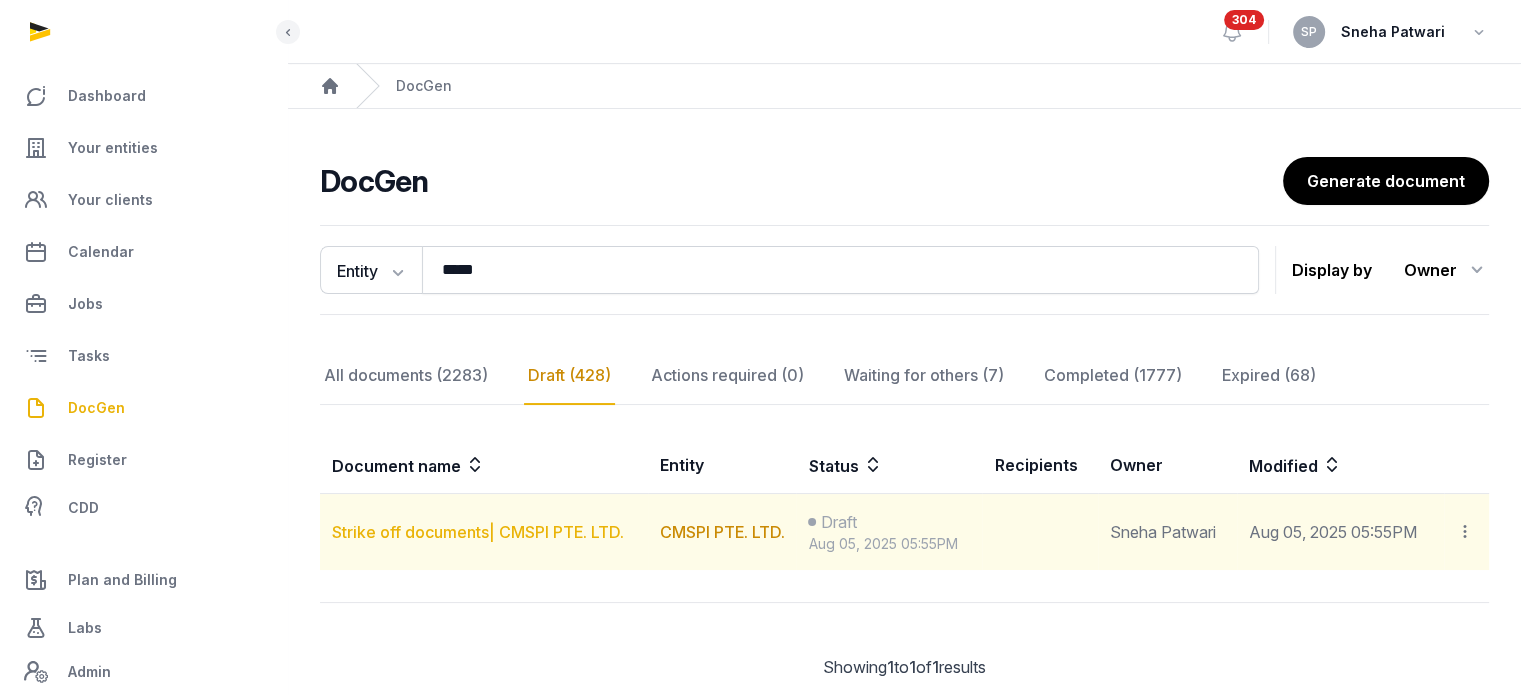 click on "Strike off documents| CMSPI PTE. LTD." at bounding box center (478, 532) 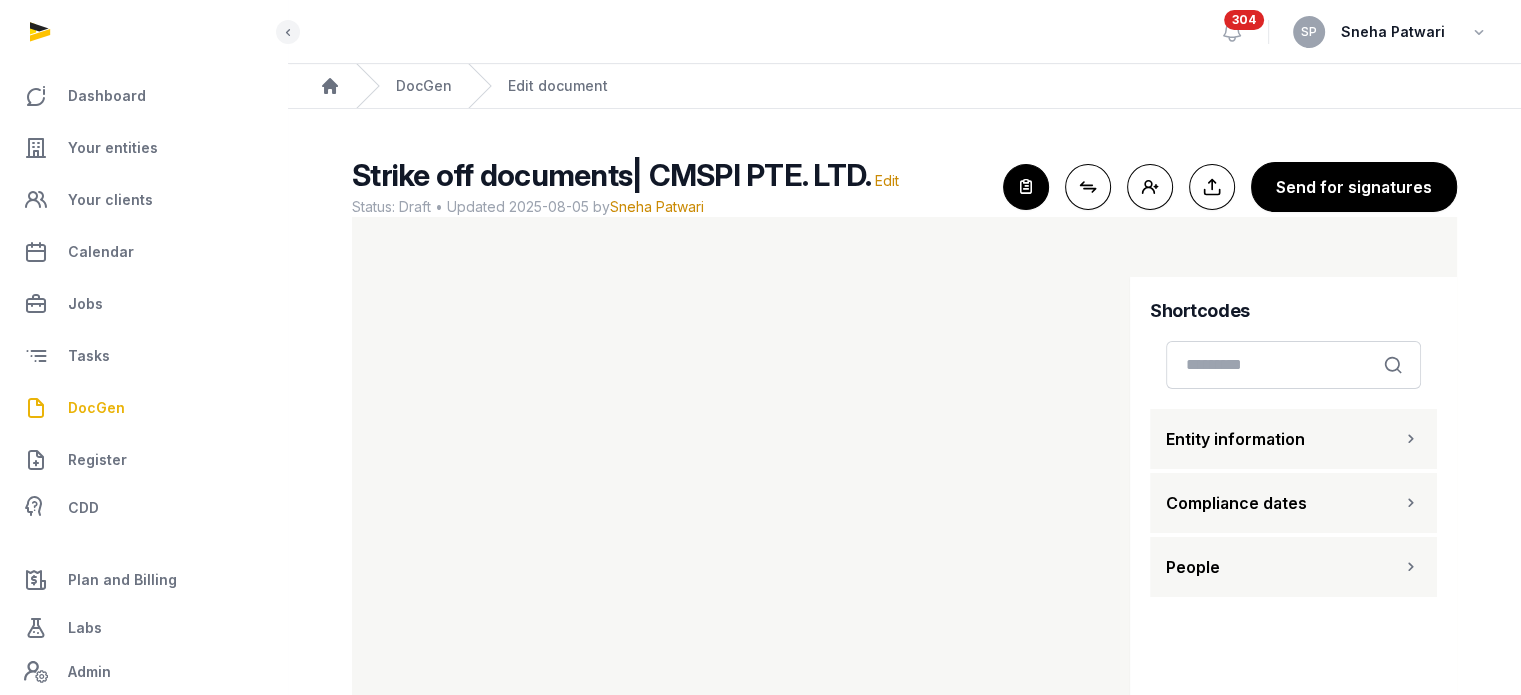 click on "Shortcodes Search Entity information Compliance dates People" at bounding box center [1293, 522] 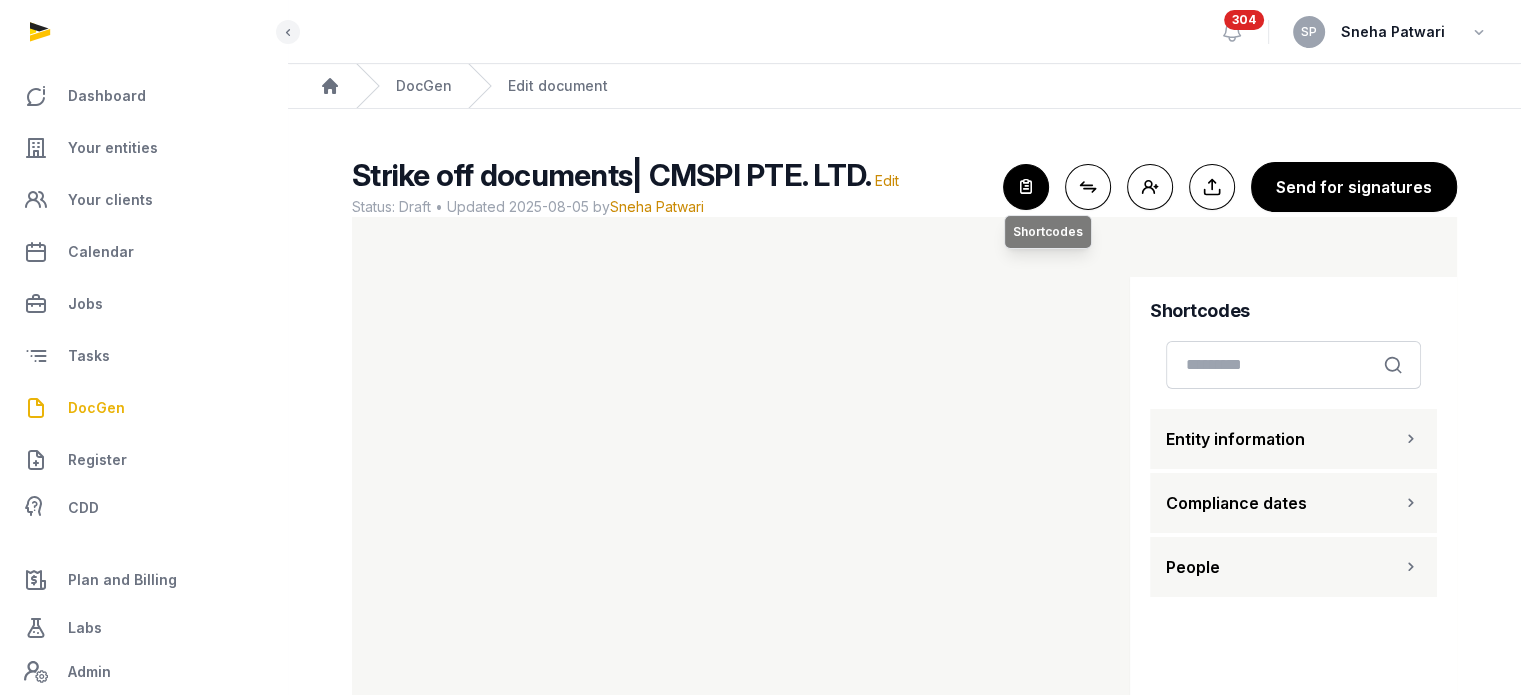 click at bounding box center [1026, 187] 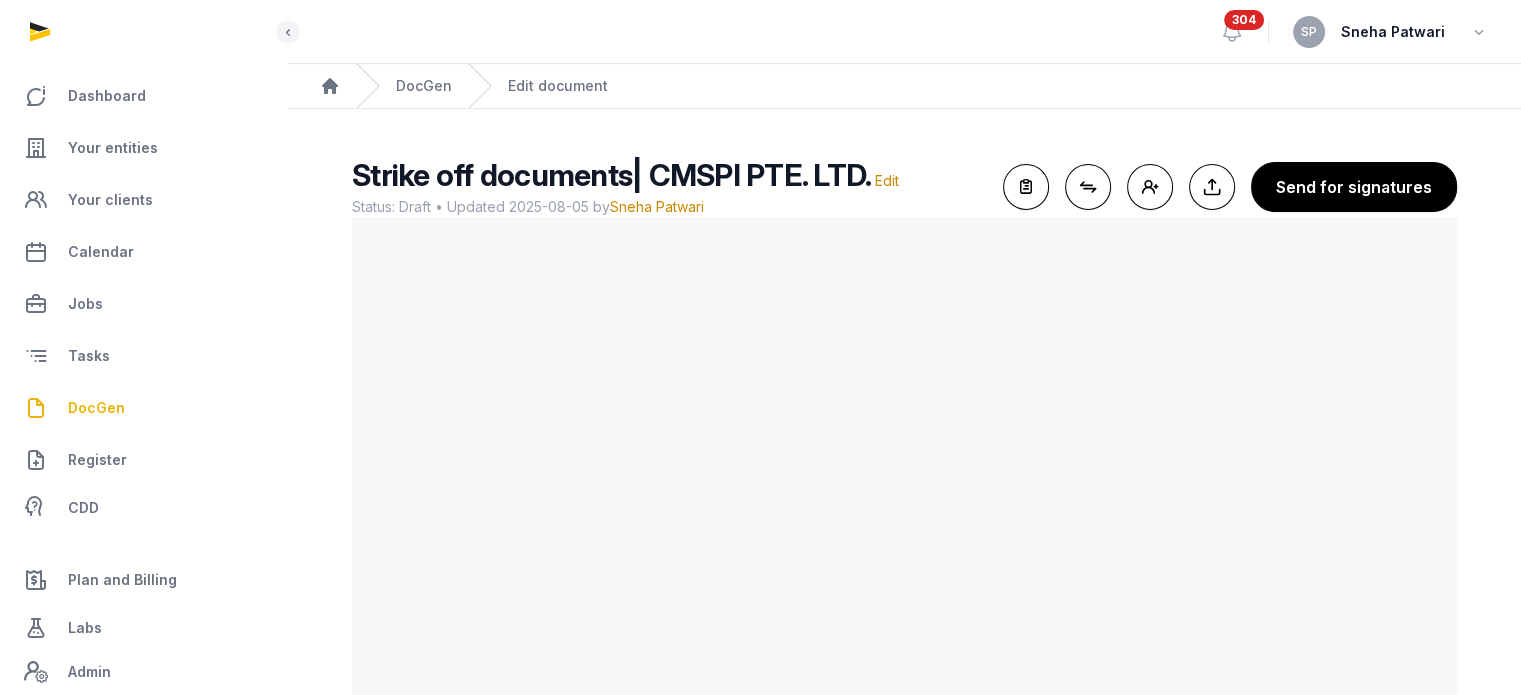 scroll, scrollTop: 83, scrollLeft: 0, axis: vertical 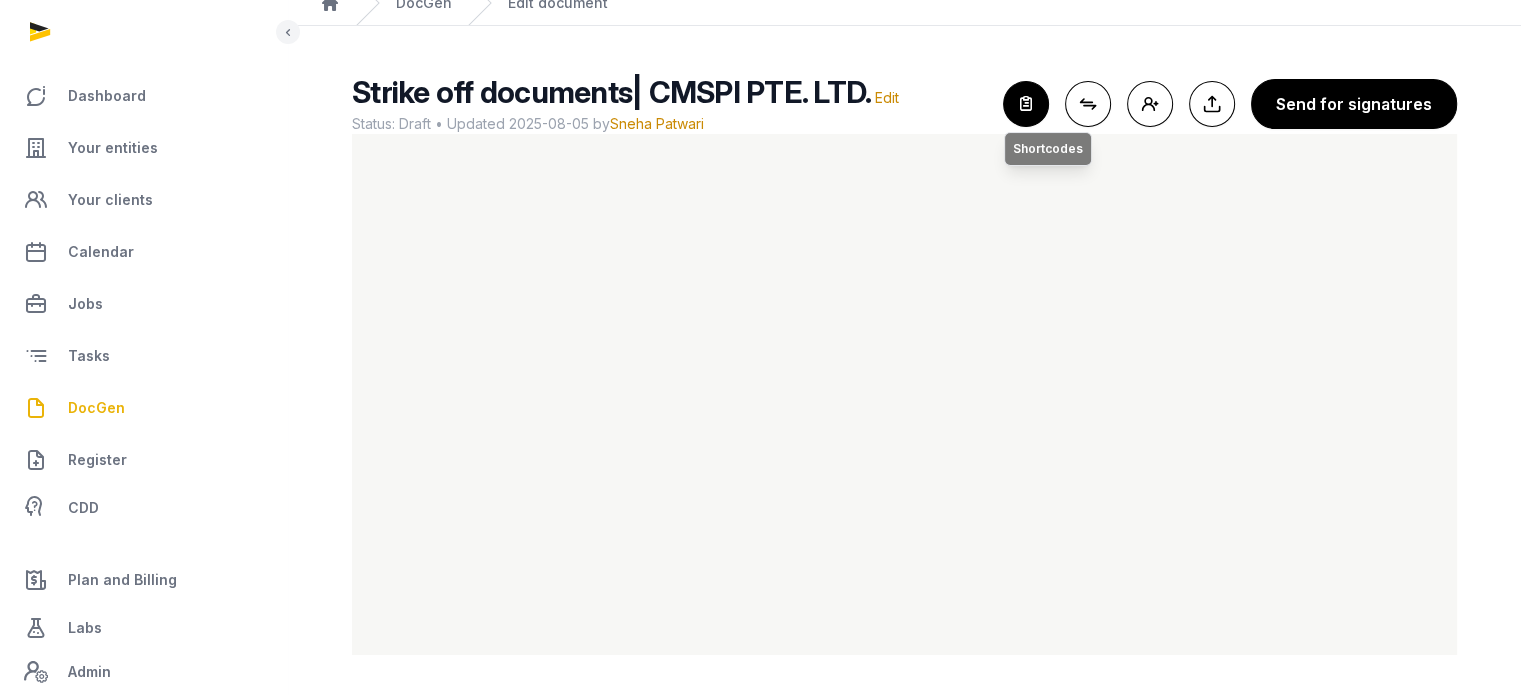 click at bounding box center (1026, 104) 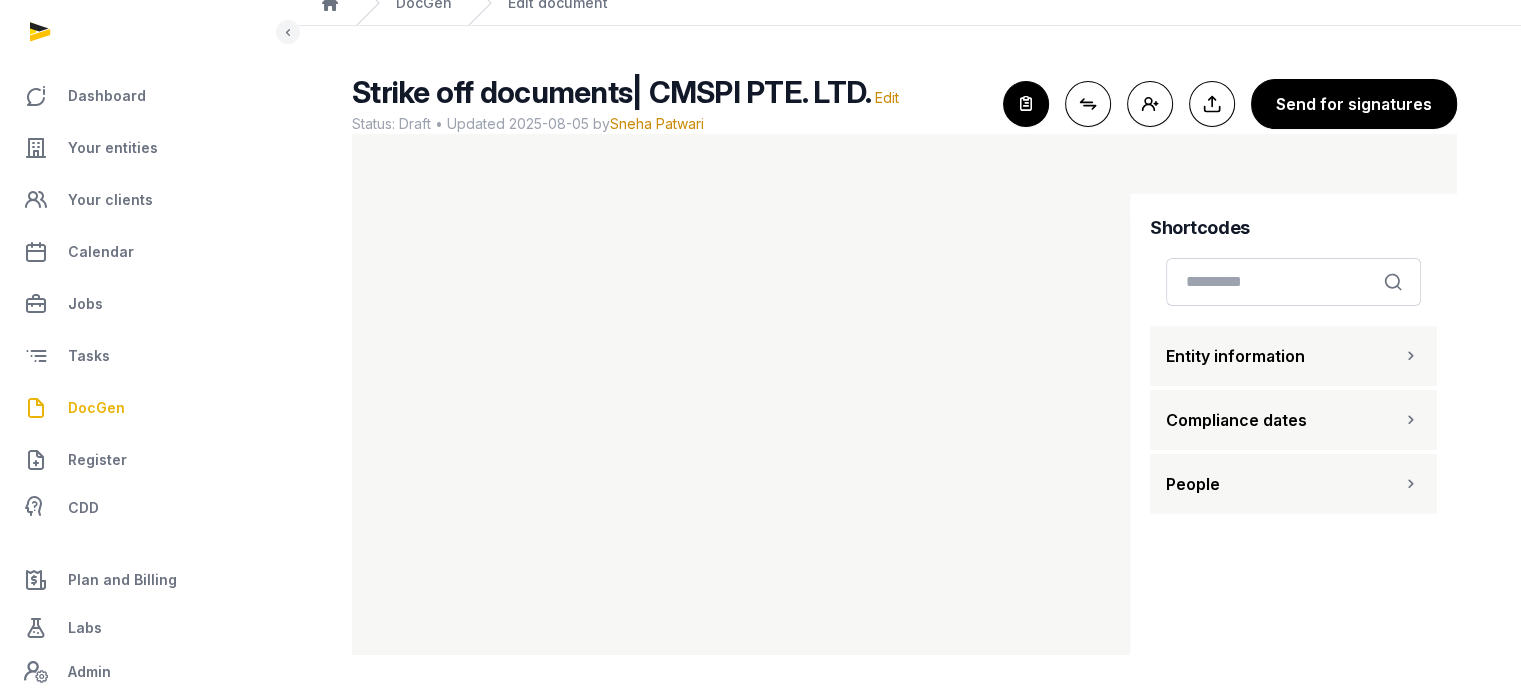 click on "People" at bounding box center (1293, 484) 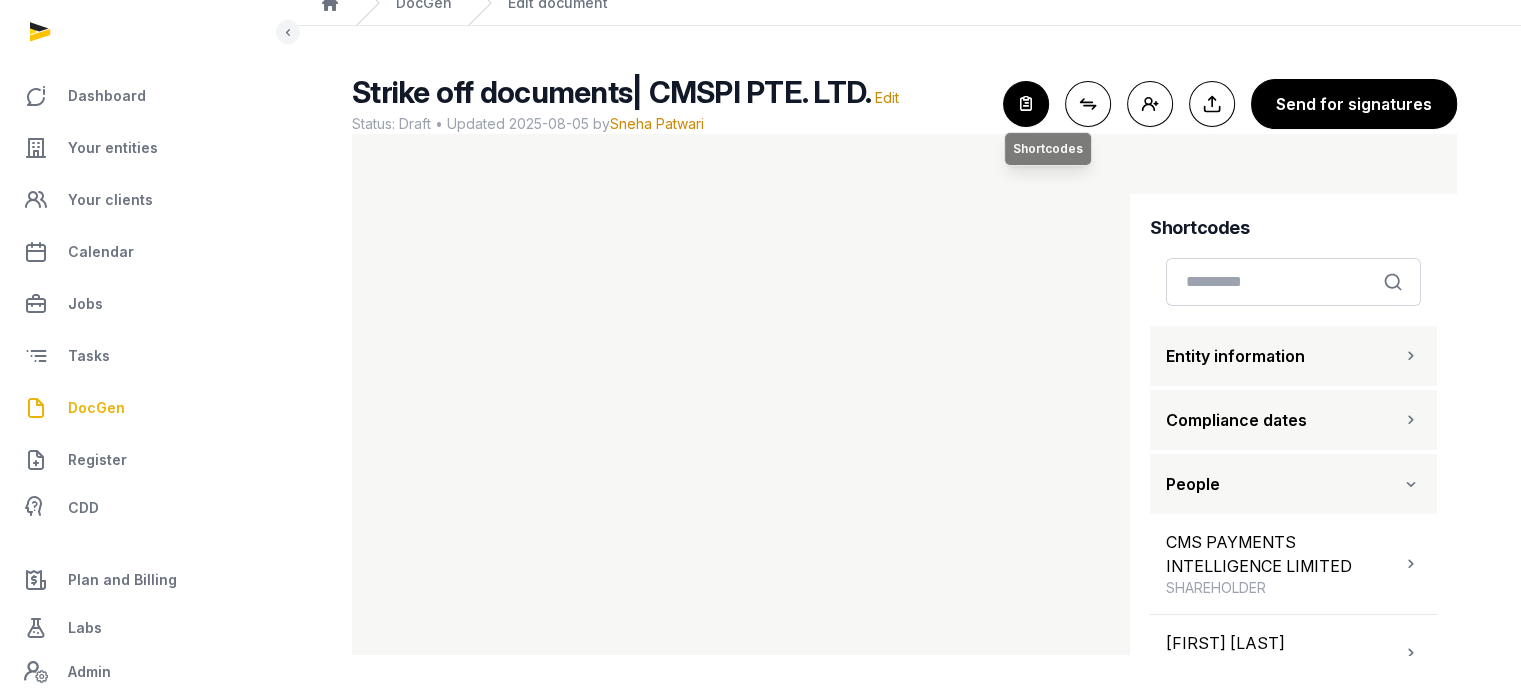 click at bounding box center [1026, 104] 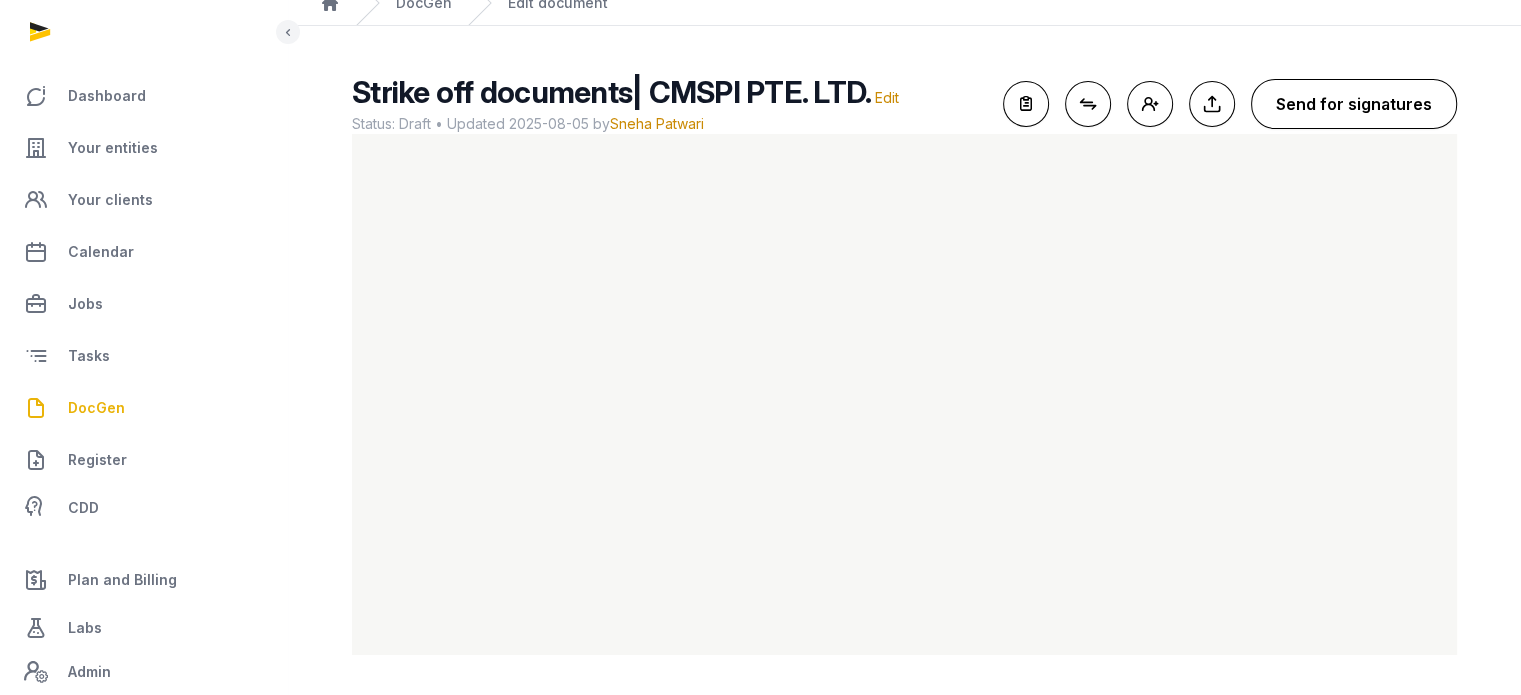 click on "Send for signatures" at bounding box center (1354, 104) 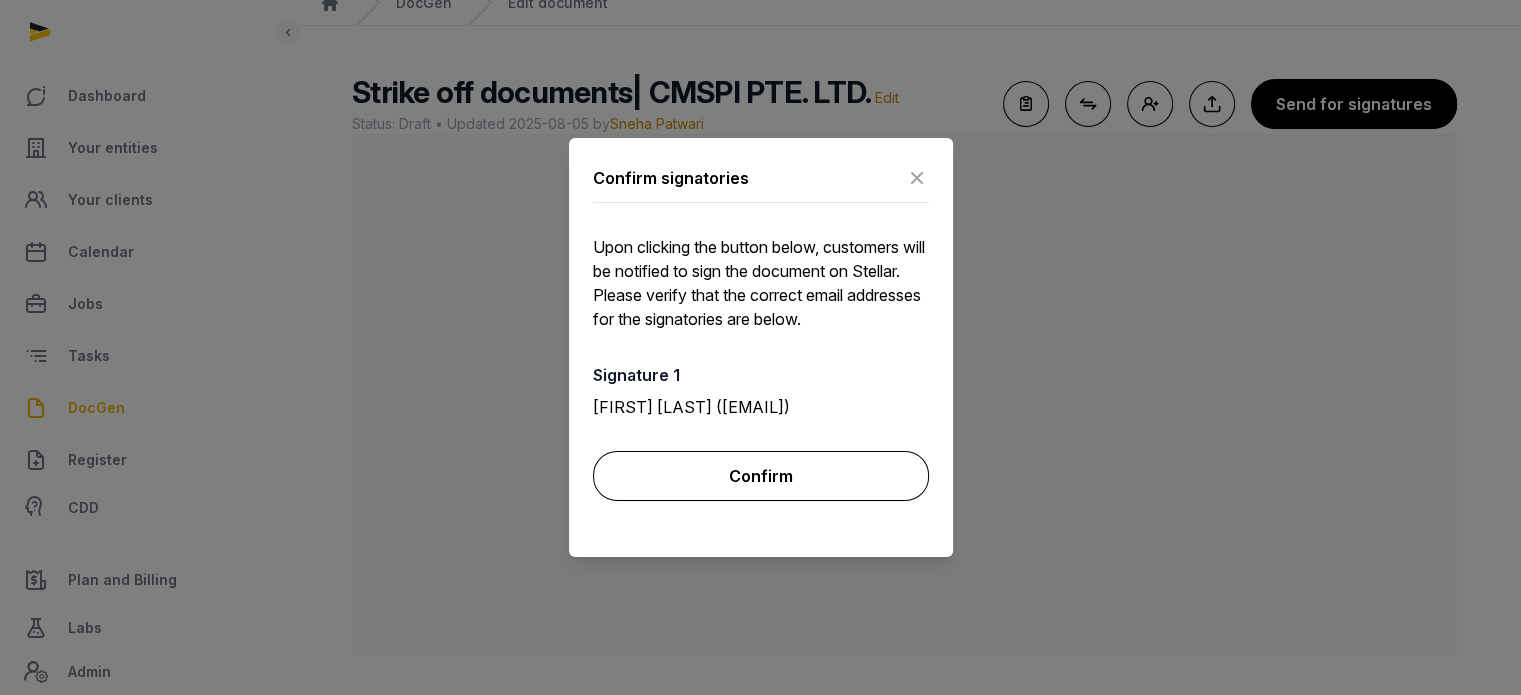click on "Confirm" at bounding box center [761, 476] 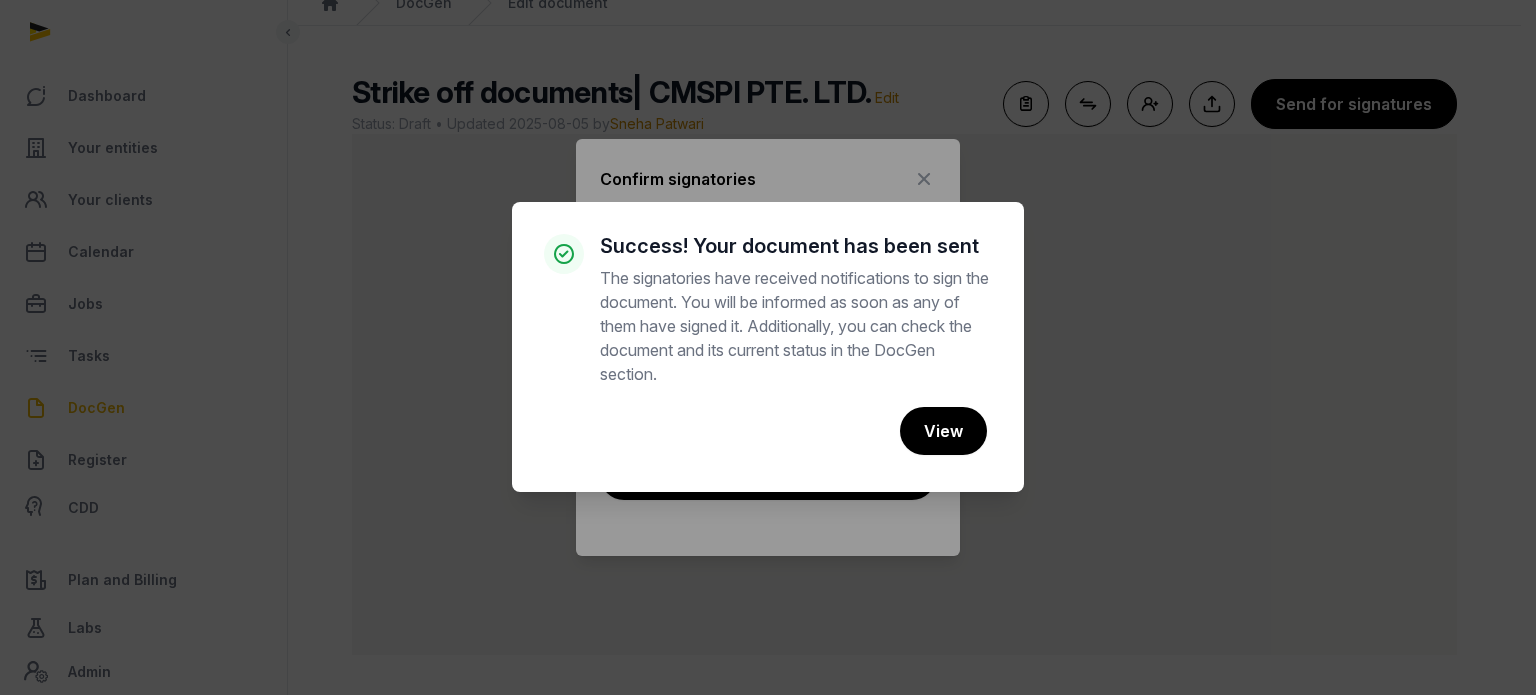 click on "×
Success! Your document has been sent
The signatories have received notifications to sign the document. You will be informed as soon as any of them have signed it. Additionally, you can check the document and its current status in the DocGen section.
Cancel No View" at bounding box center [768, 347] 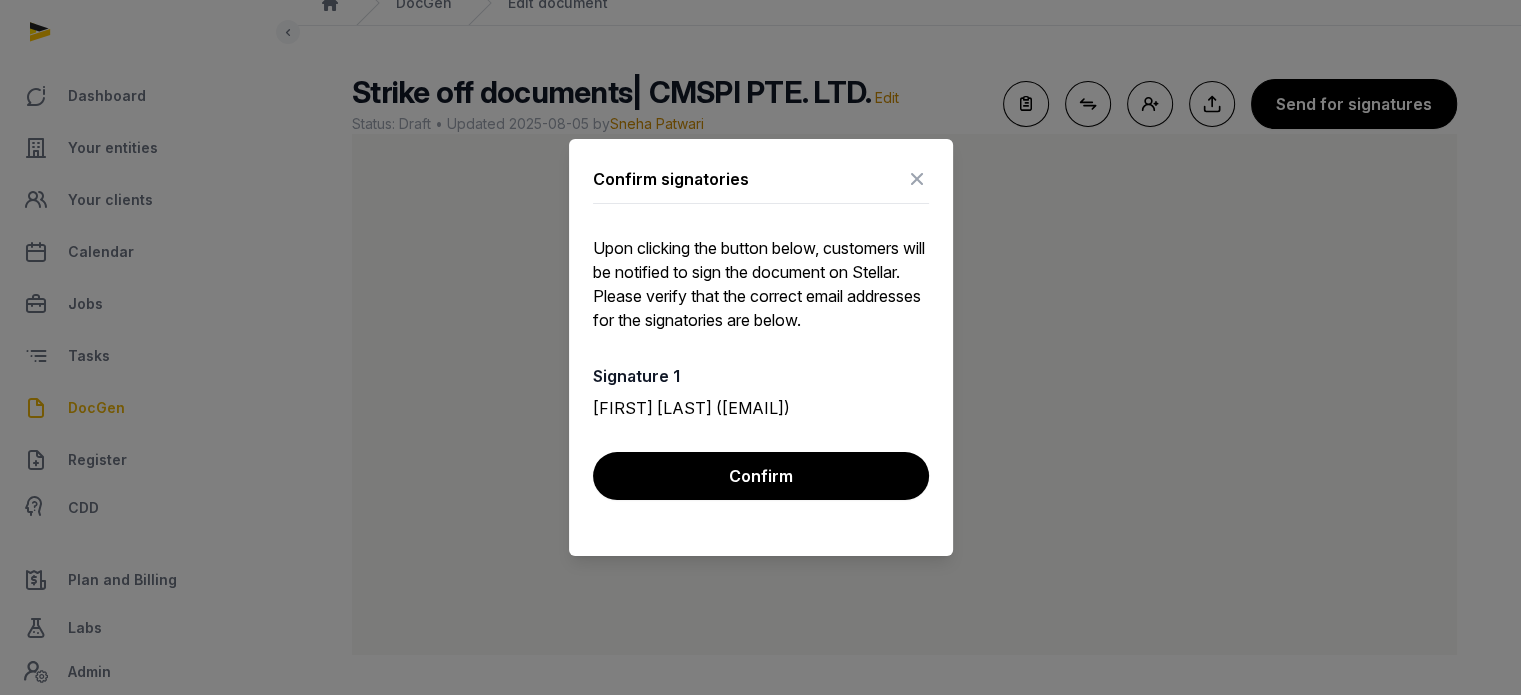 click at bounding box center [917, 179] 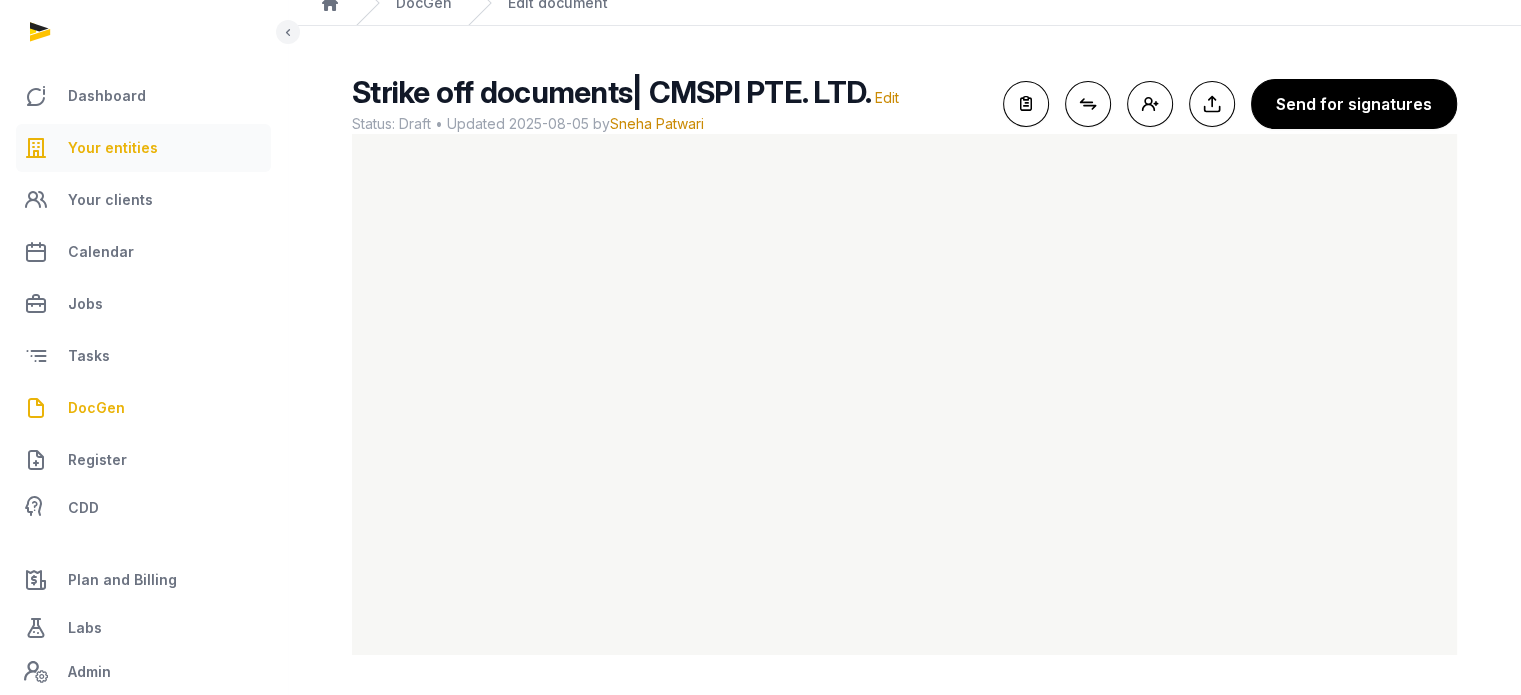click on "Your entities" at bounding box center [143, 148] 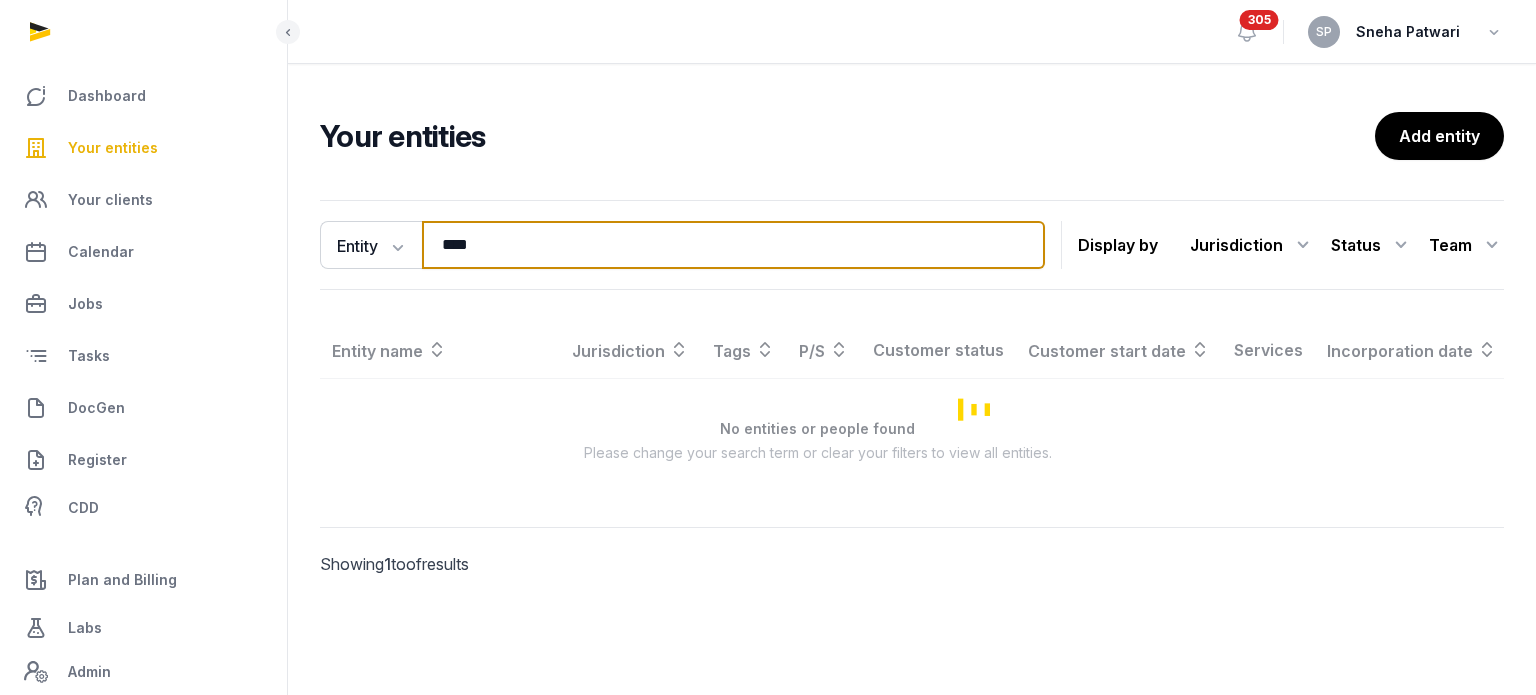 click on "****" at bounding box center [733, 245] 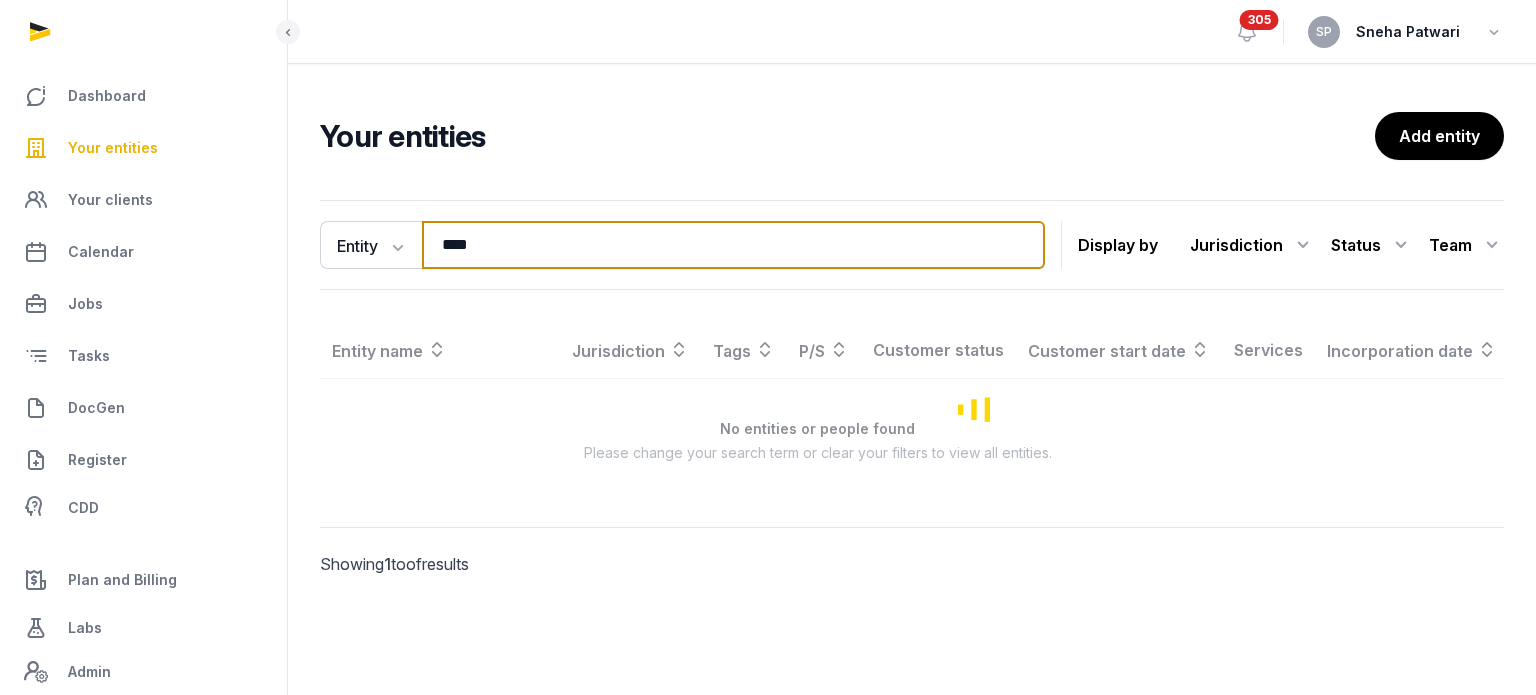 click on "****" at bounding box center [733, 245] 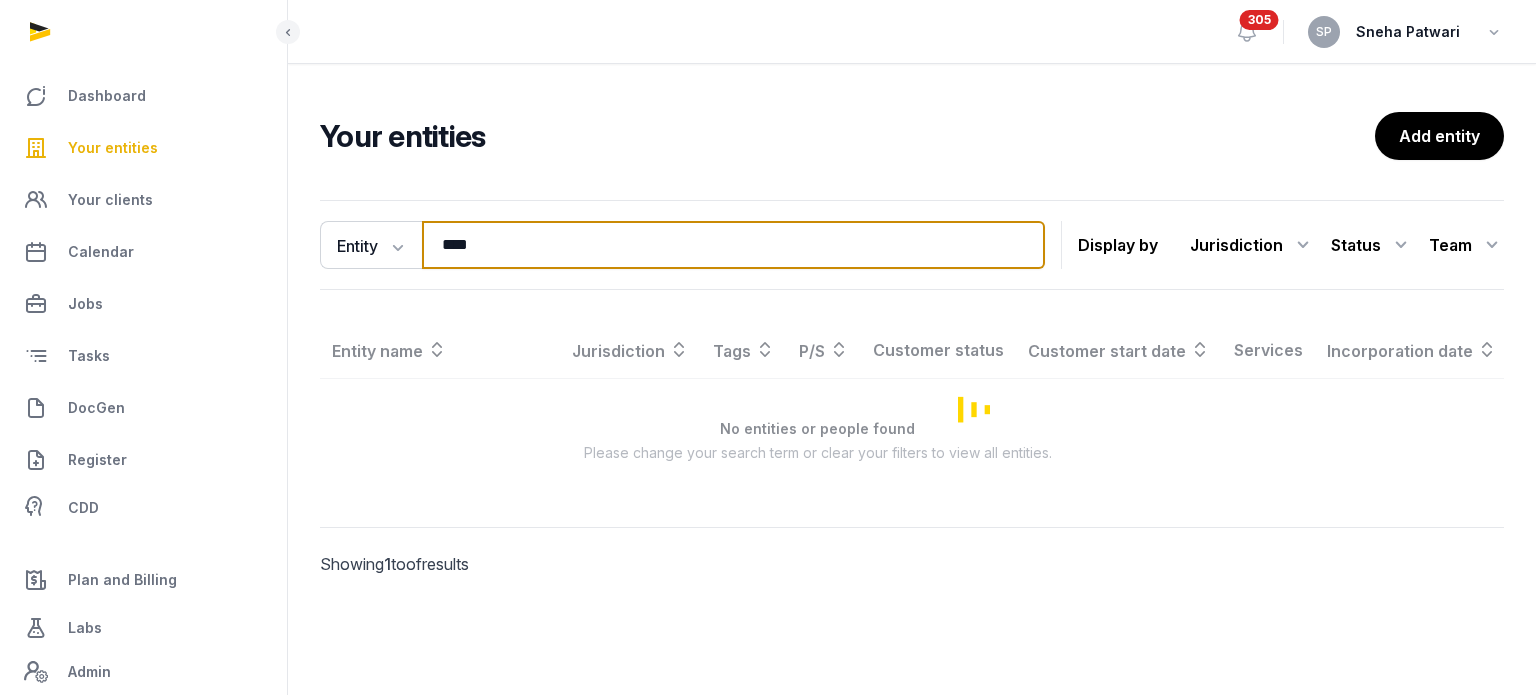 click on "****" at bounding box center (733, 245) 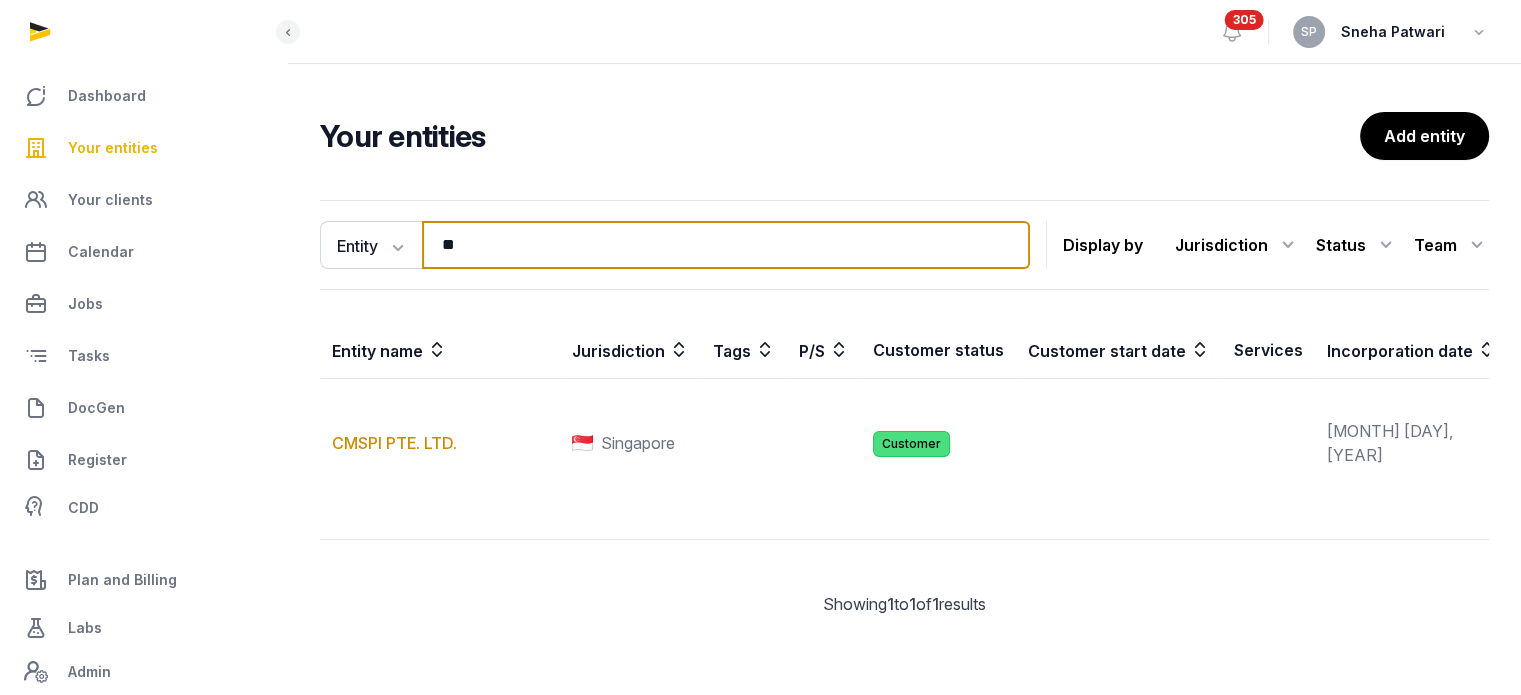 type on "*" 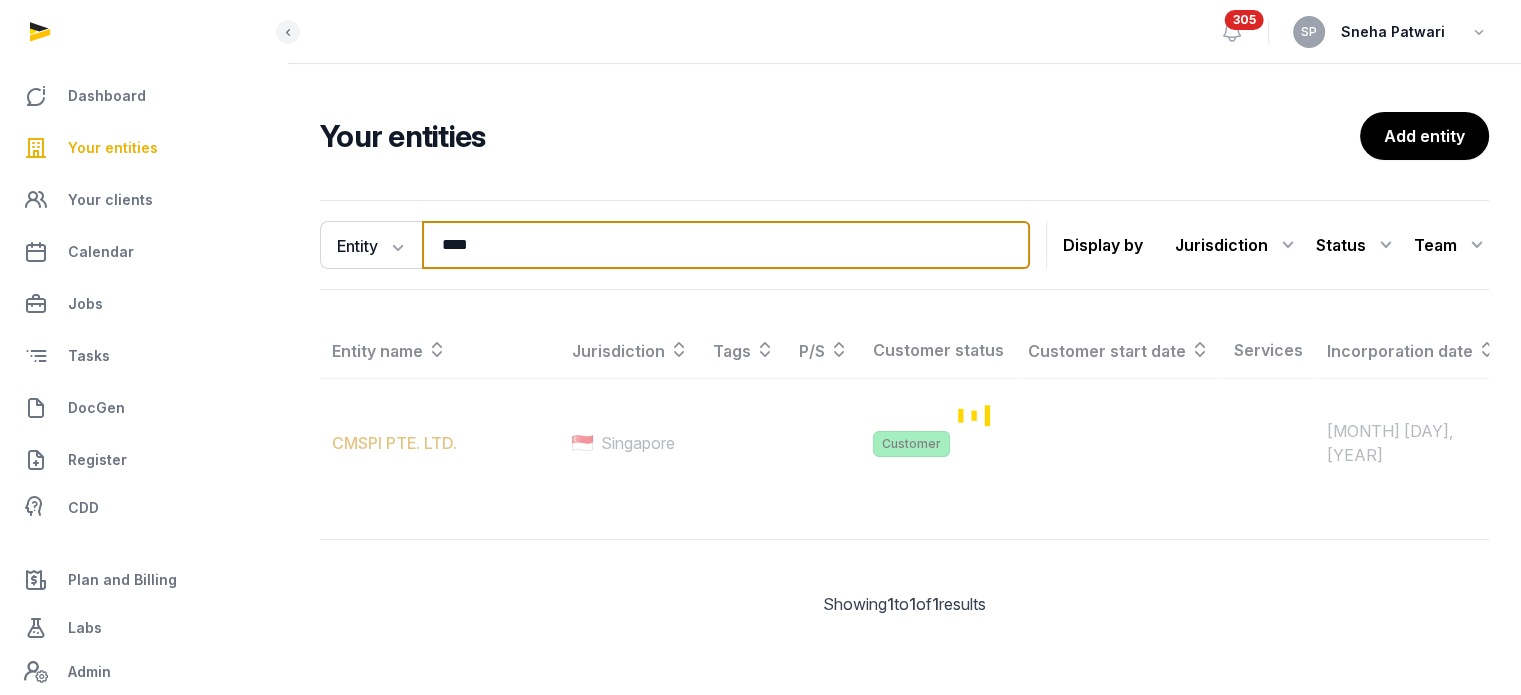 type on "****" 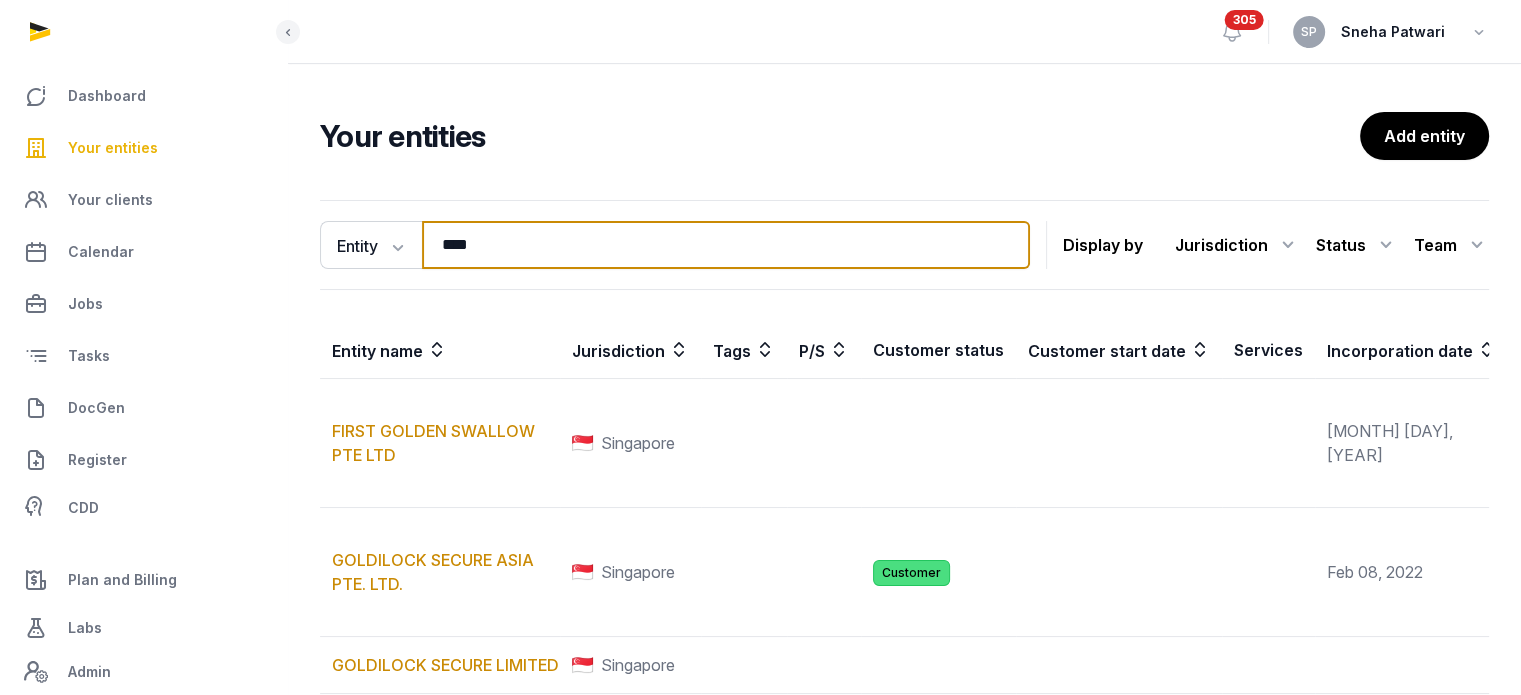 scroll, scrollTop: 470, scrollLeft: 0, axis: vertical 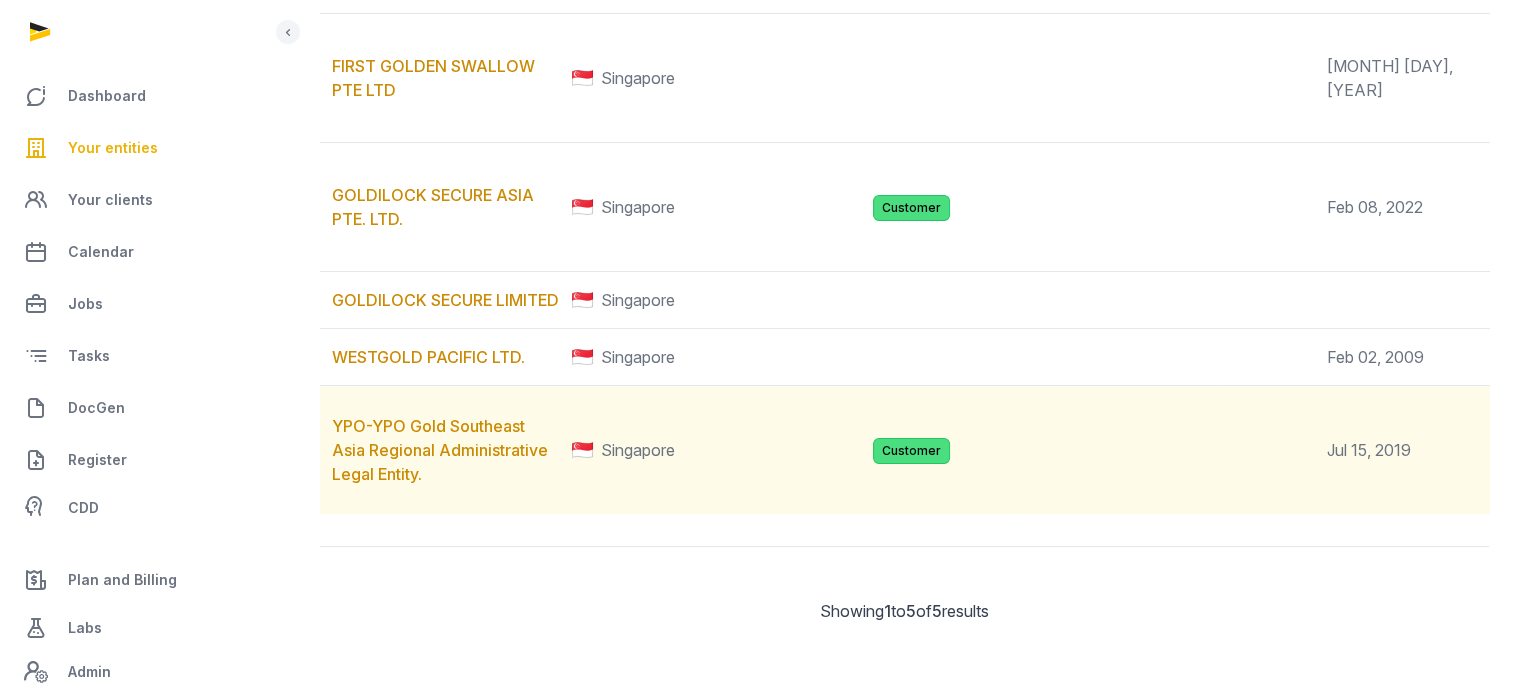 click on "YPO-YPO Gold Southeast Asia Regional Administrative Legal Entity." at bounding box center [440, 450] 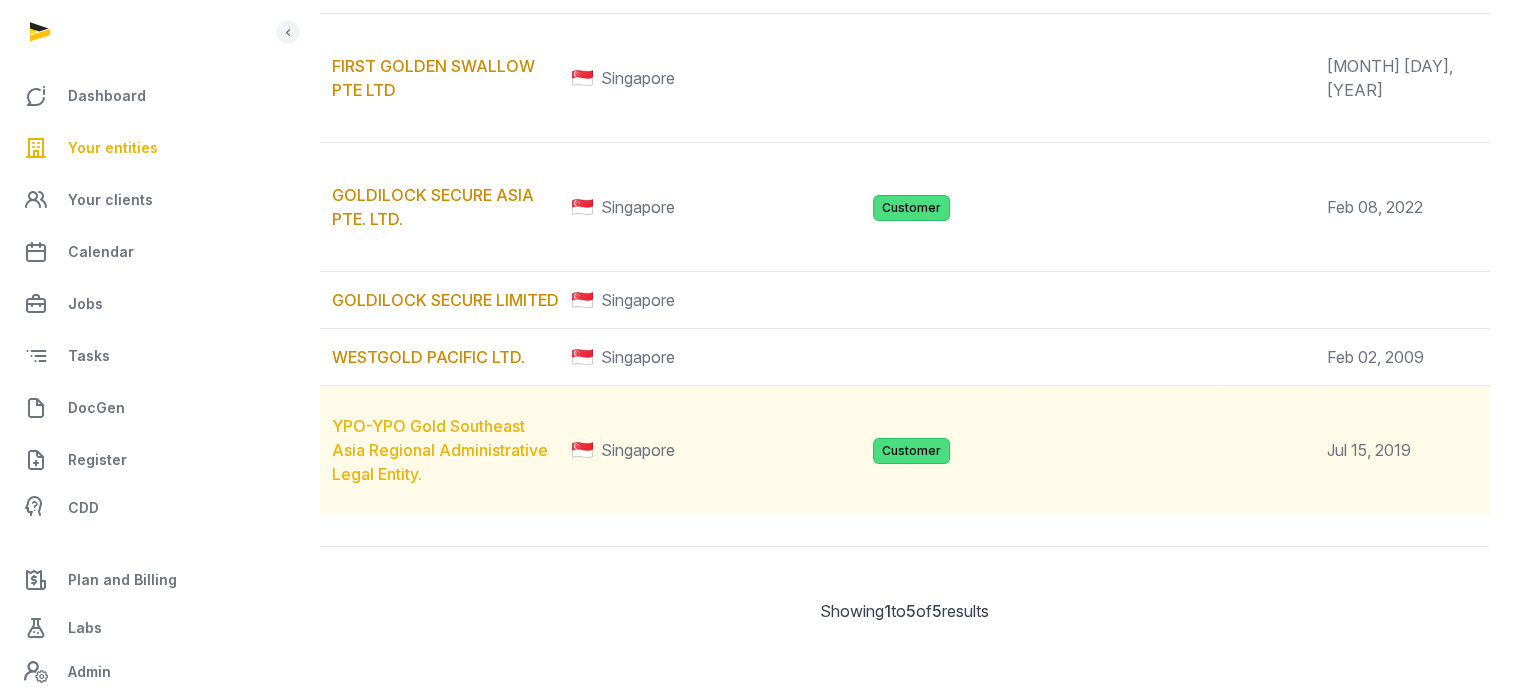 click on "YPO-YPO Gold Southeast Asia Regional Administrative Legal Entity." at bounding box center (440, 450) 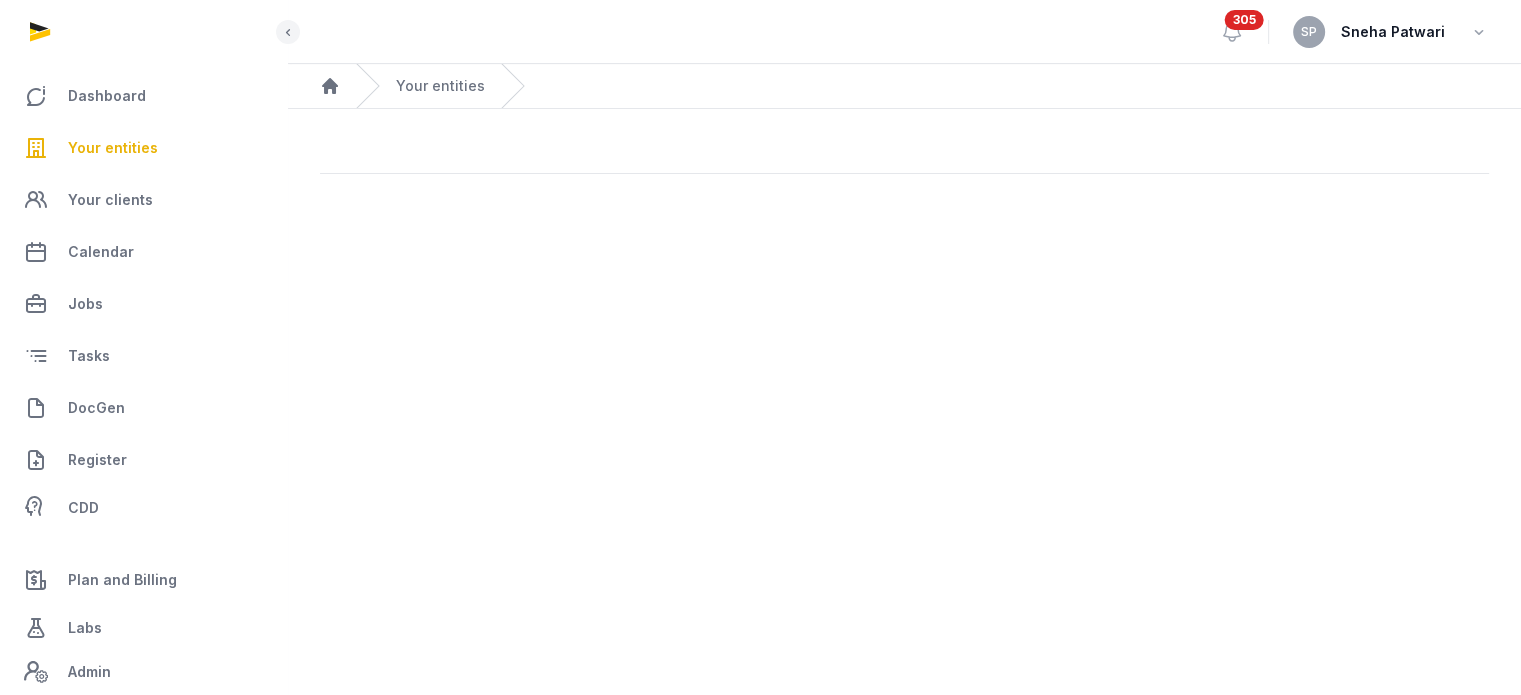 scroll, scrollTop: 0, scrollLeft: 0, axis: both 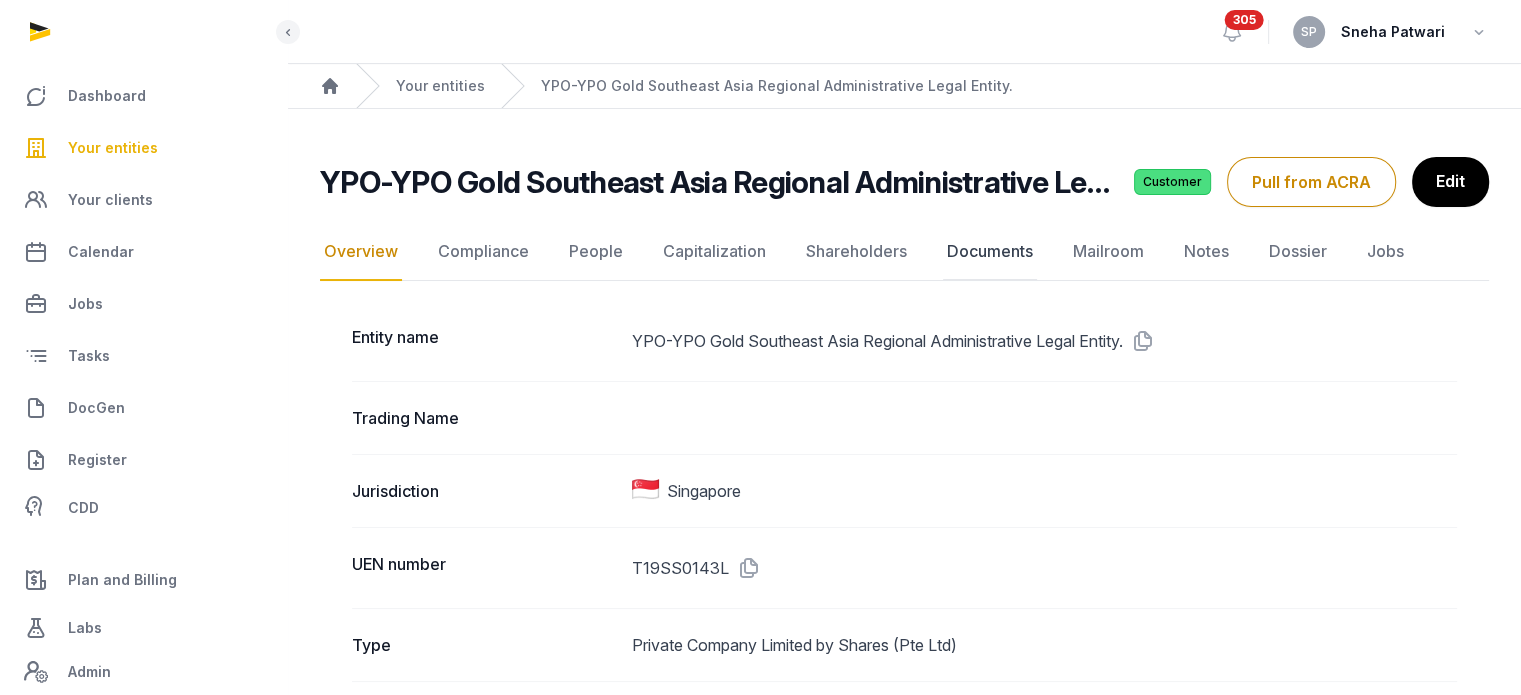 click on "Documents" 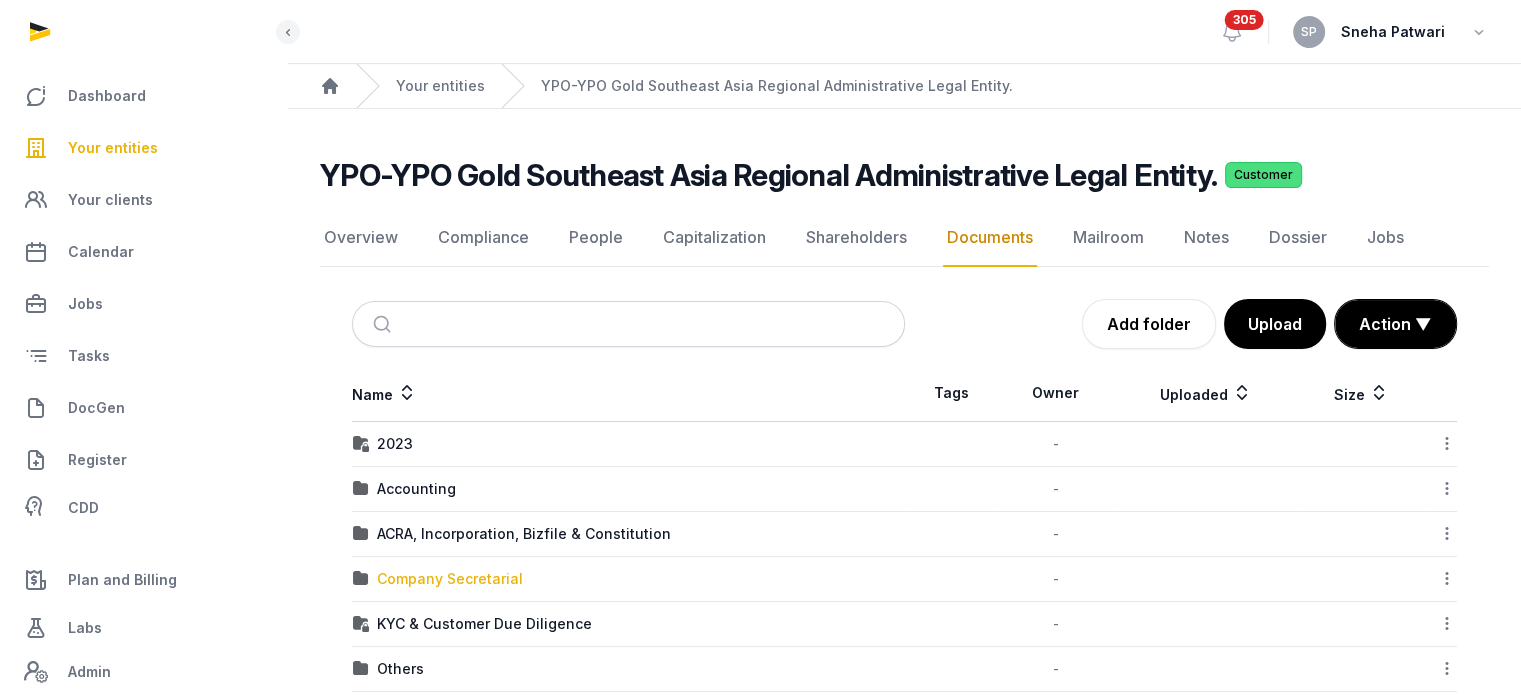 click on "Company Secretarial" at bounding box center [450, 579] 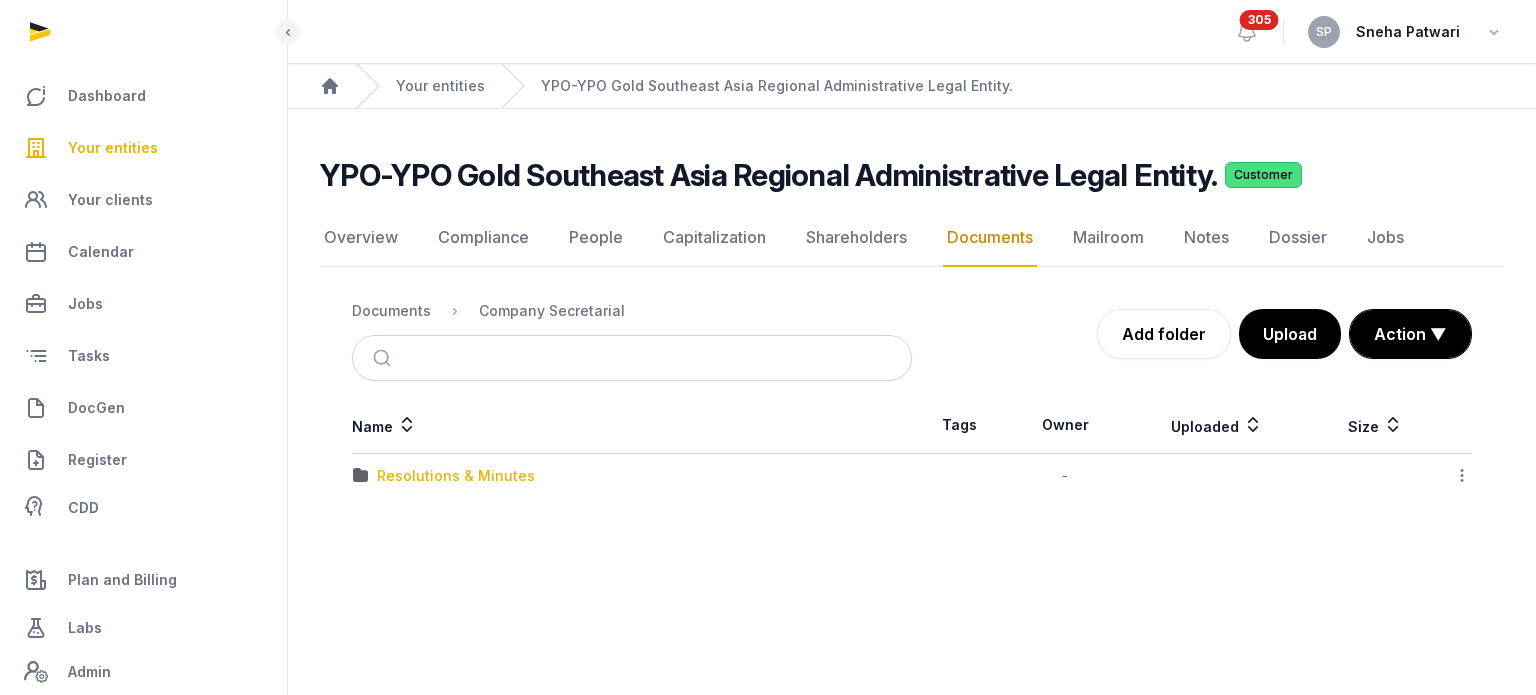 click on "Resolutions & Minutes" at bounding box center [456, 476] 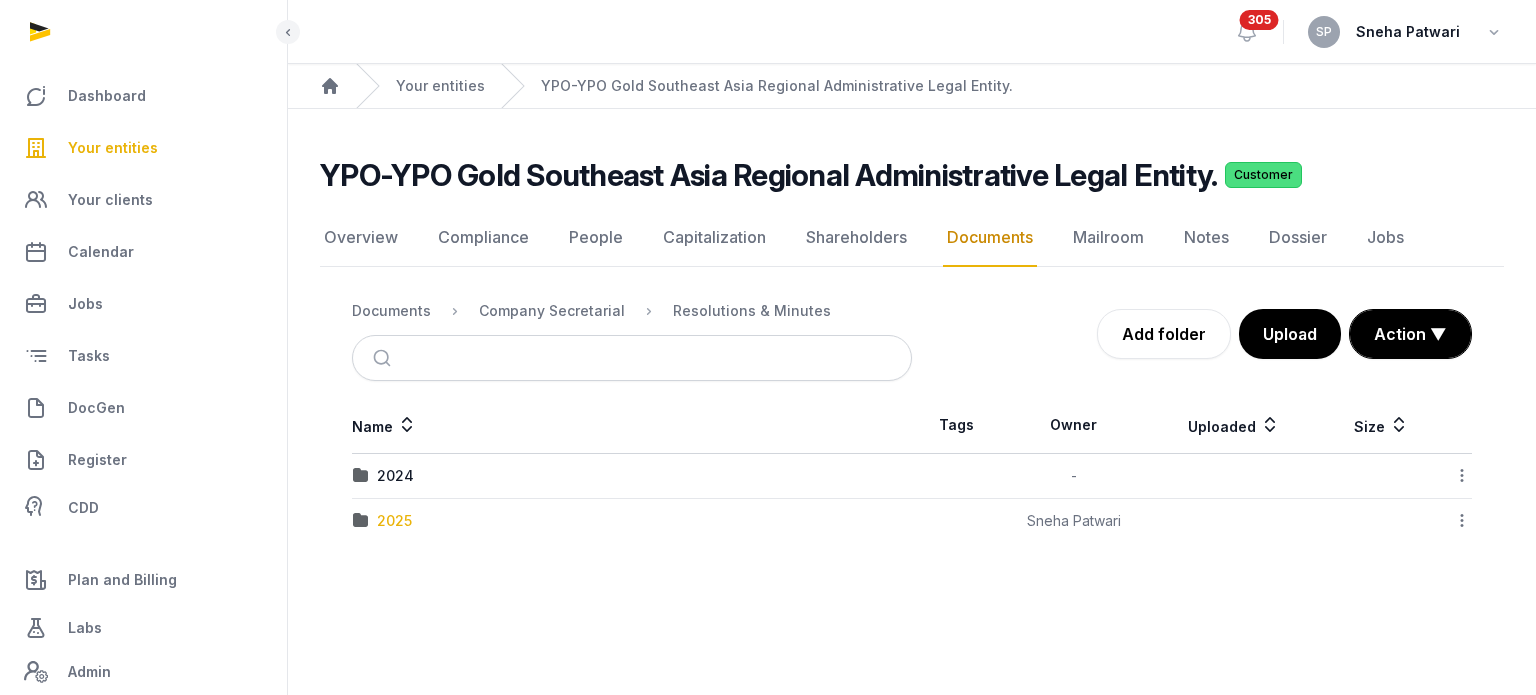 click on "2025" at bounding box center [394, 521] 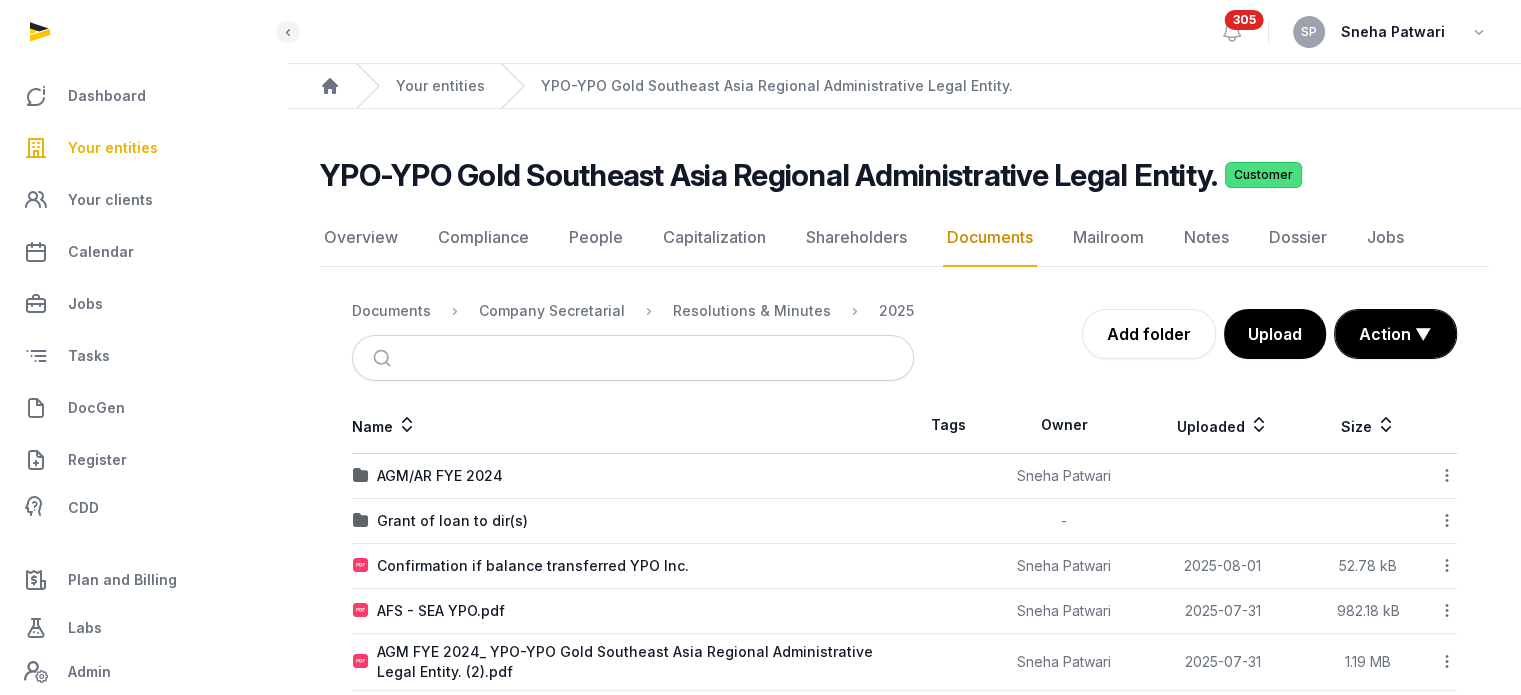 scroll, scrollTop: 122, scrollLeft: 0, axis: vertical 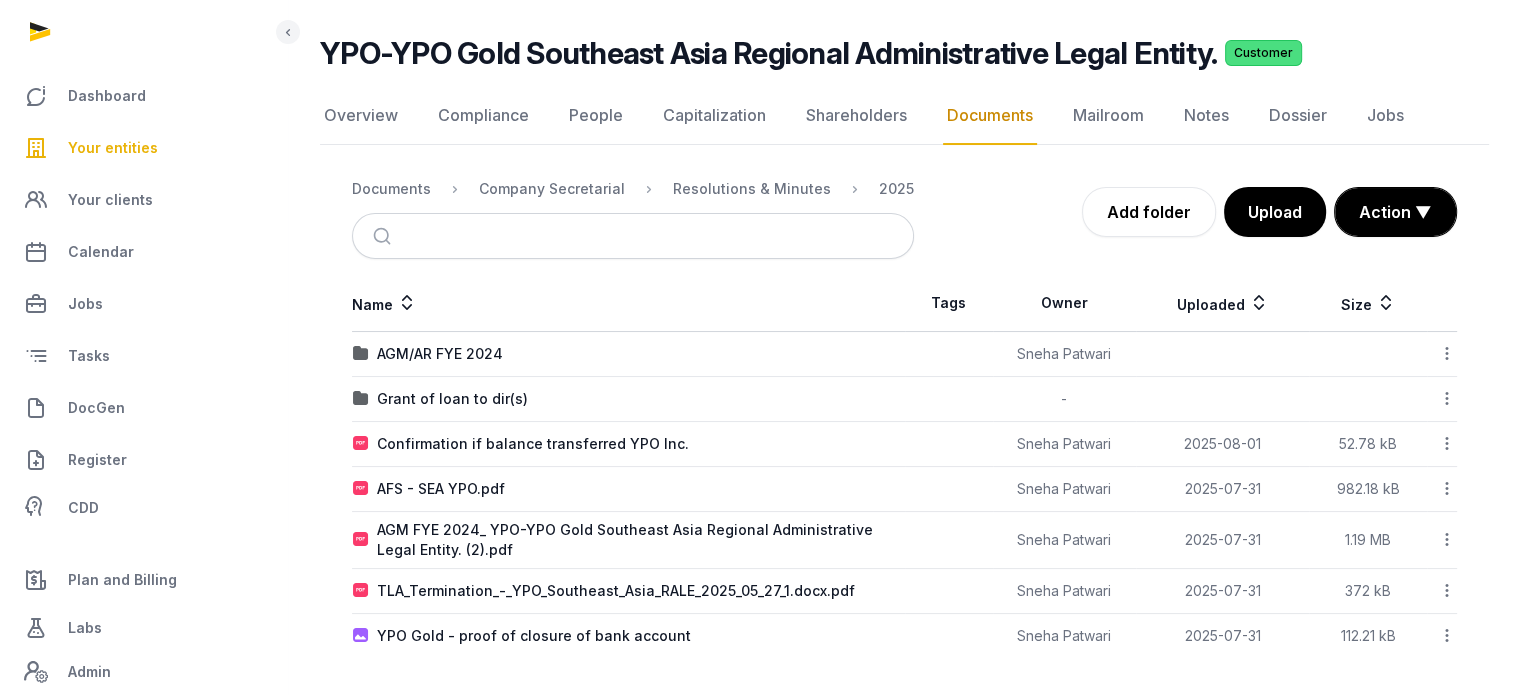 click 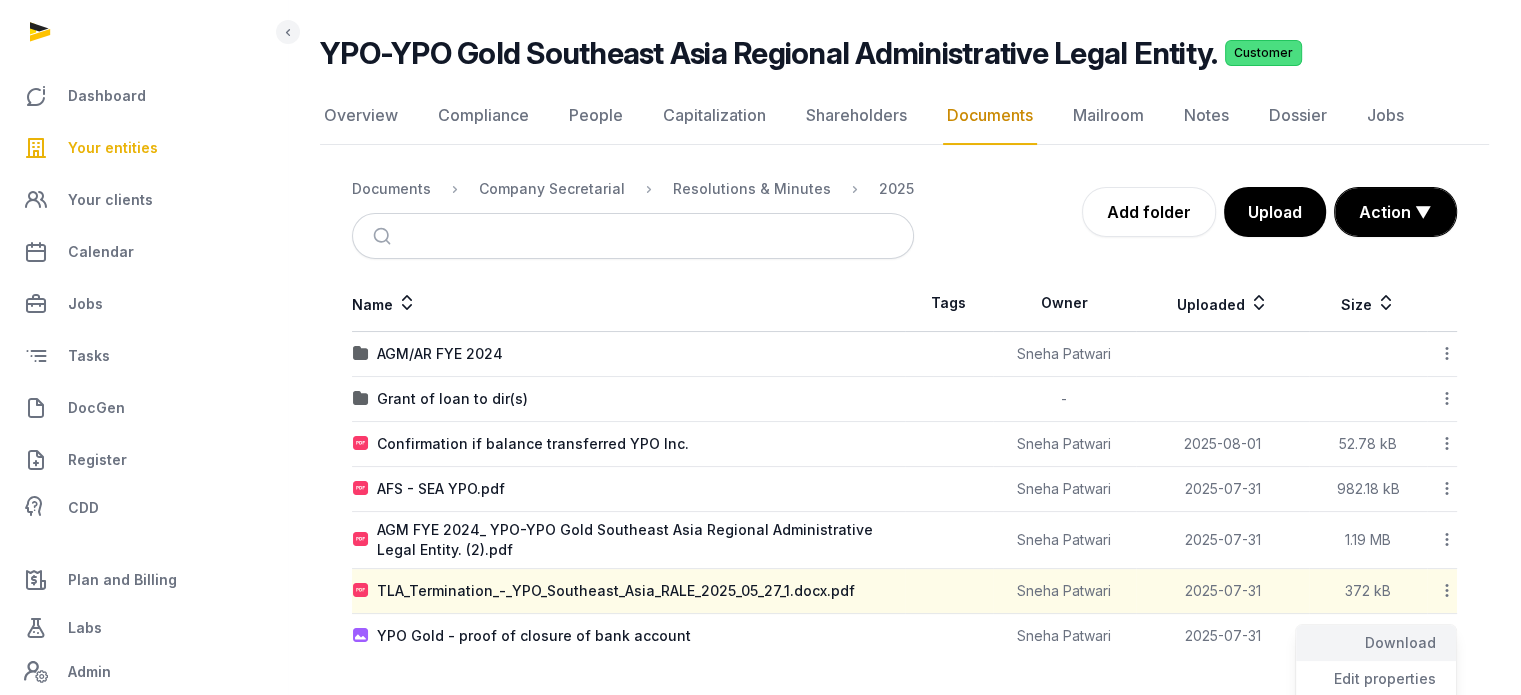 click on "Download" 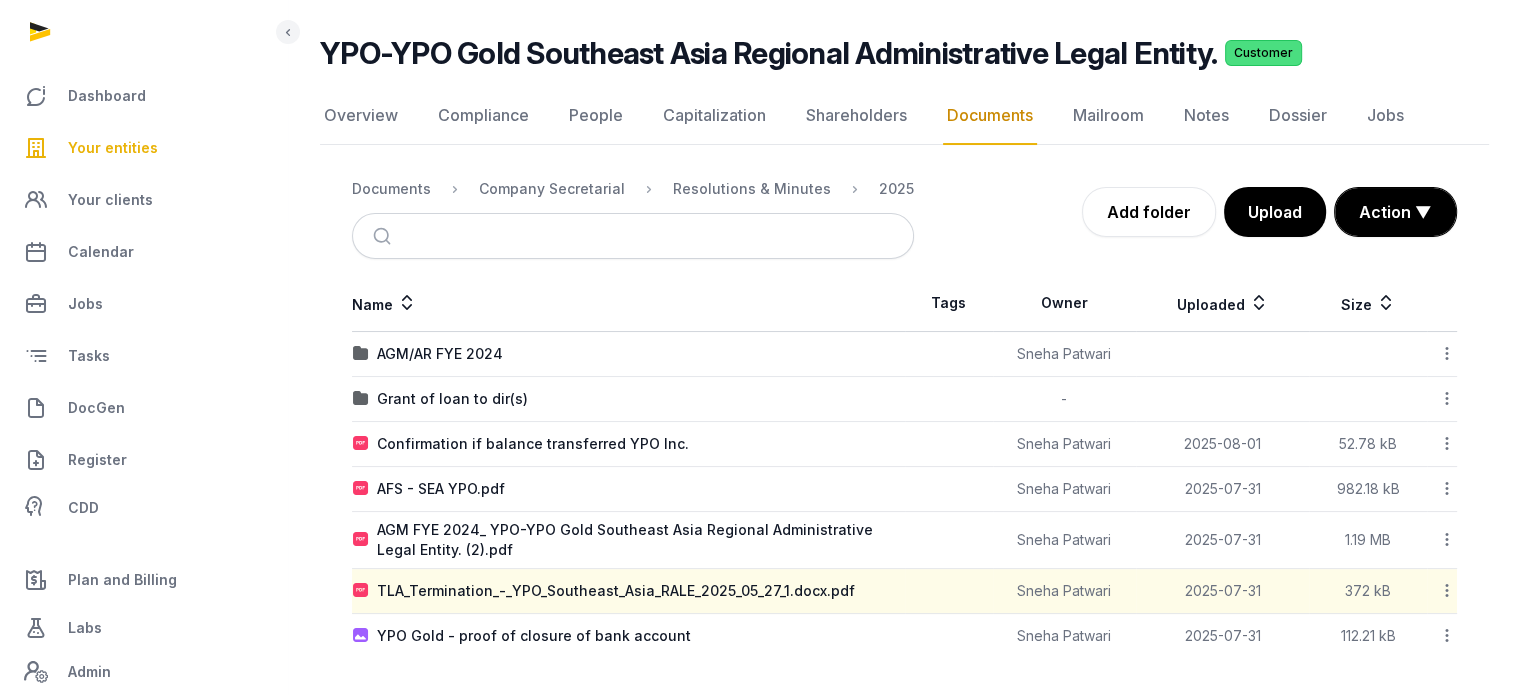 click 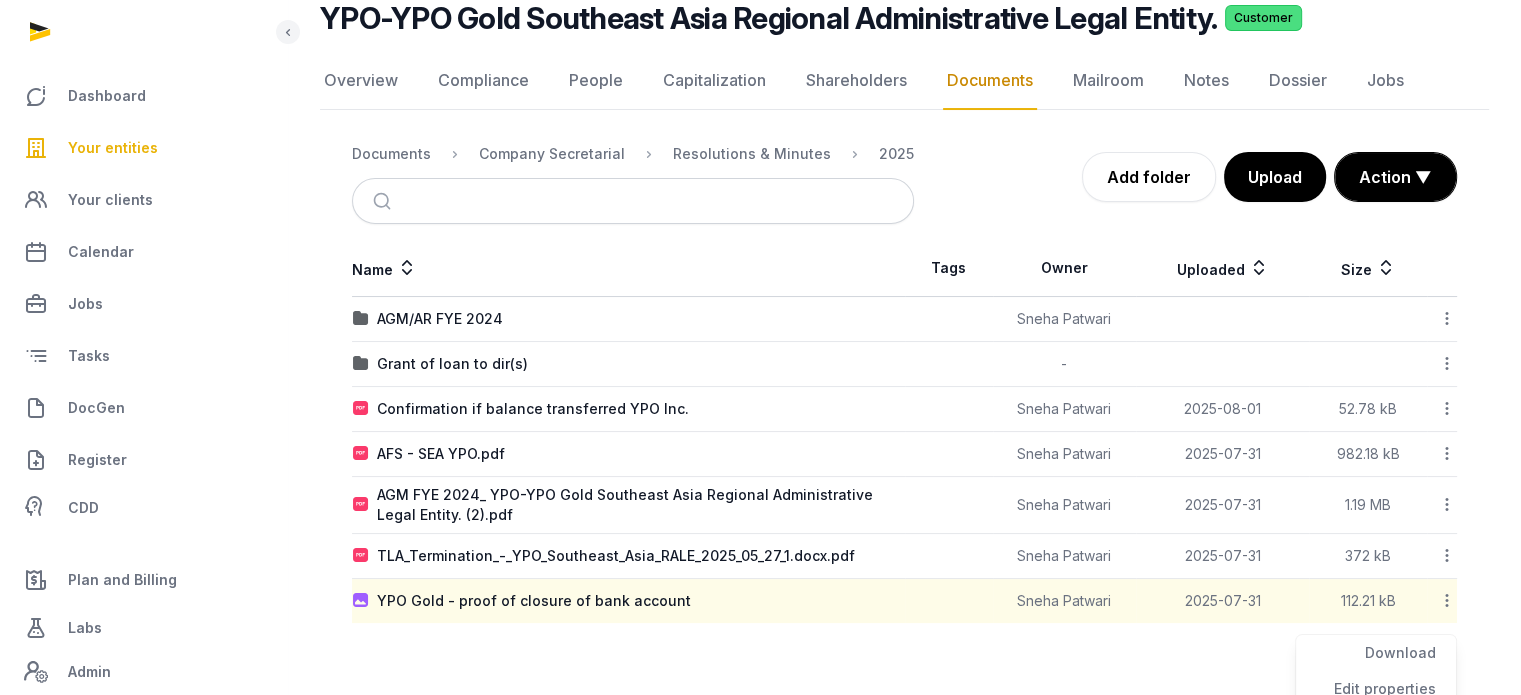 scroll, scrollTop: 162, scrollLeft: 0, axis: vertical 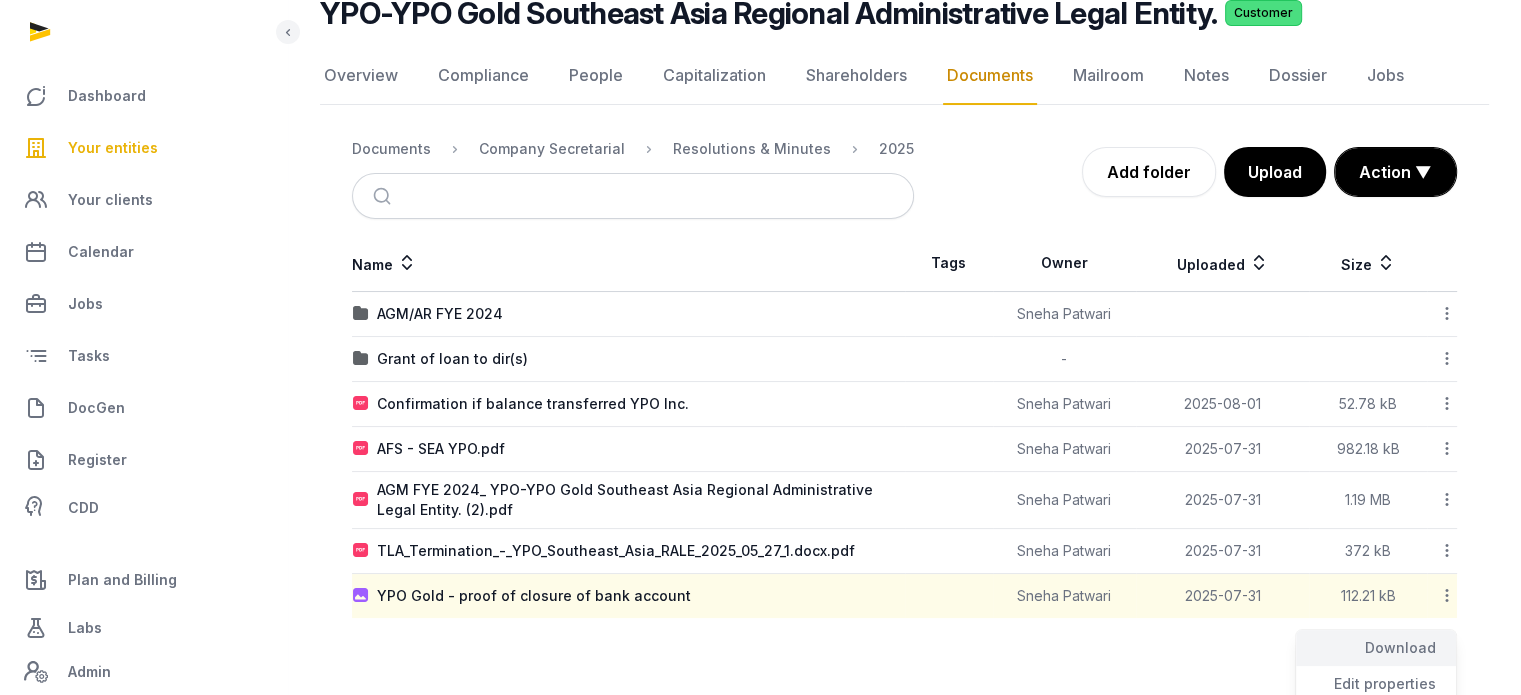 click on "Download" 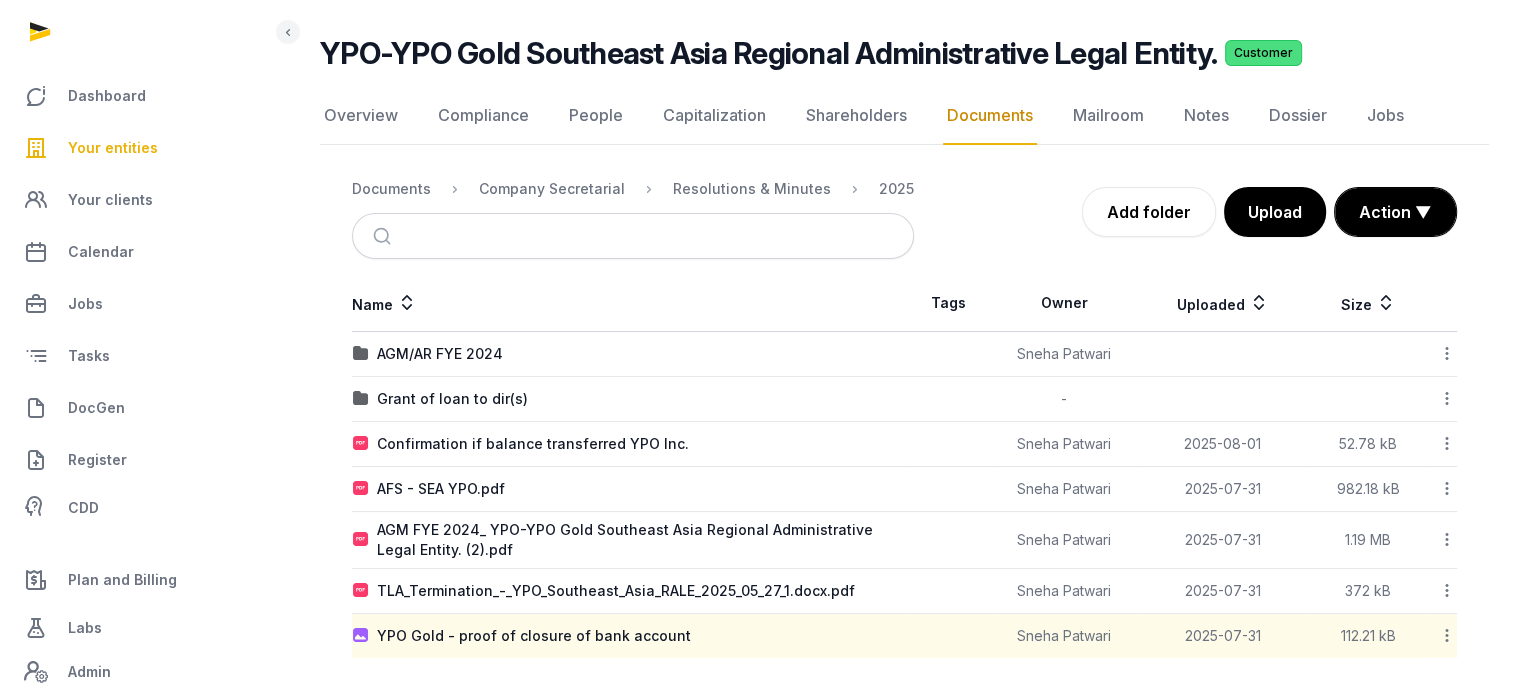click 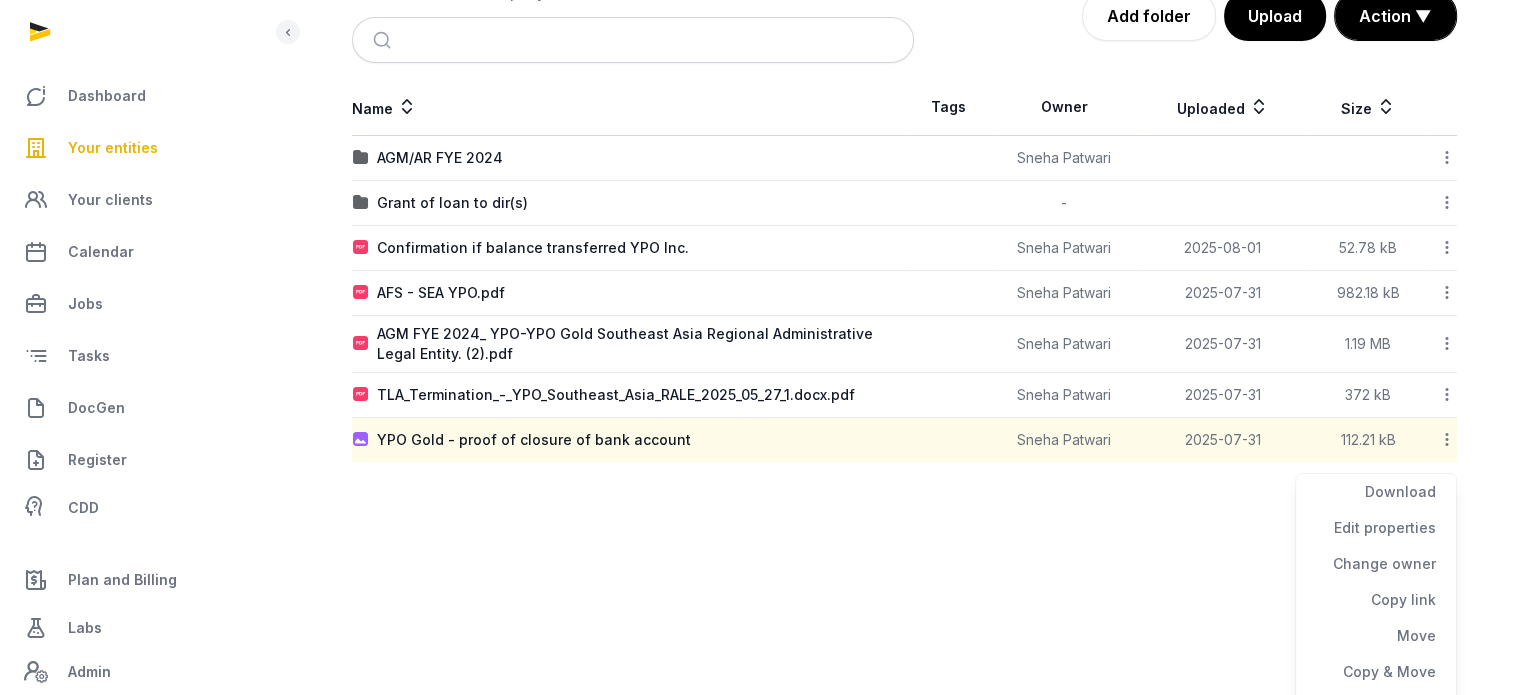 scroll, scrollTop: 346, scrollLeft: 0, axis: vertical 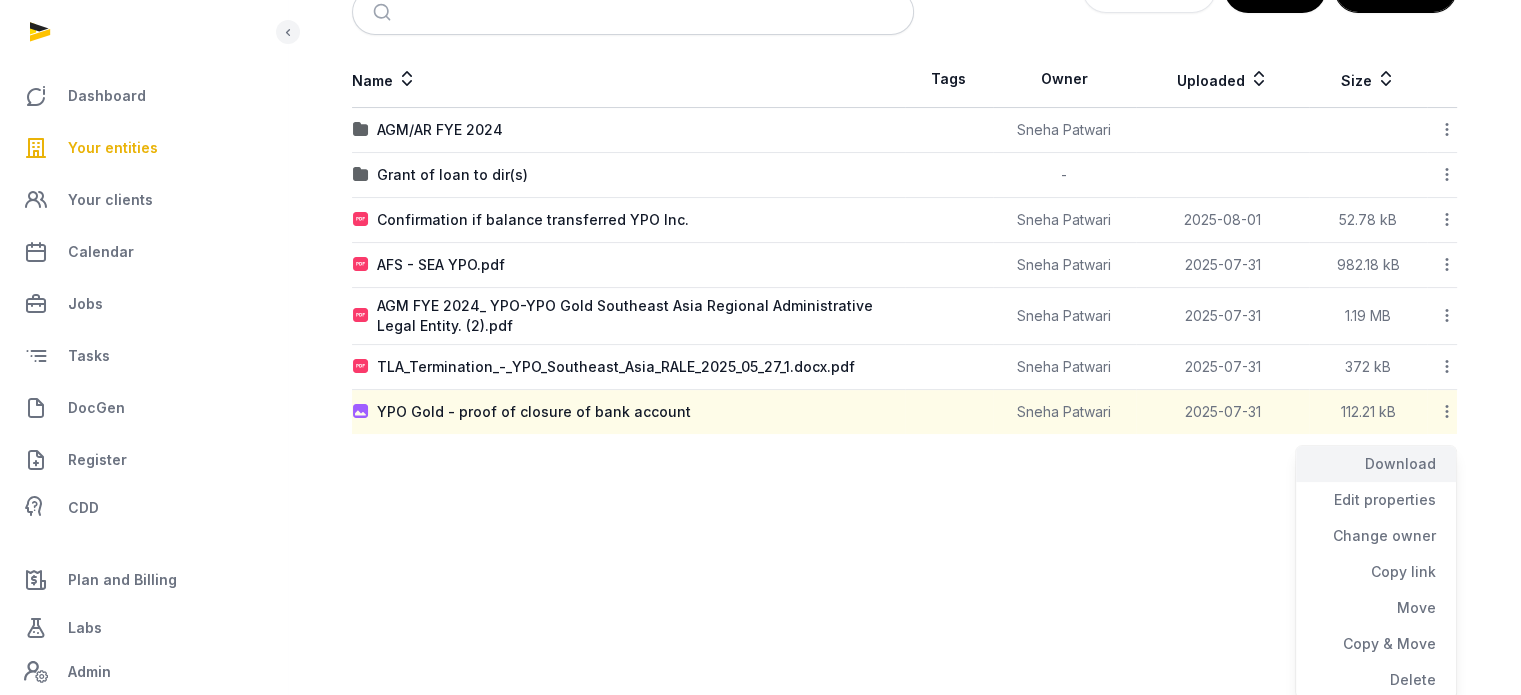 click on "Download" 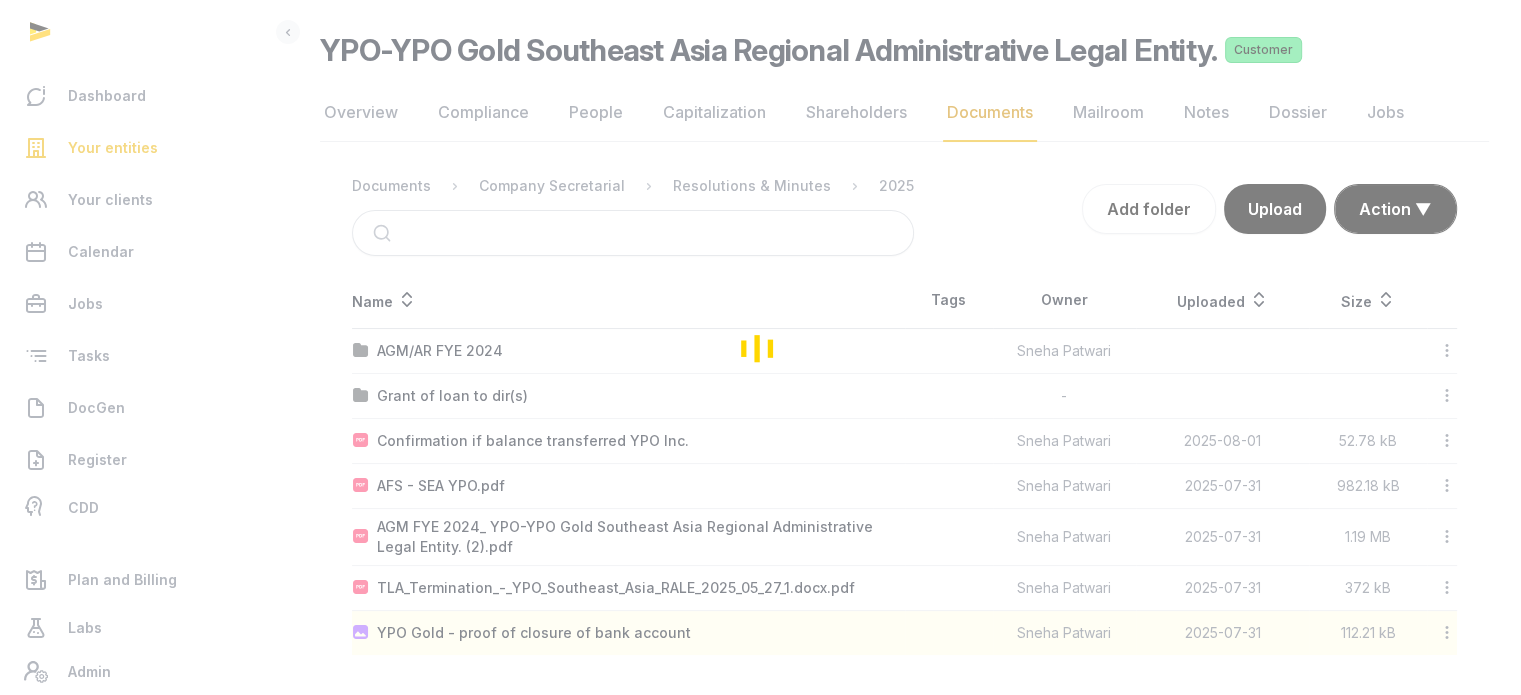 scroll, scrollTop: 122, scrollLeft: 0, axis: vertical 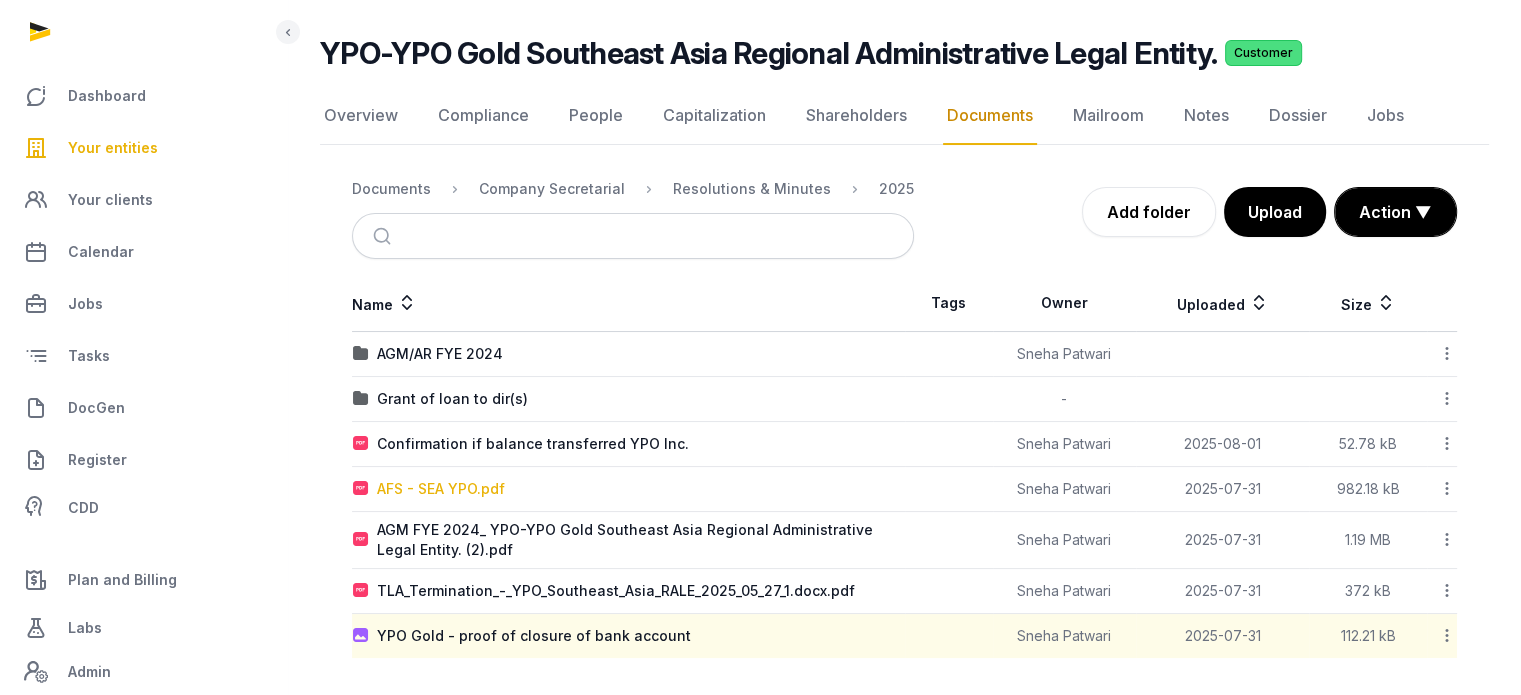 click on "AFS - SEA YPO.pdf" at bounding box center [441, 489] 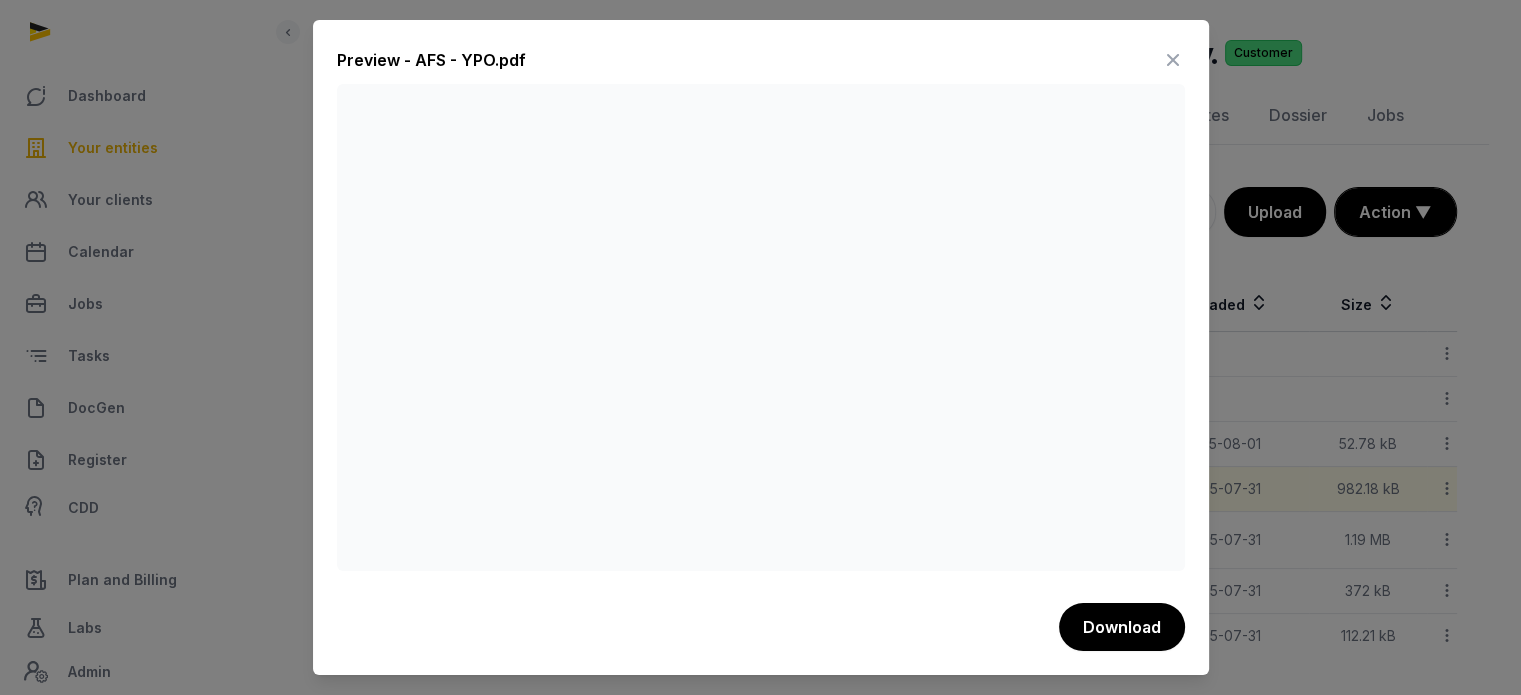 click at bounding box center [1173, 60] 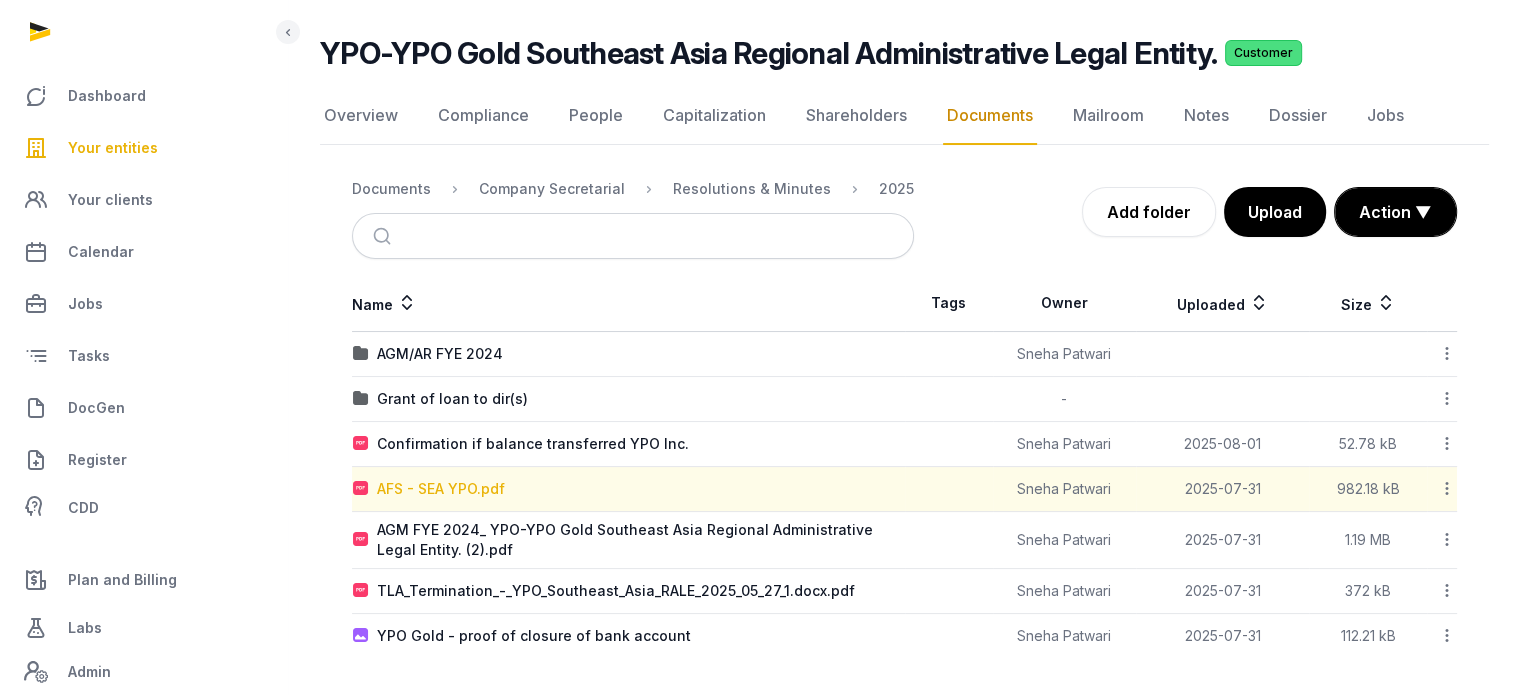 click on "AFS - SEA YPO.pdf" at bounding box center [441, 489] 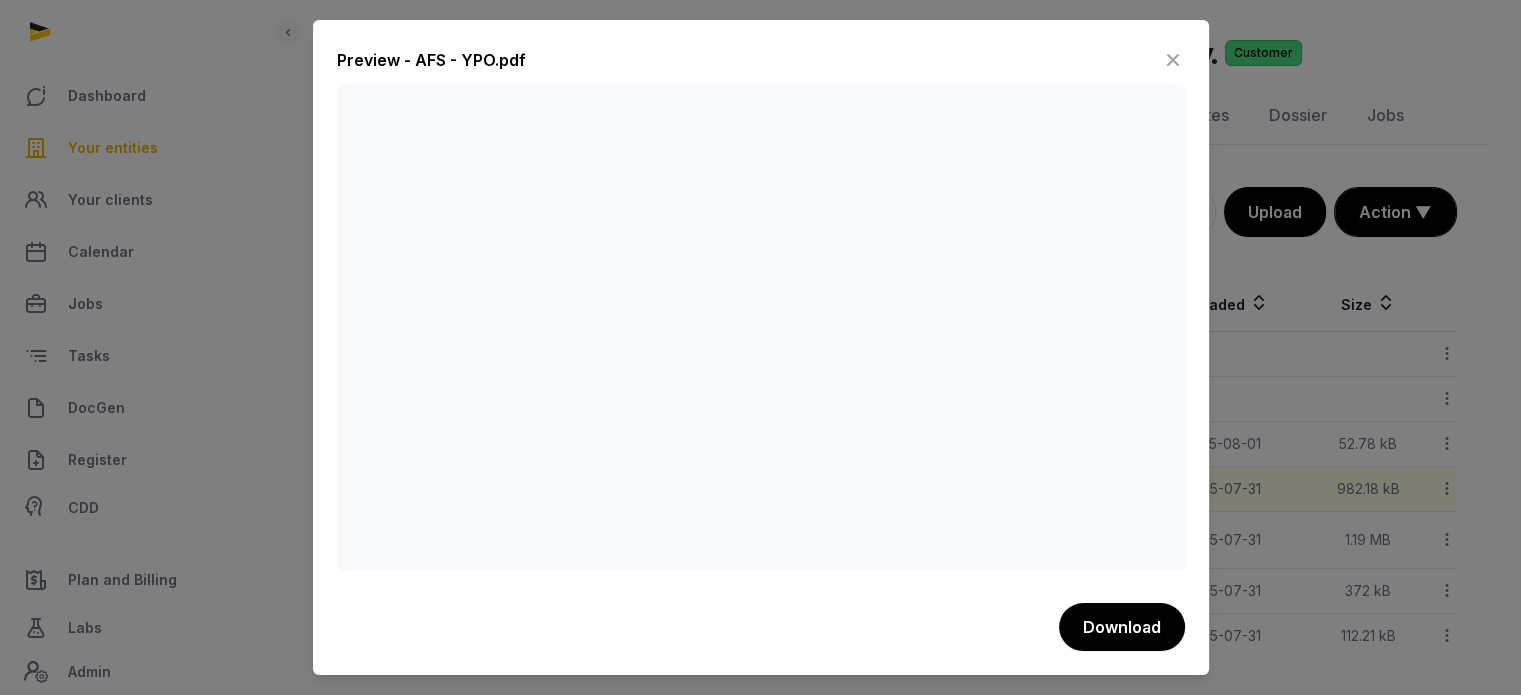 click at bounding box center (1173, 60) 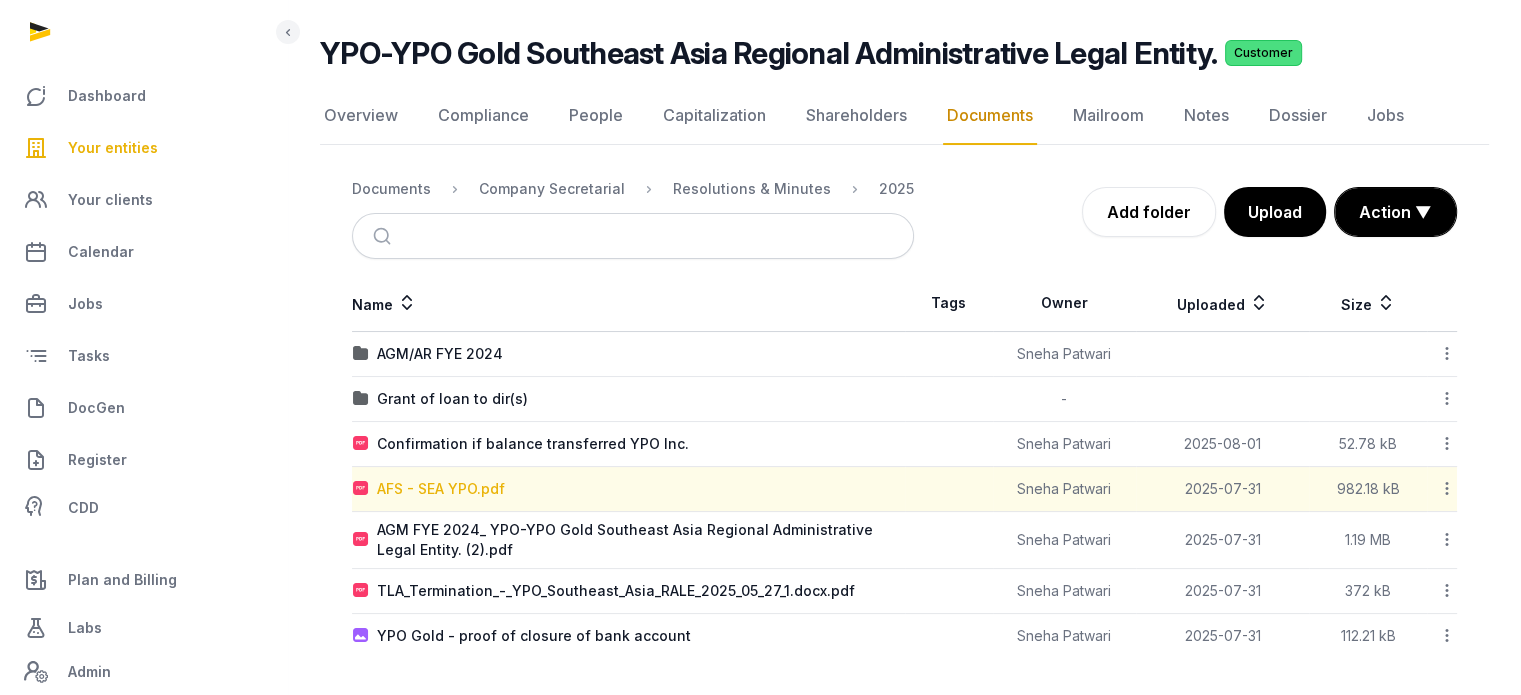 click on "AFS - SEA YPO.pdf" at bounding box center [441, 489] 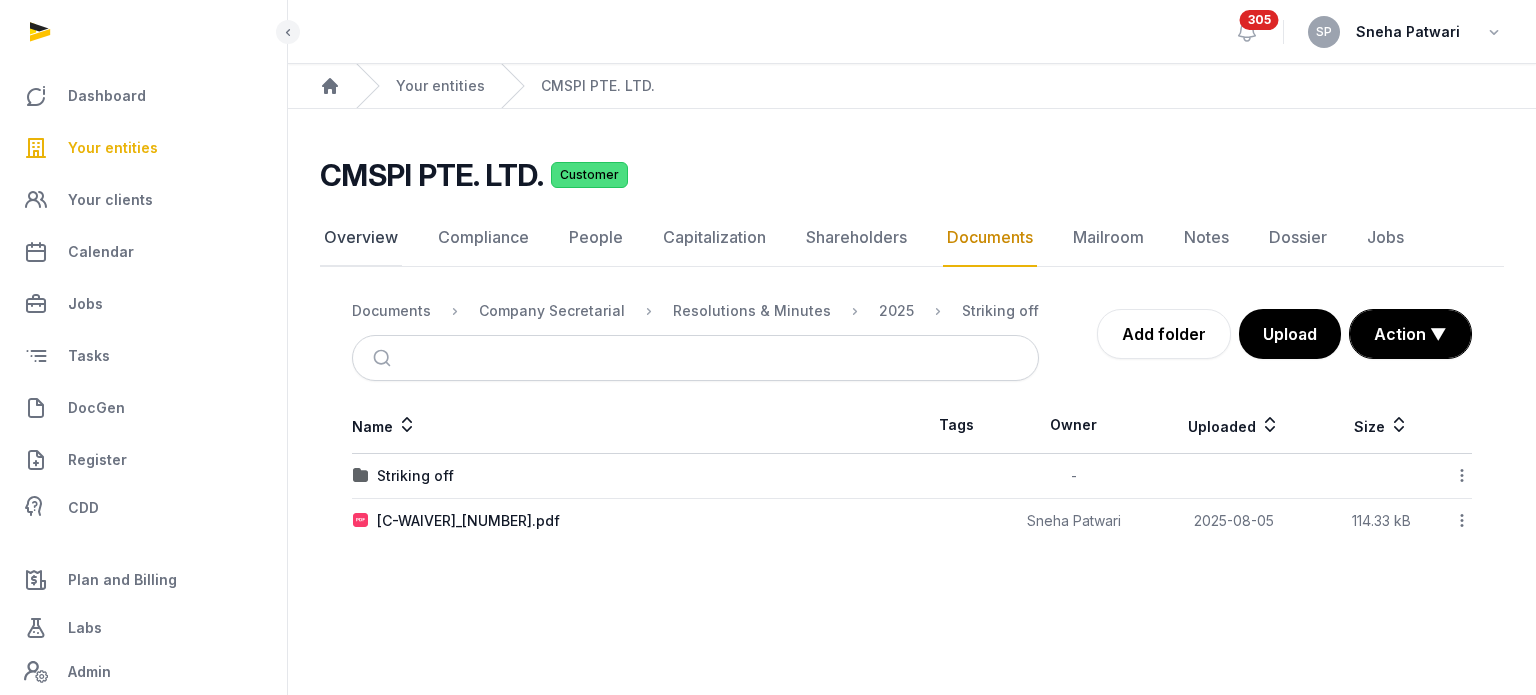 scroll, scrollTop: 0, scrollLeft: 0, axis: both 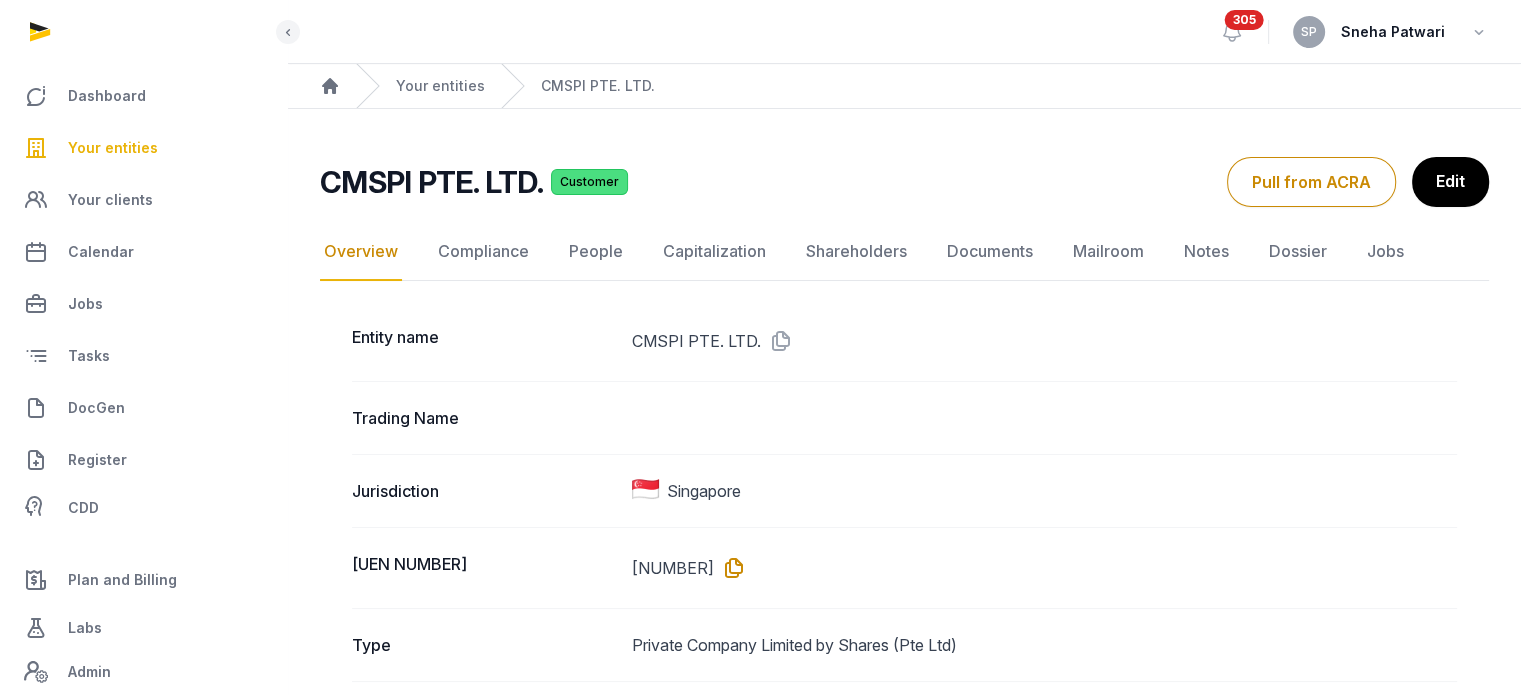 click at bounding box center (730, 568) 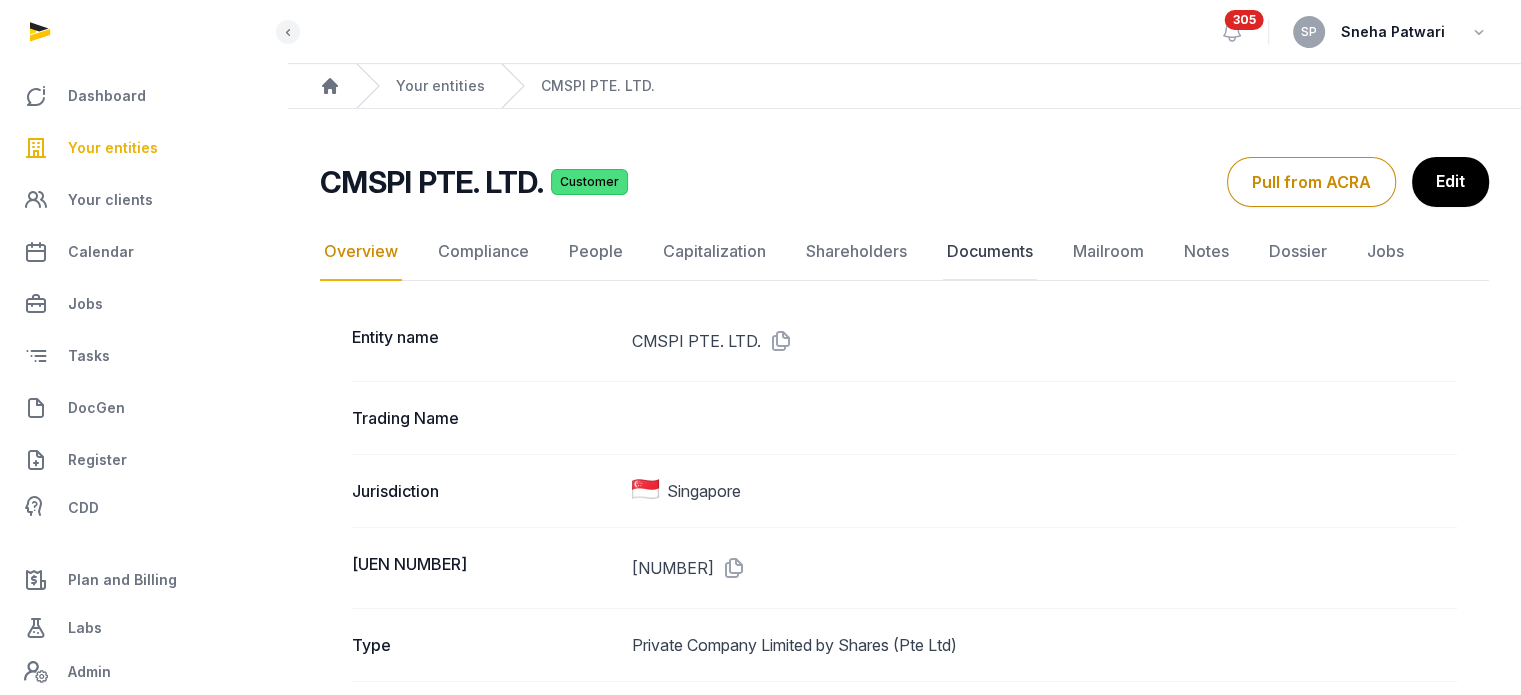 click on "Documents" 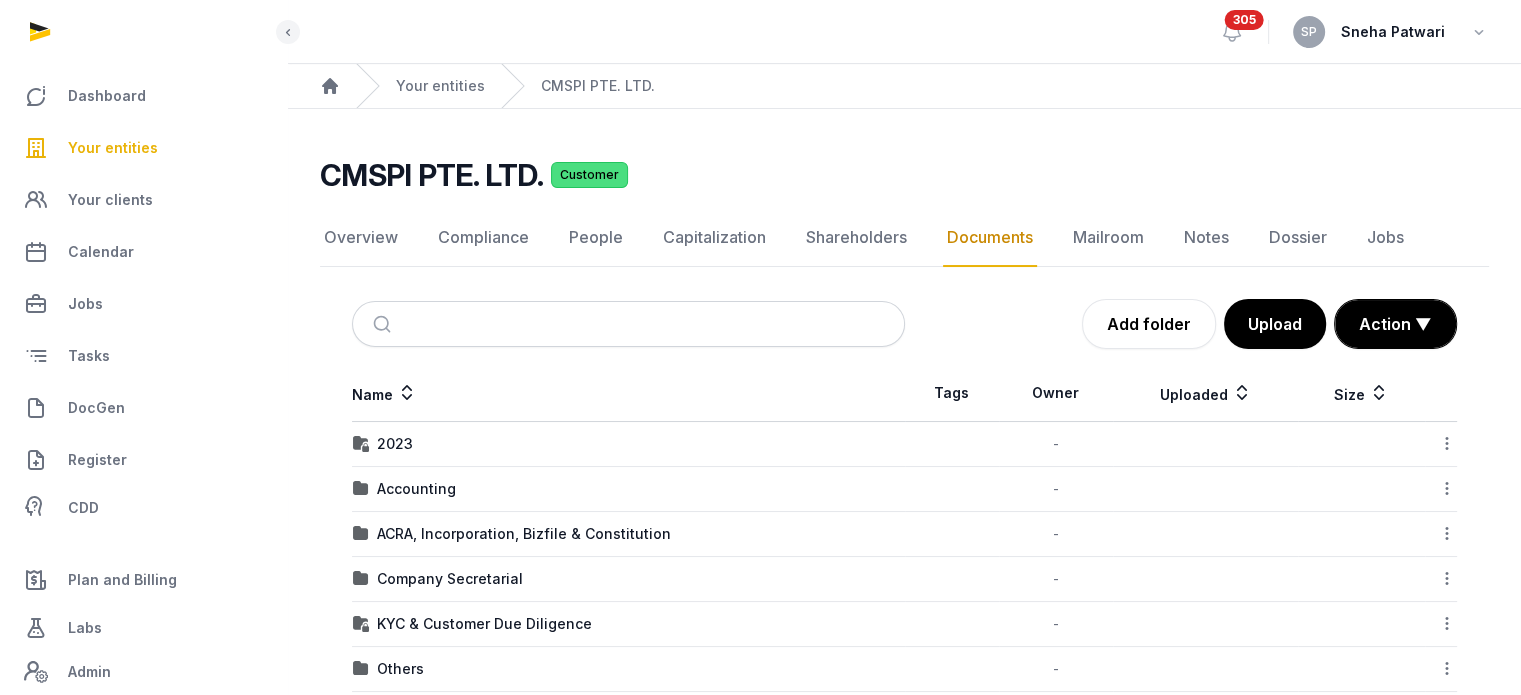 click on "Company Secretarial" at bounding box center [628, 579] 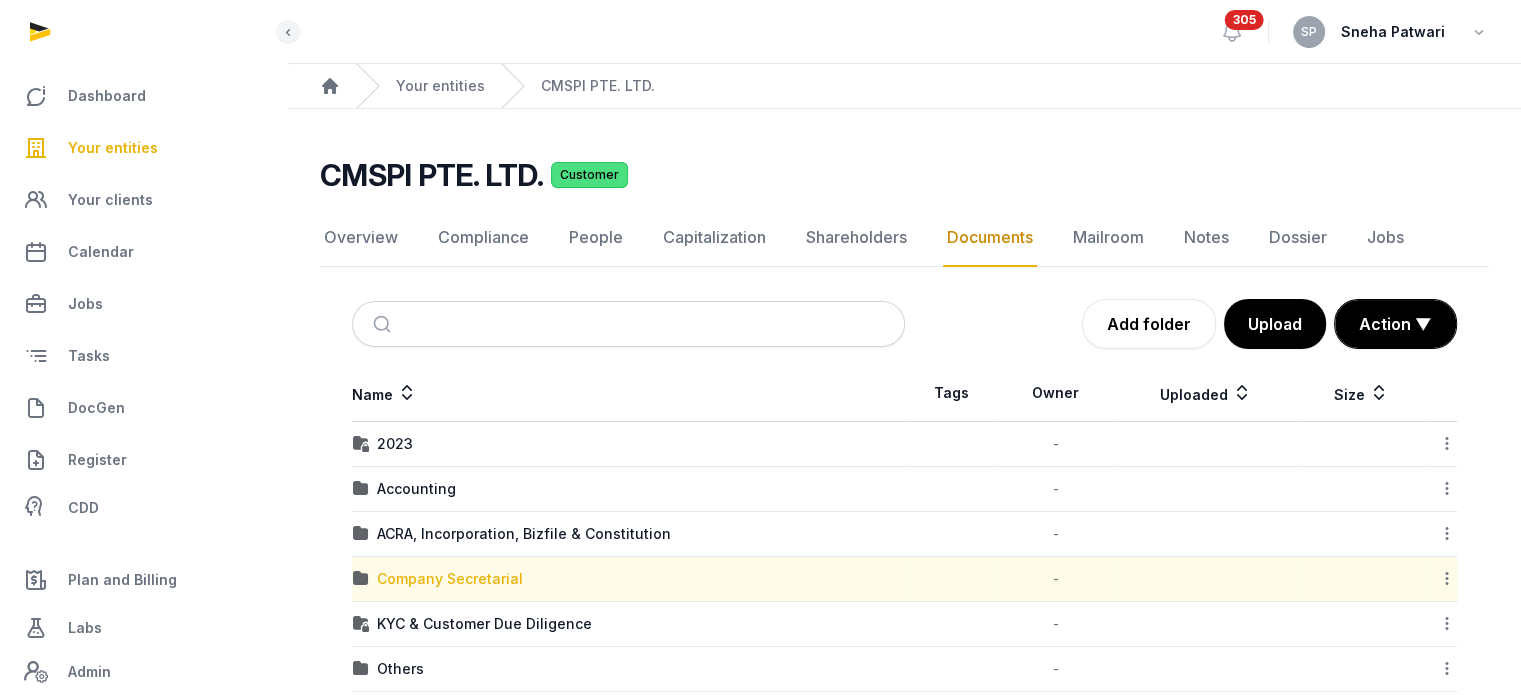 click on "Company Secretarial" at bounding box center [450, 579] 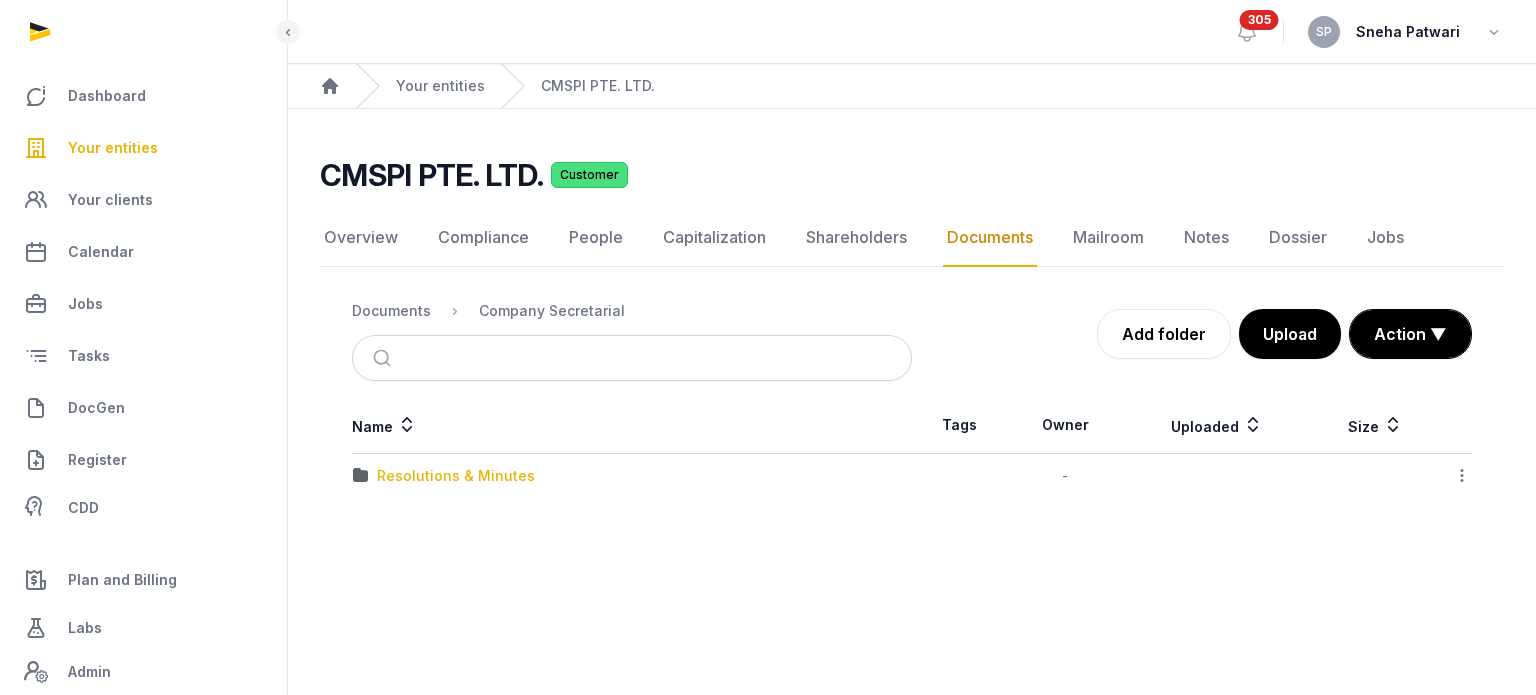 click on "Resolutions & Minutes" at bounding box center [456, 476] 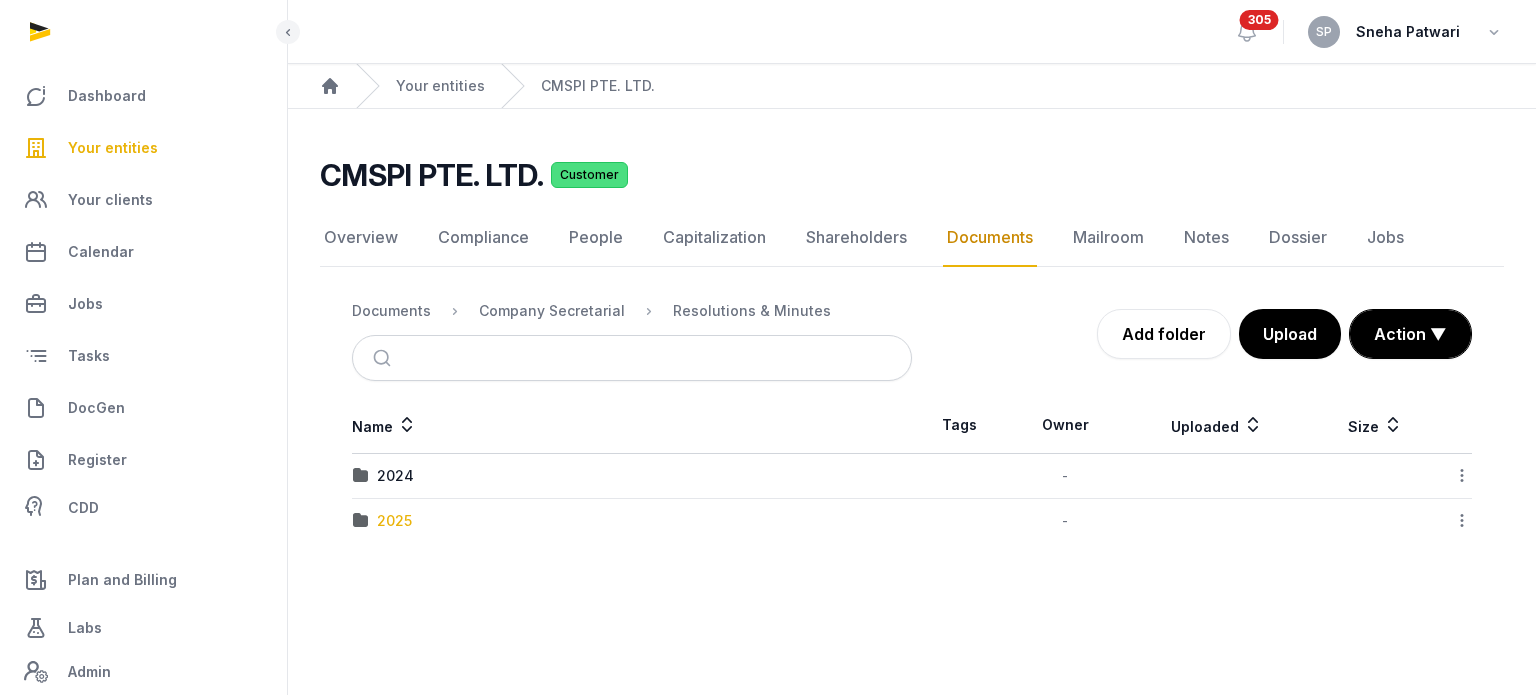 click on "2025" at bounding box center (394, 521) 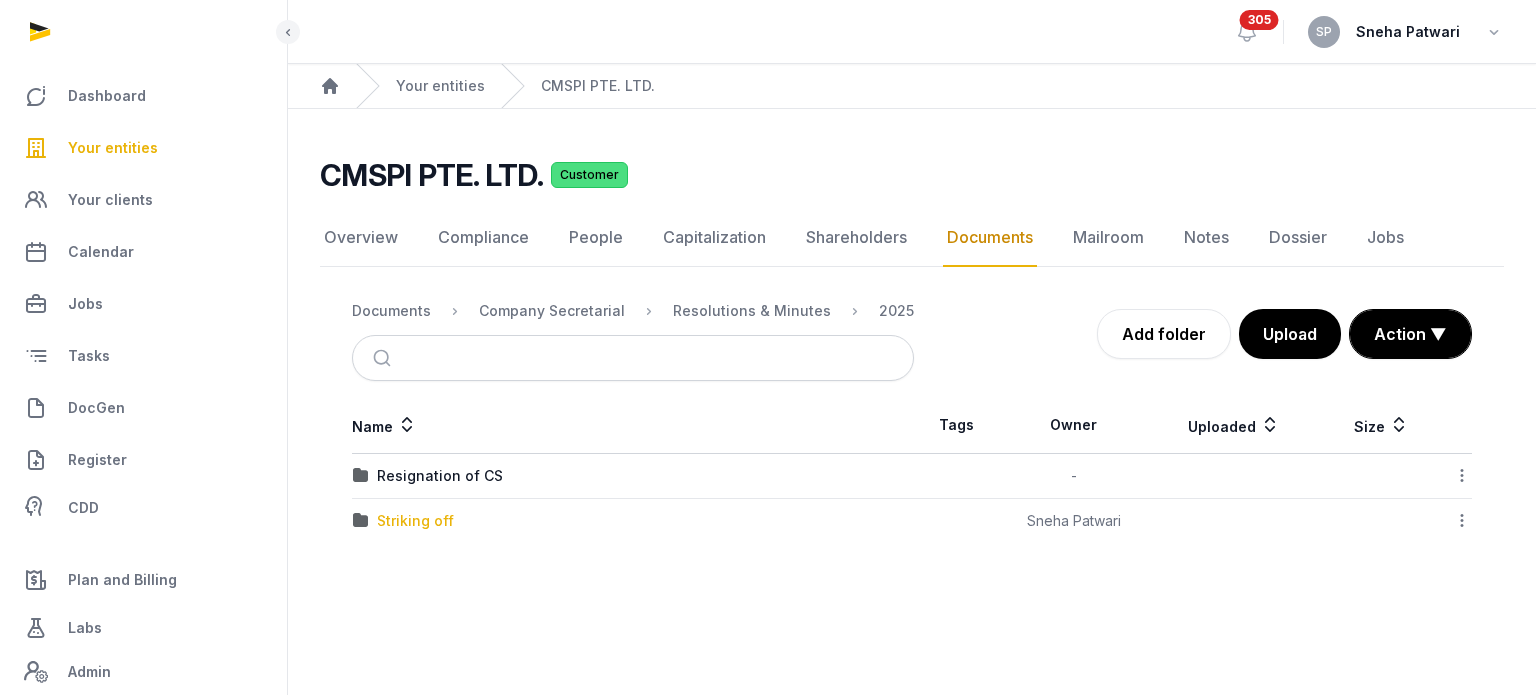 click on "Striking  off" at bounding box center [415, 521] 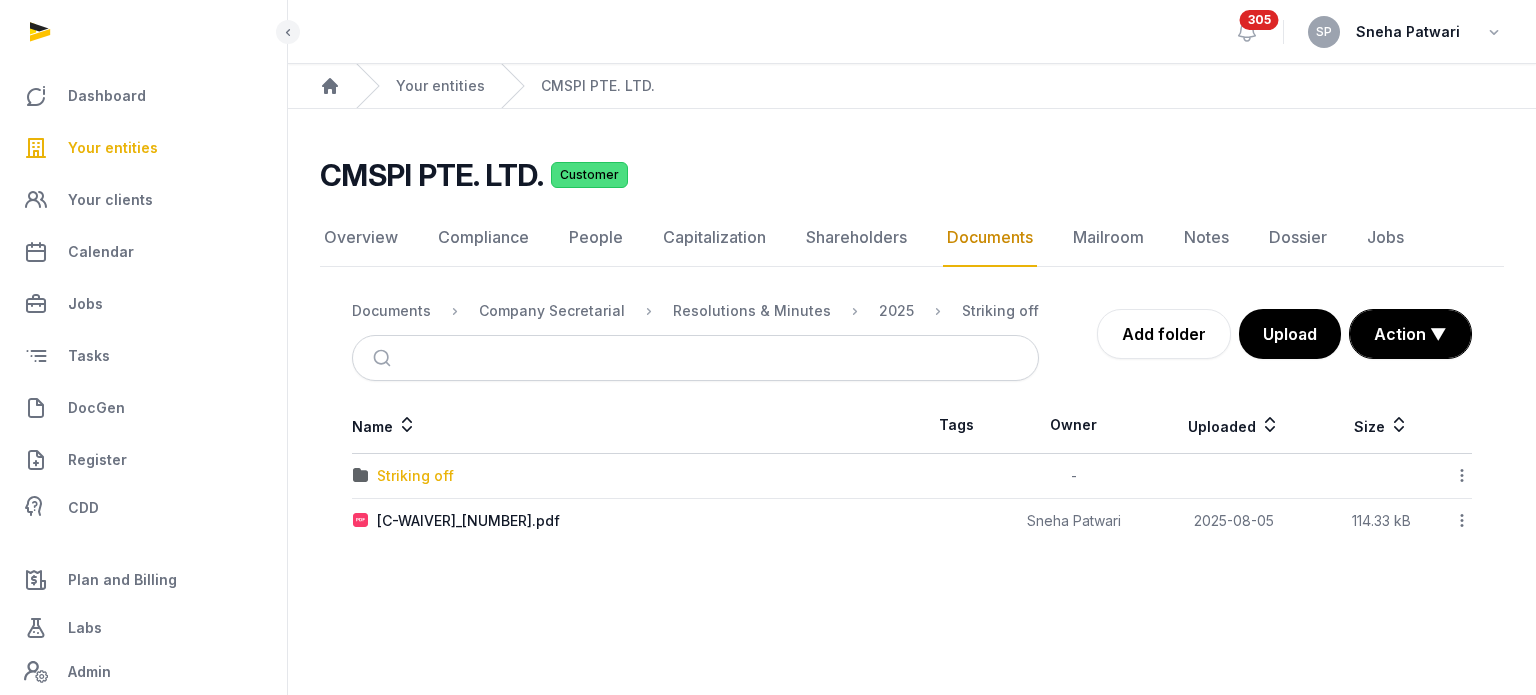 click on "Striking off" at bounding box center (415, 476) 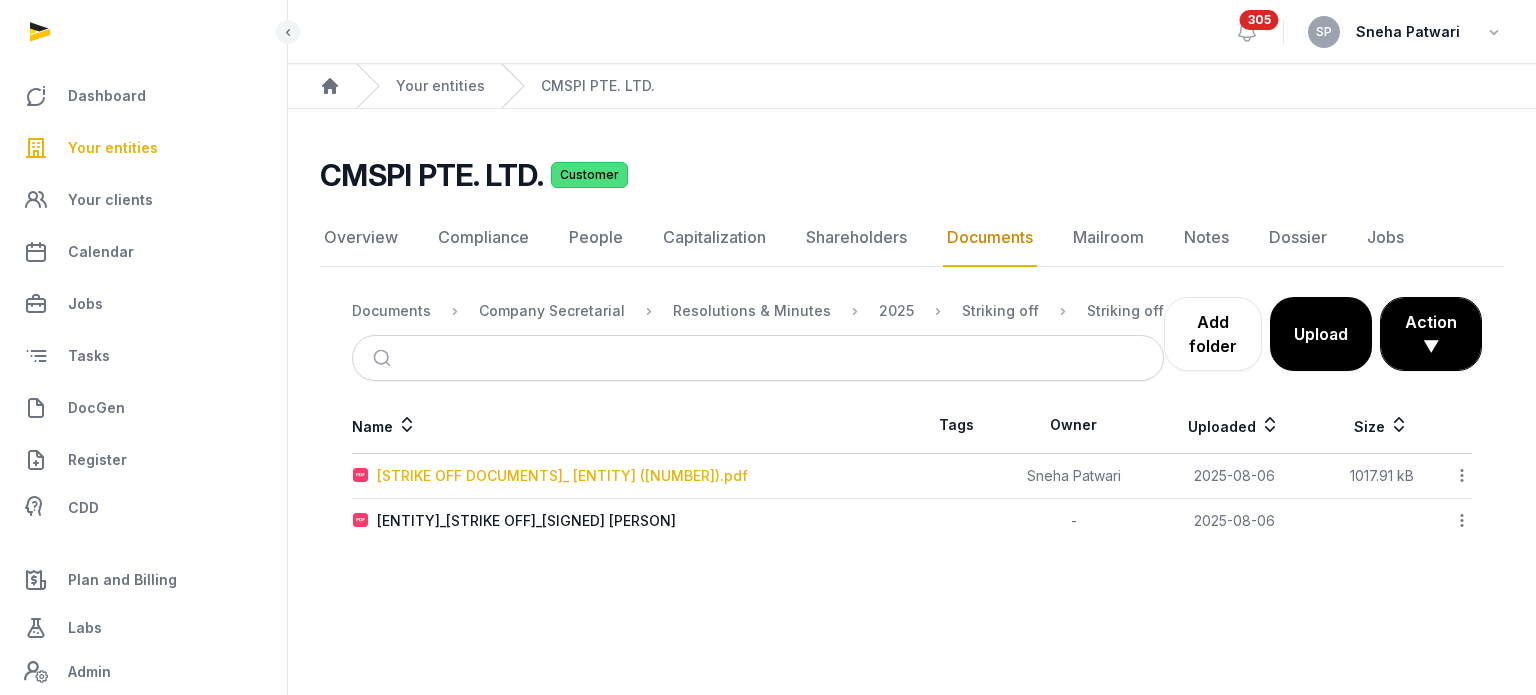 click on "[STRIKE OFF DOCUMENTS]_ [ENTITY] ([NUMBER]).pdf" at bounding box center [562, 476] 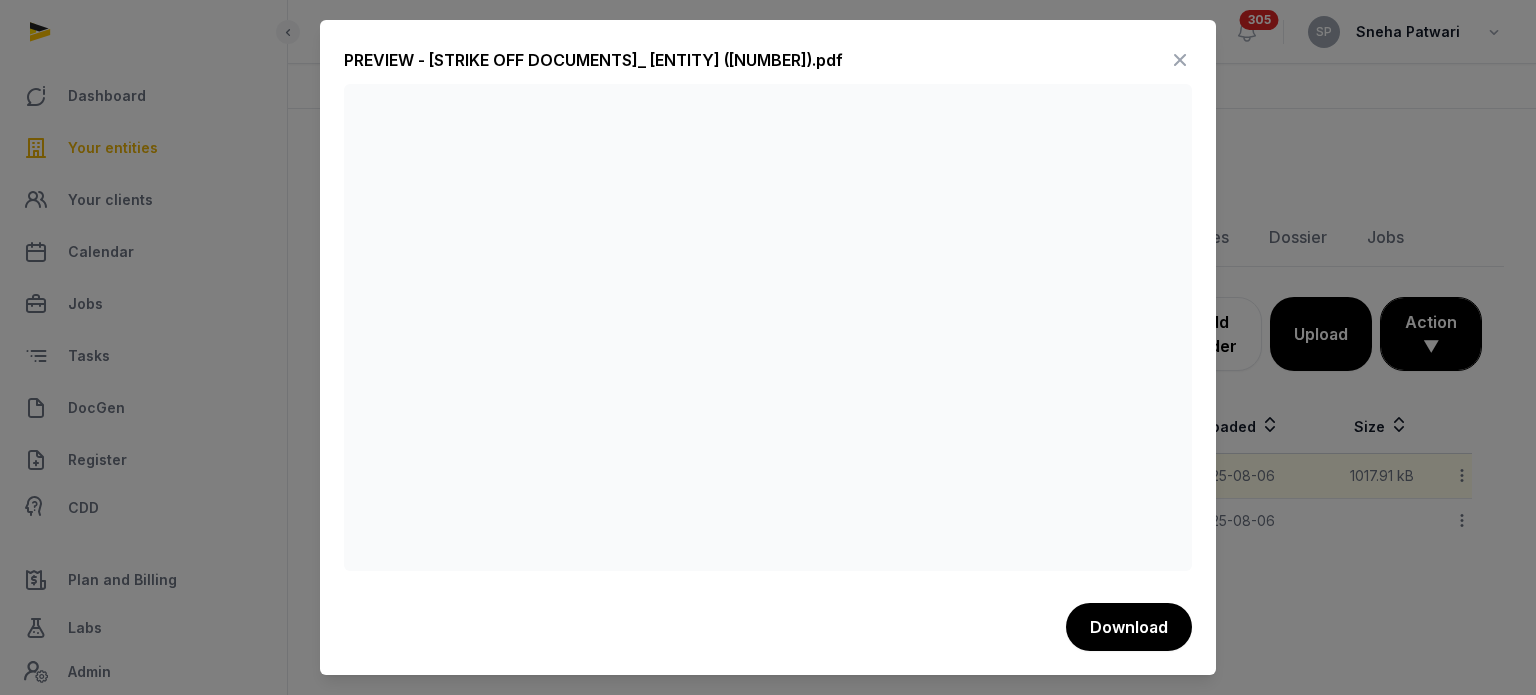 click at bounding box center [1180, 60] 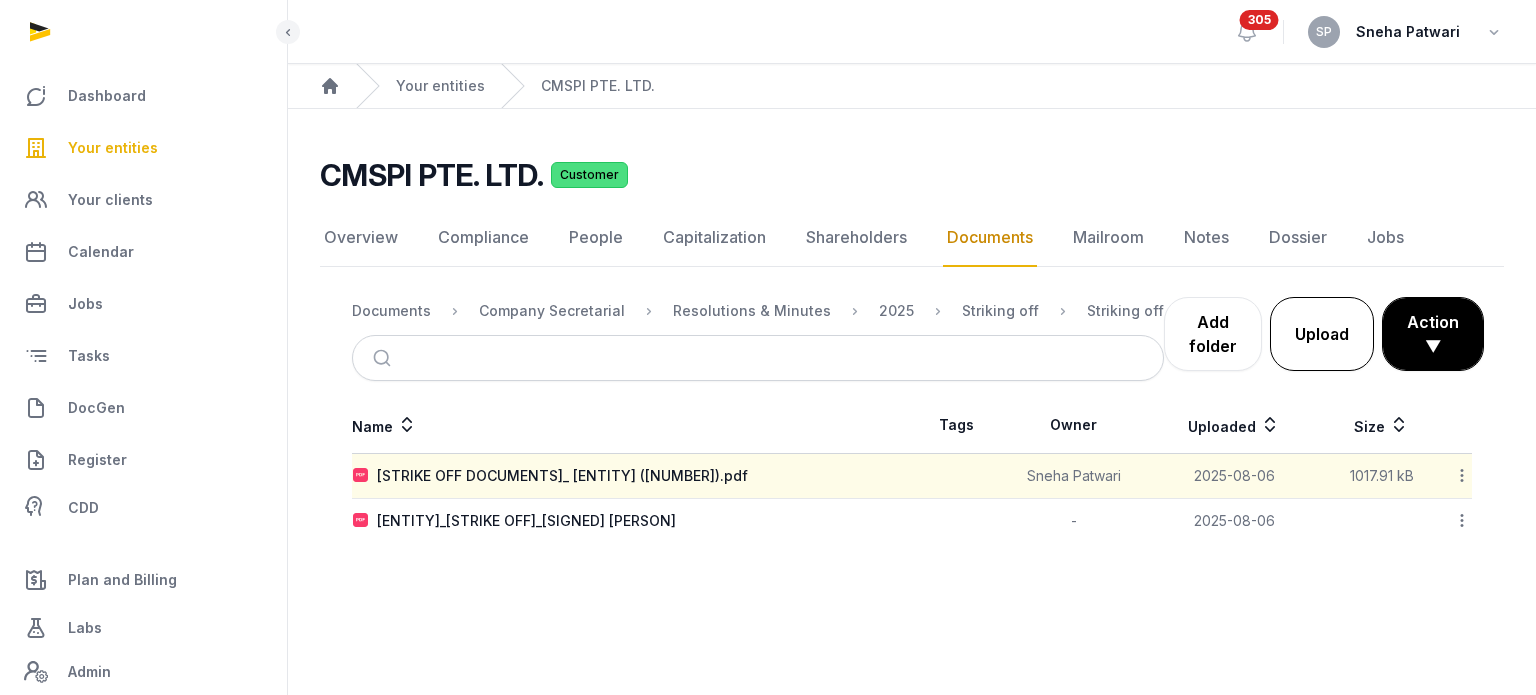 click on "Upload" at bounding box center (1322, 334) 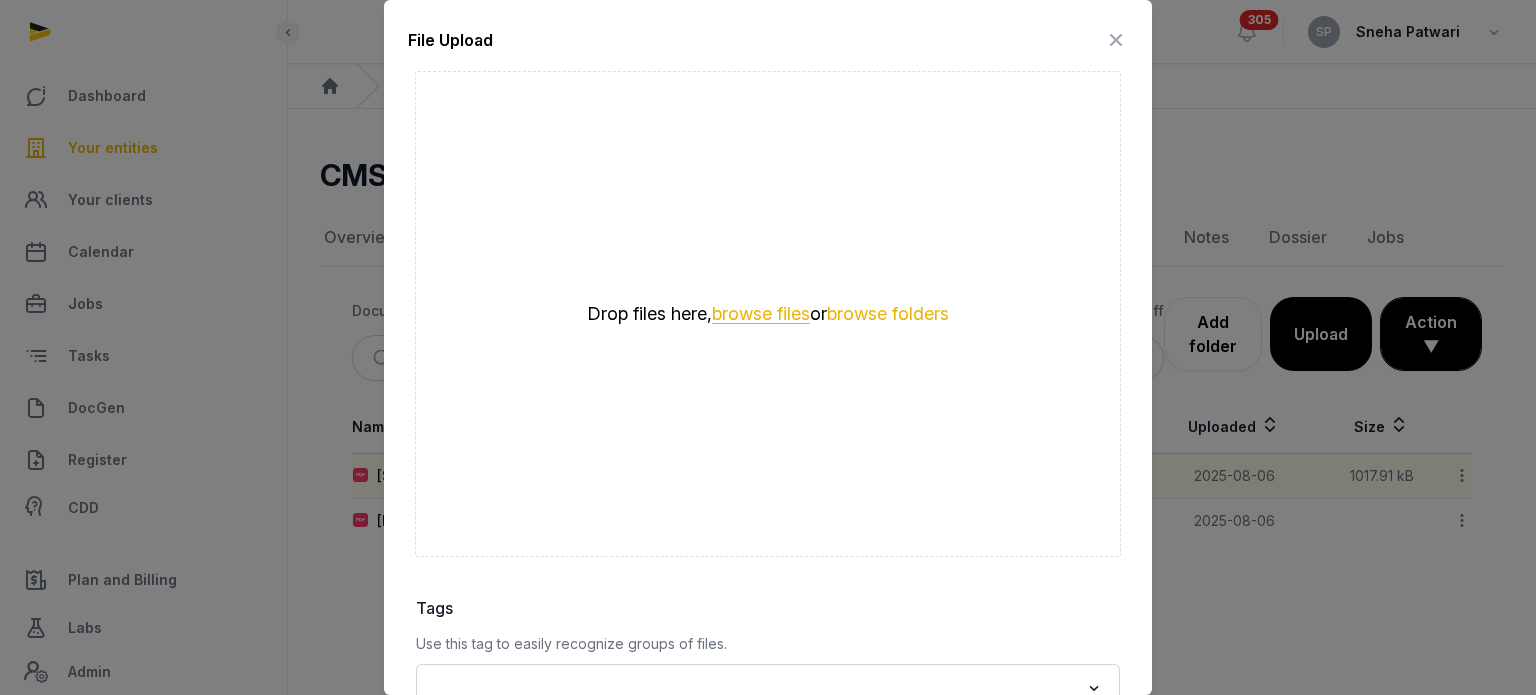 click on "browse files" at bounding box center [761, 314] 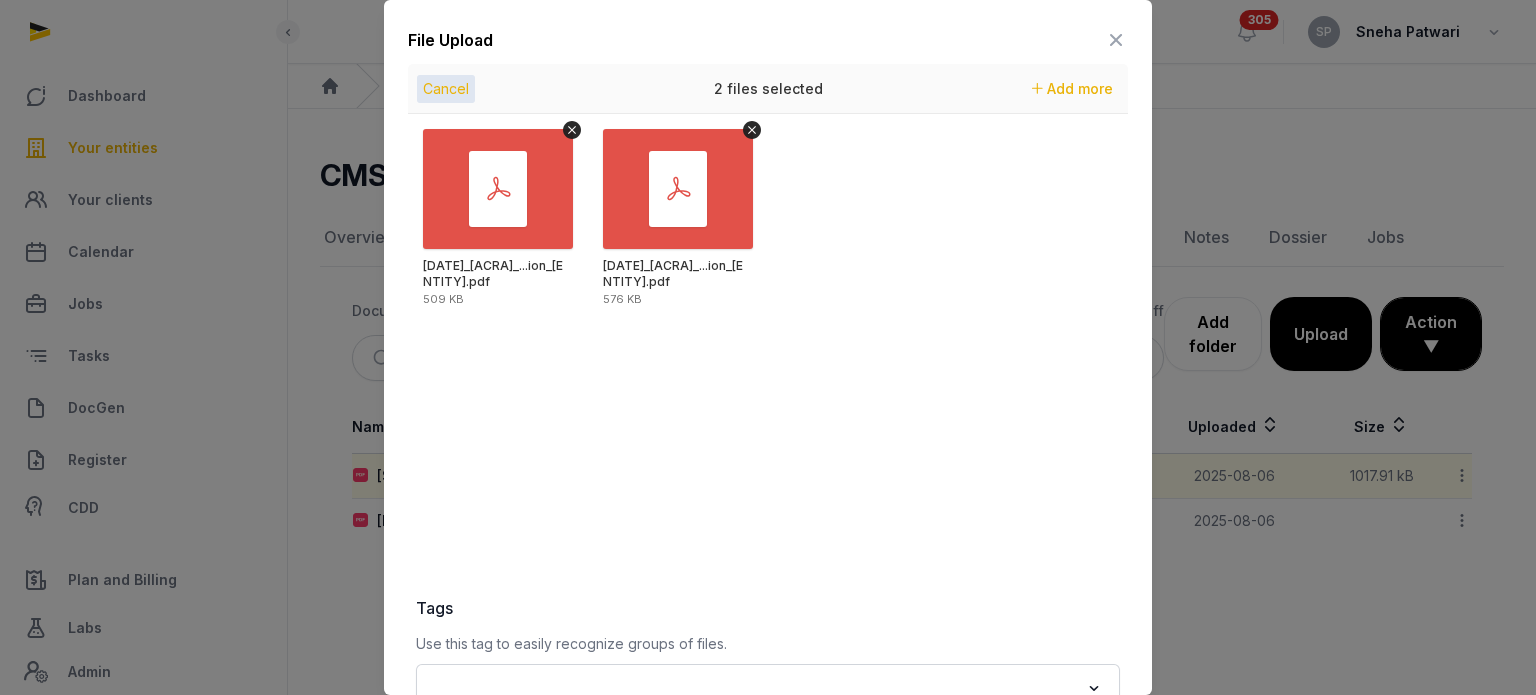 scroll, scrollTop: 282, scrollLeft: 0, axis: vertical 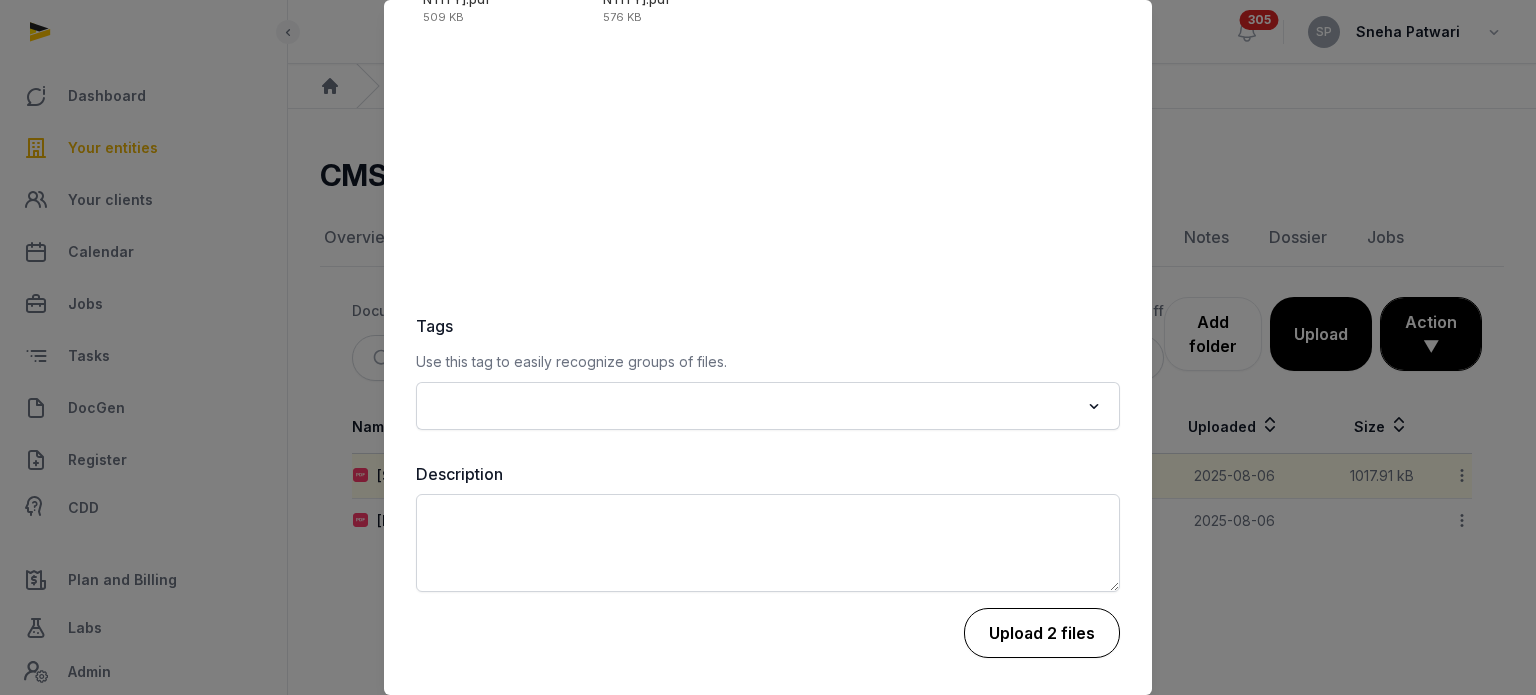 click on "Upload 2 files" at bounding box center (1042, 633) 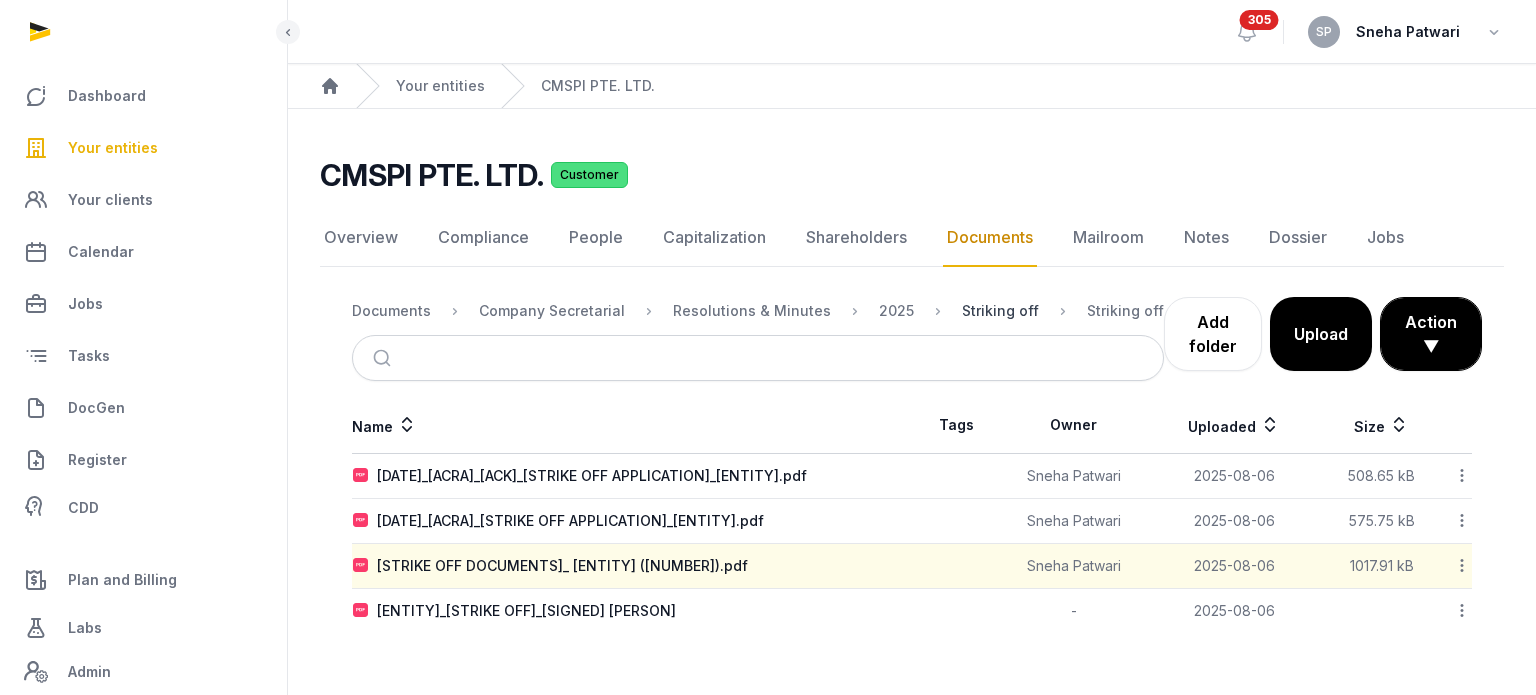 click on "Striking  off" at bounding box center (1000, 311) 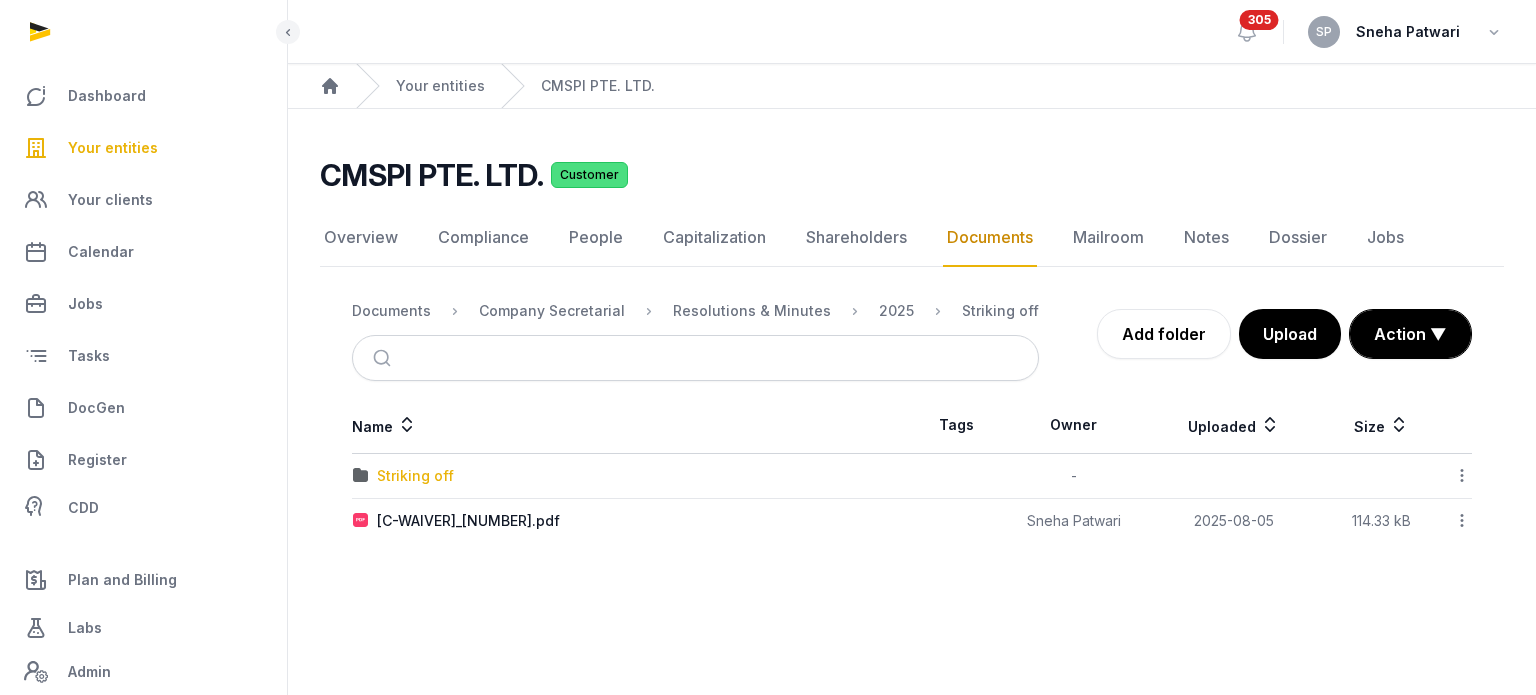 click on "Striking off" at bounding box center (415, 476) 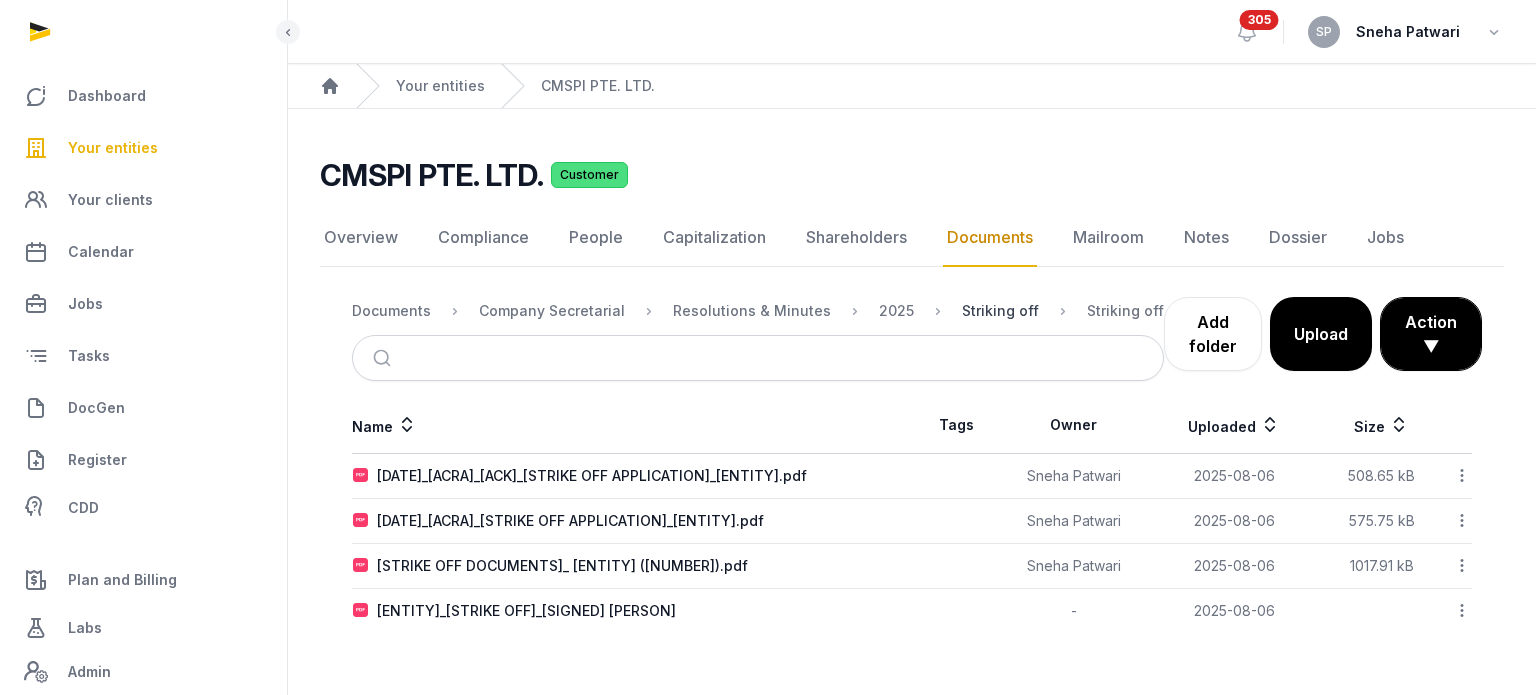 click on "Striking  off" at bounding box center [1000, 311] 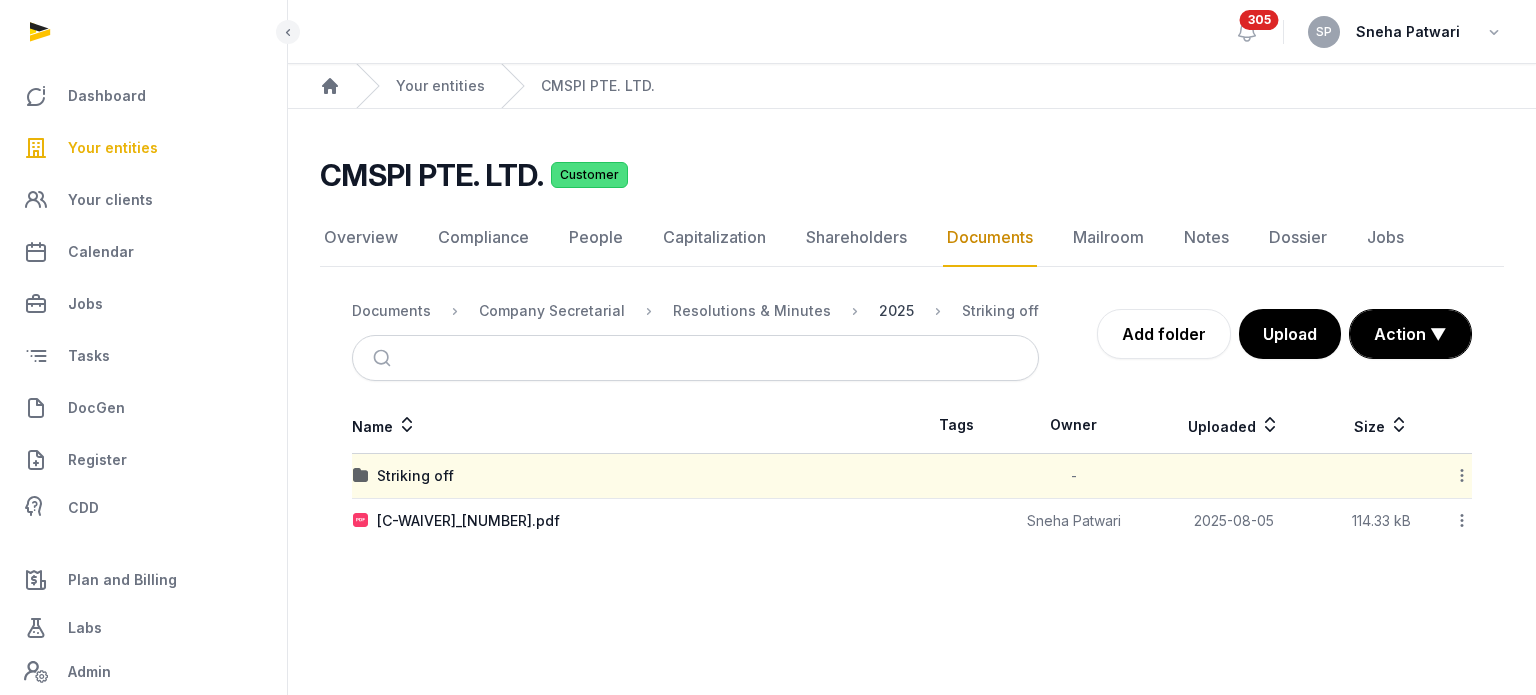click on "2025" at bounding box center [896, 311] 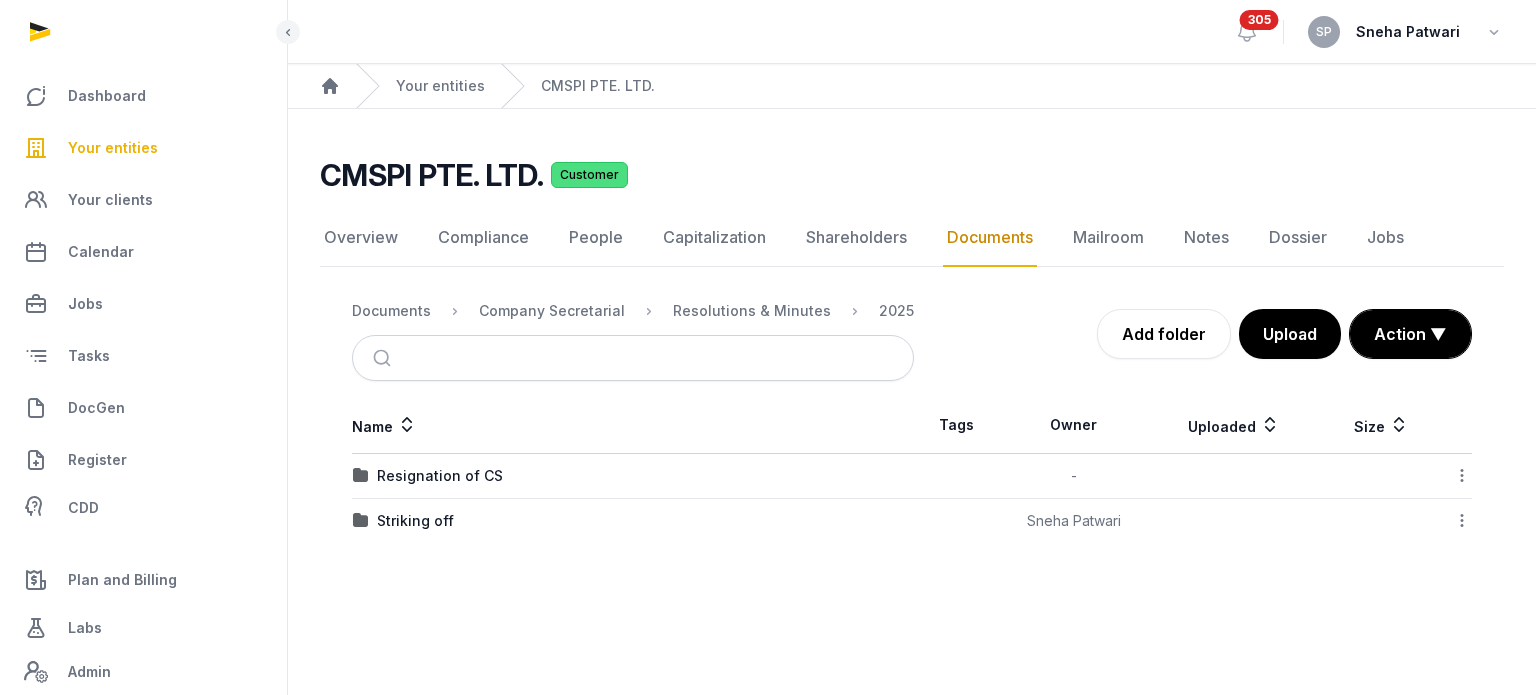click 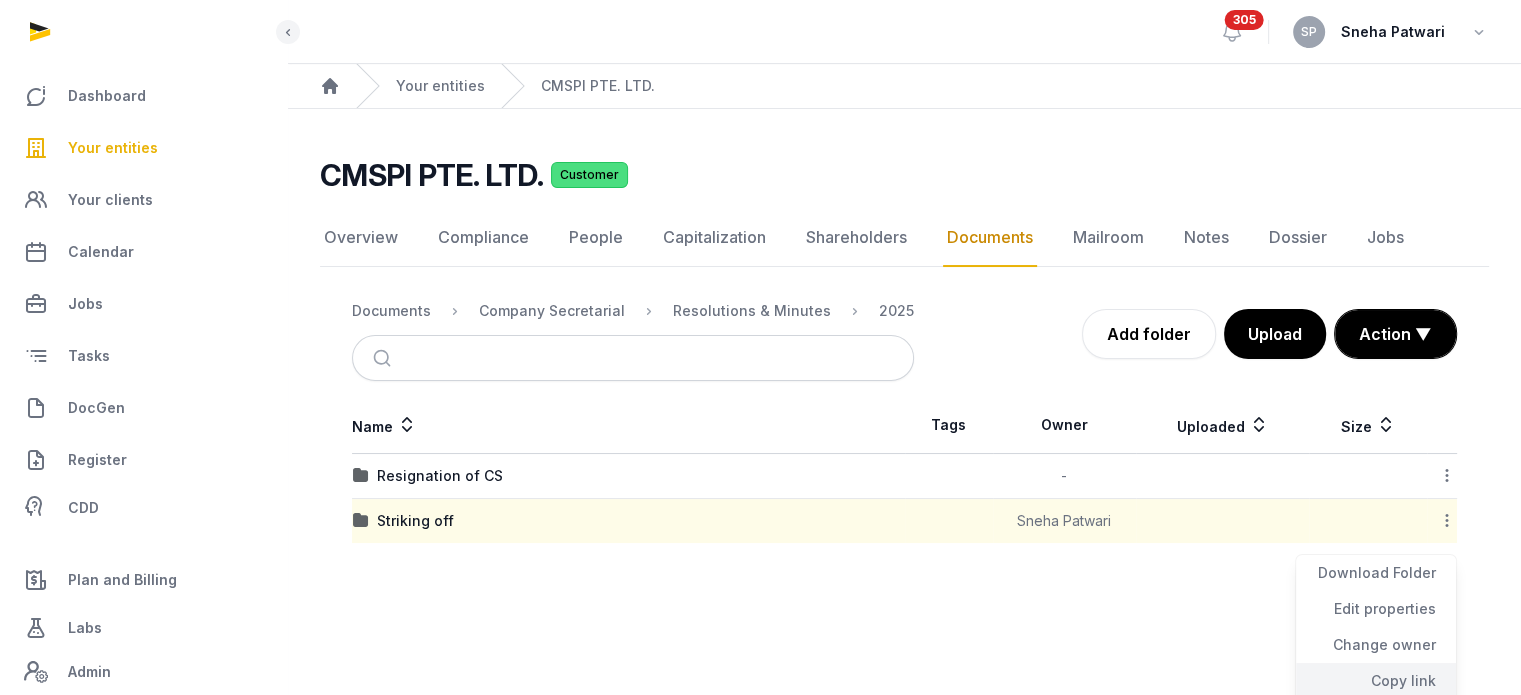 click on "Copy link" 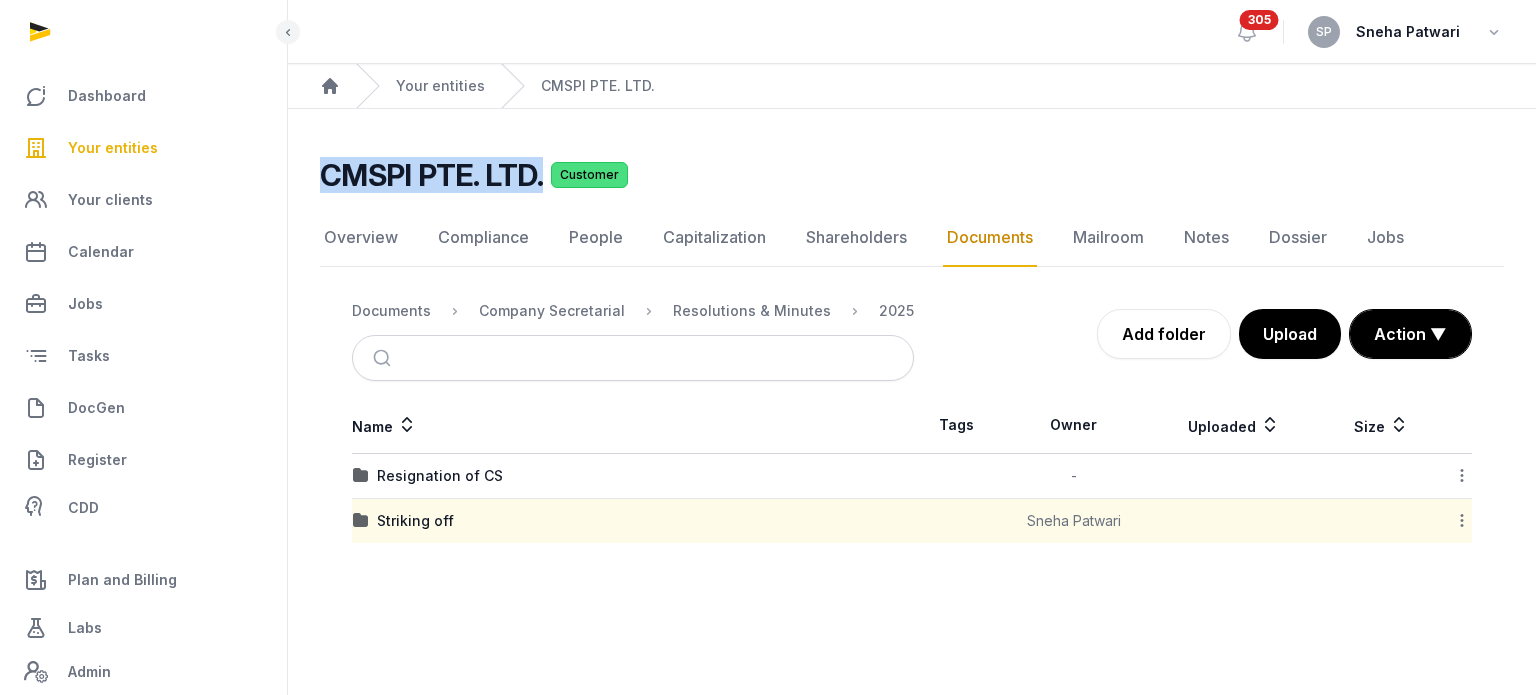 drag, startPoint x: 540, startPoint y: 175, endPoint x: 301, endPoint y: 165, distance: 239.2091 